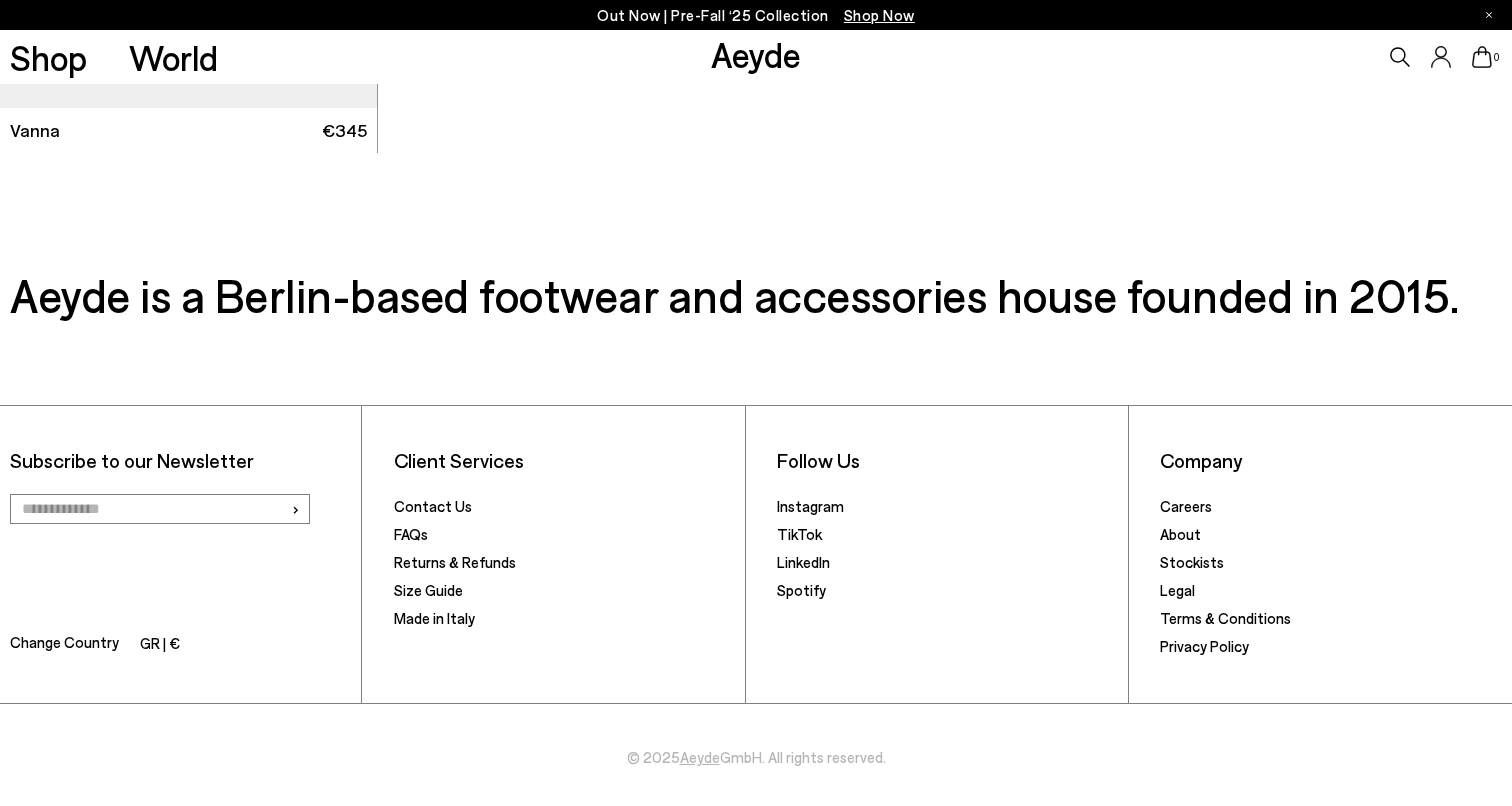 scroll, scrollTop: 2530, scrollLeft: 0, axis: vertical 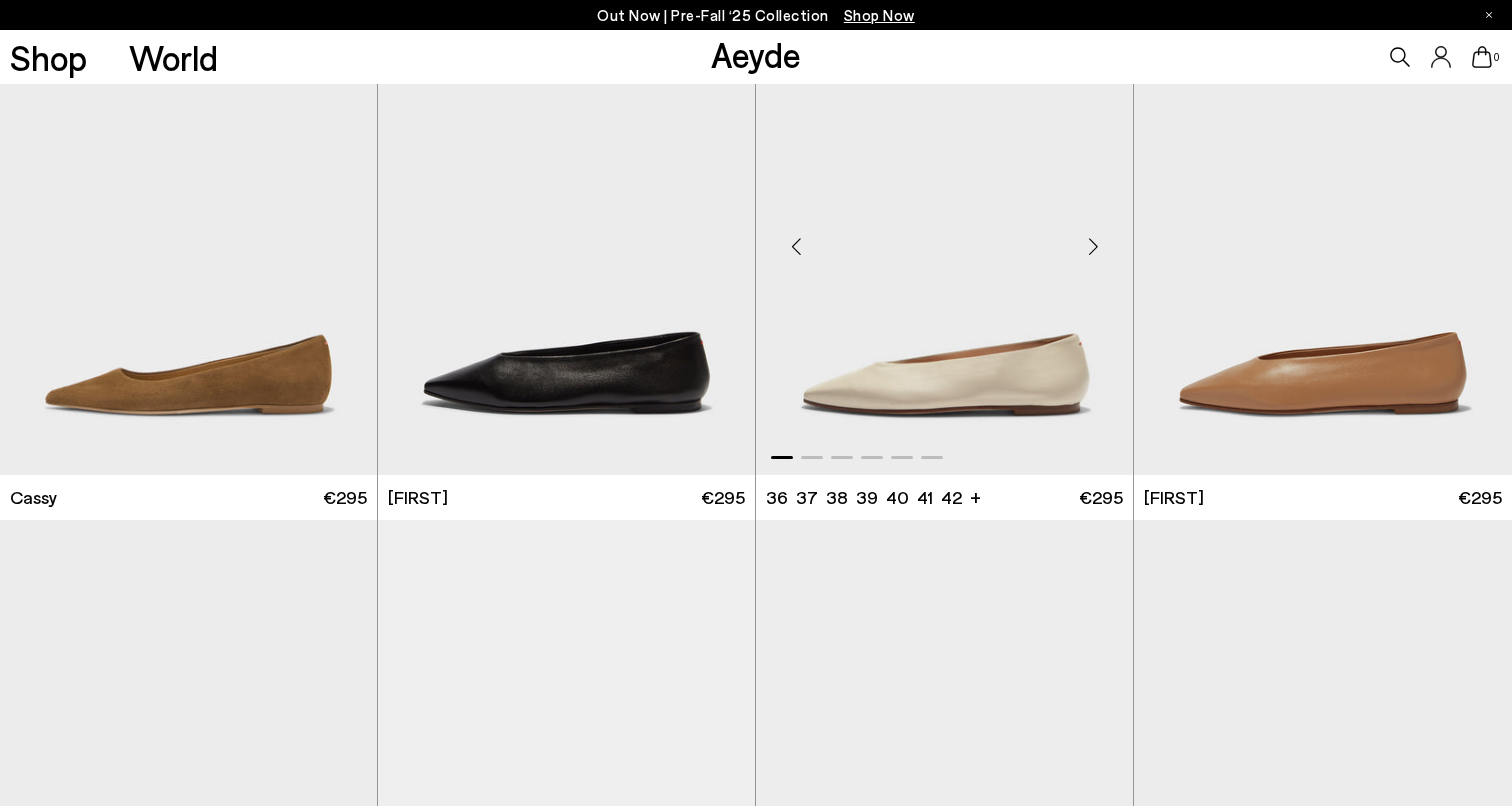click at bounding box center (944, 238) 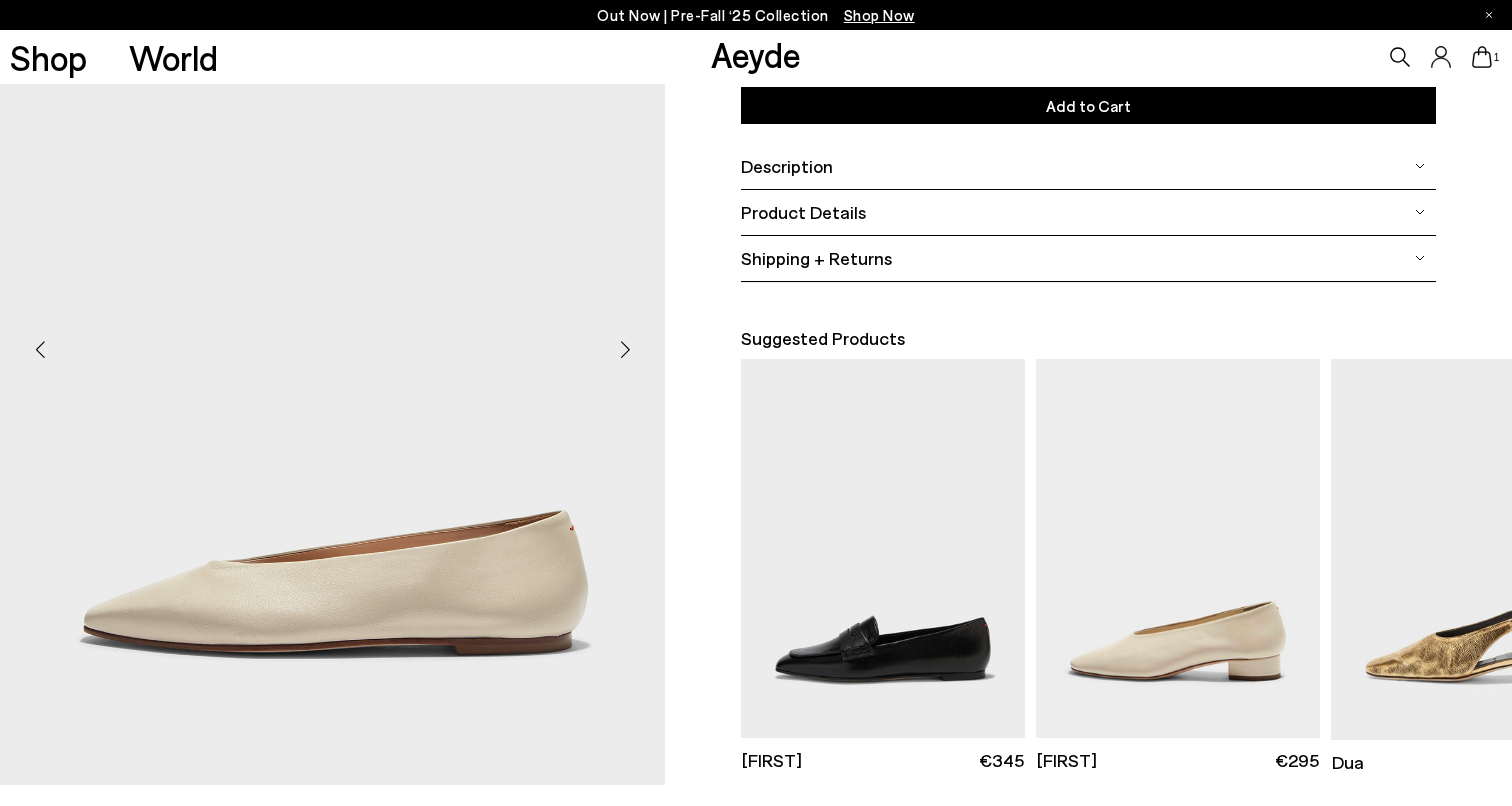 scroll, scrollTop: 373, scrollLeft: 0, axis: vertical 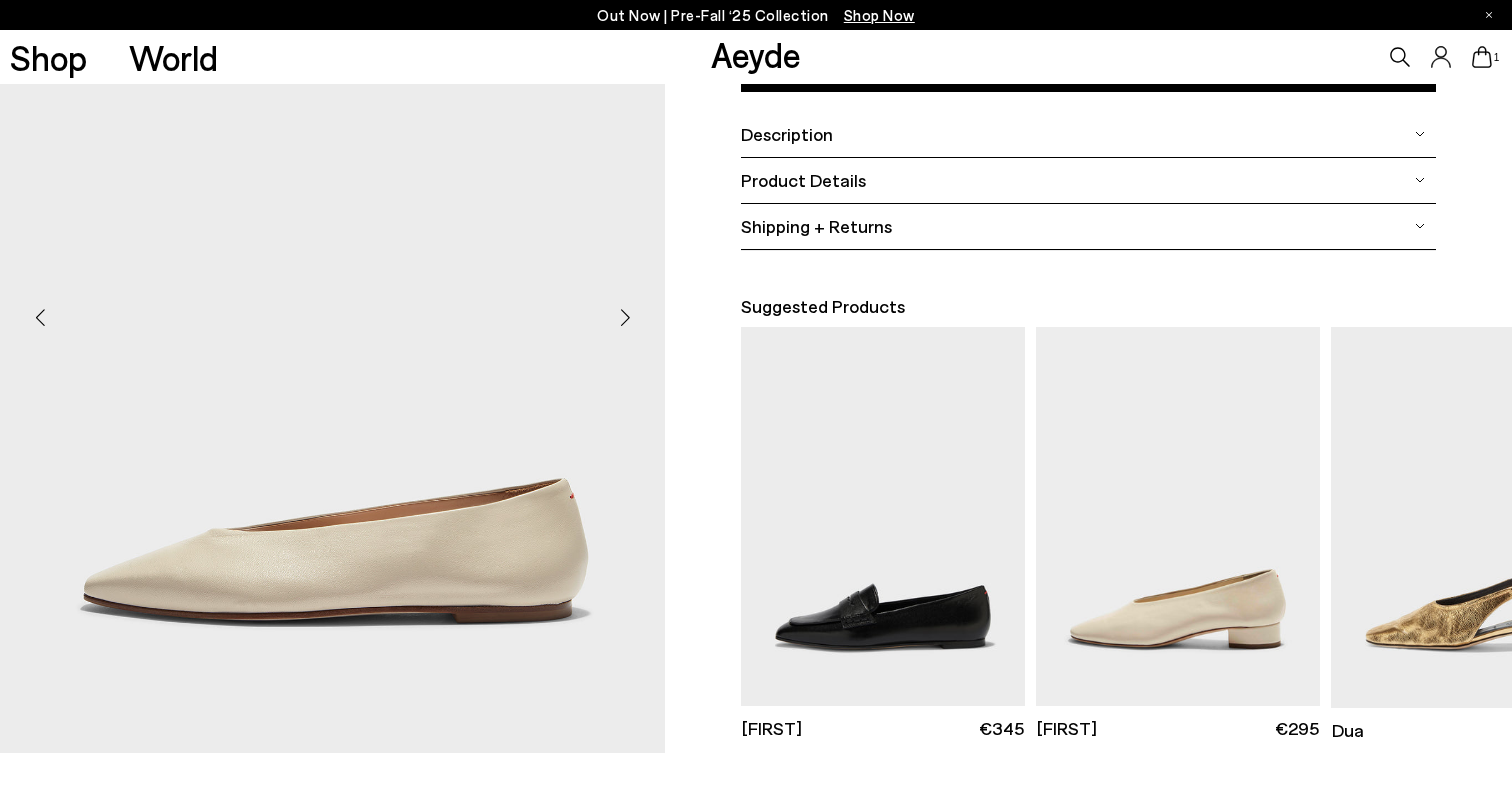 click at bounding box center [625, 318] 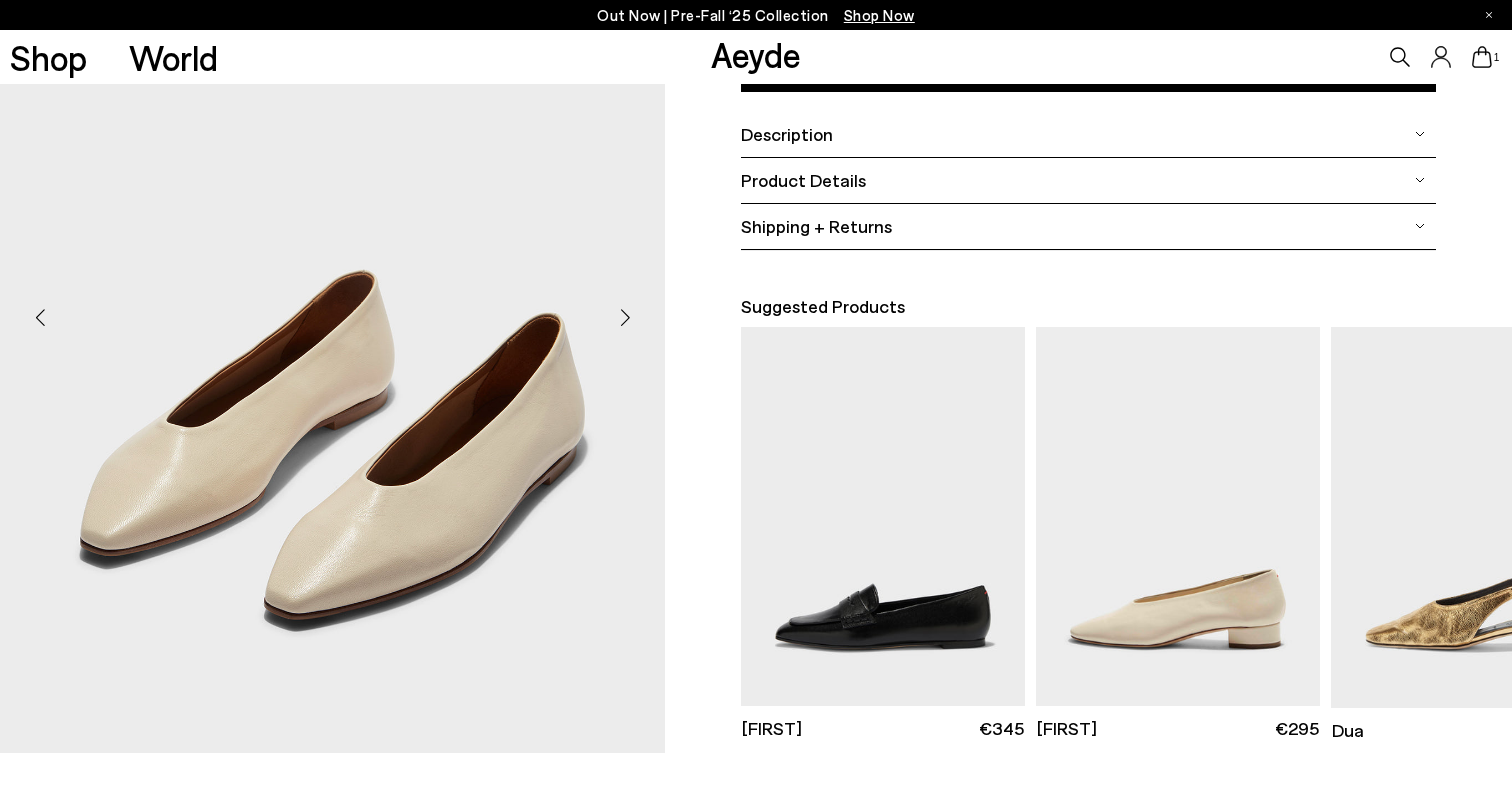 click at bounding box center (625, 318) 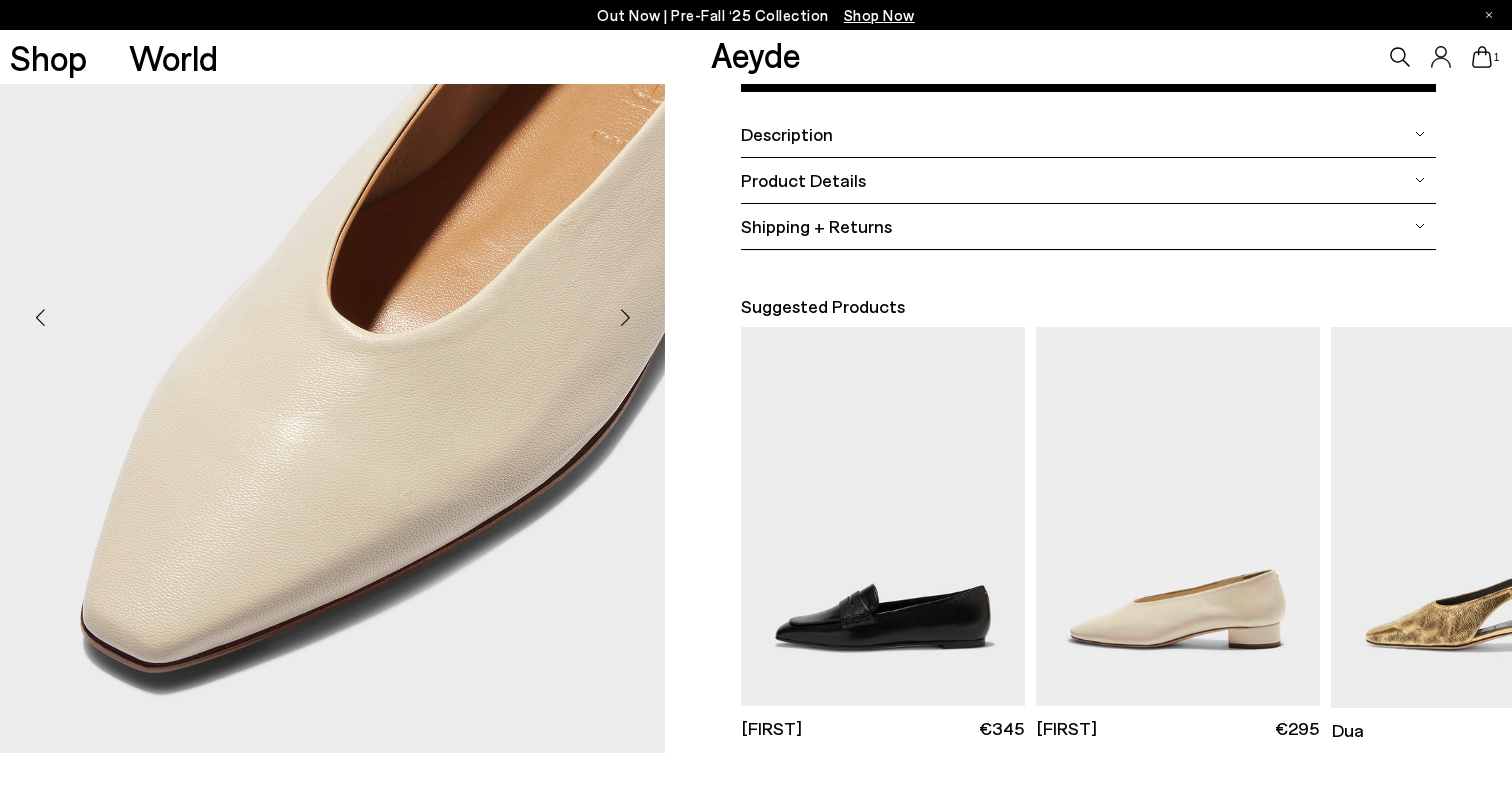 click at bounding box center [625, 318] 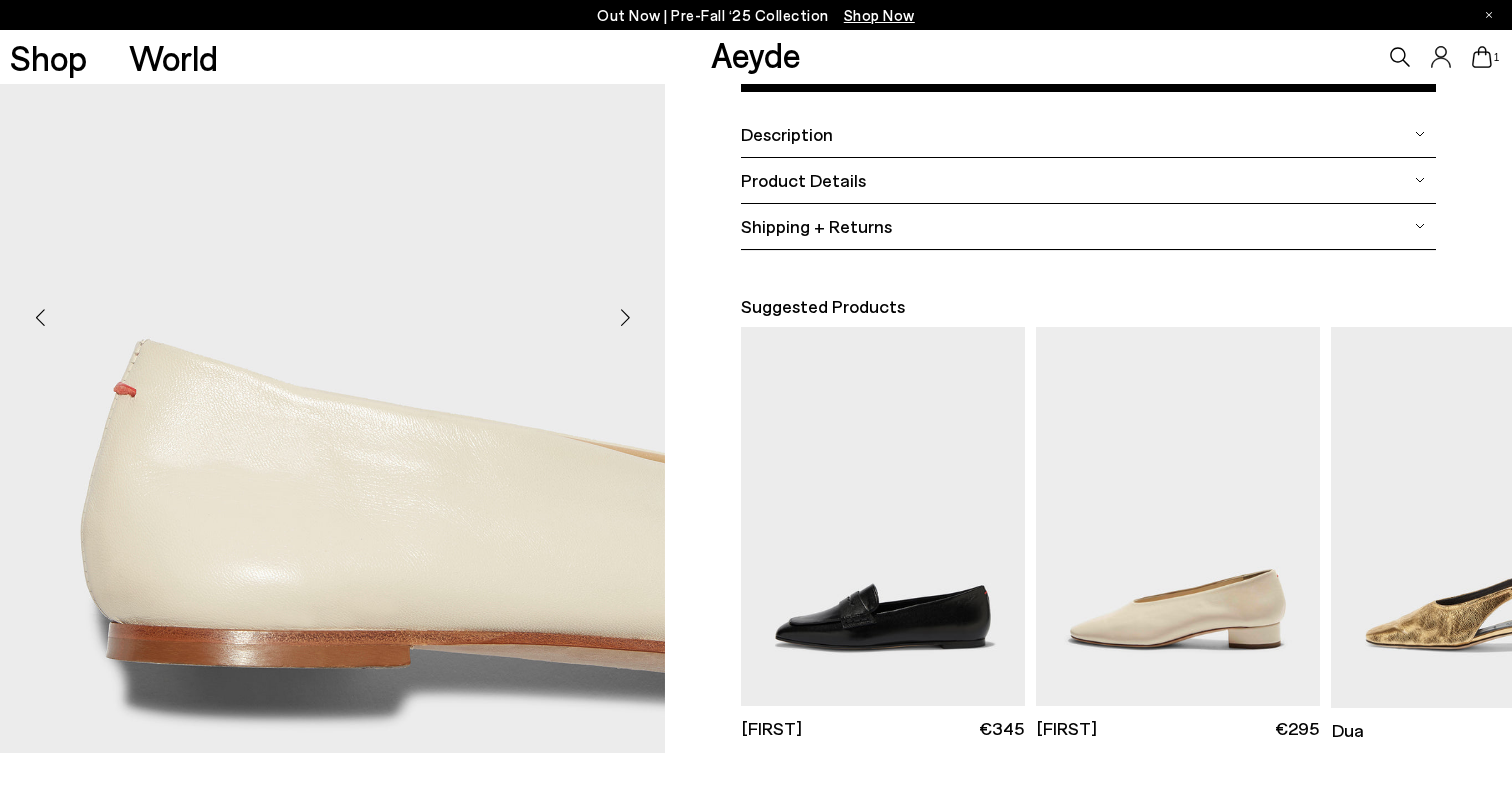 click at bounding box center [625, 318] 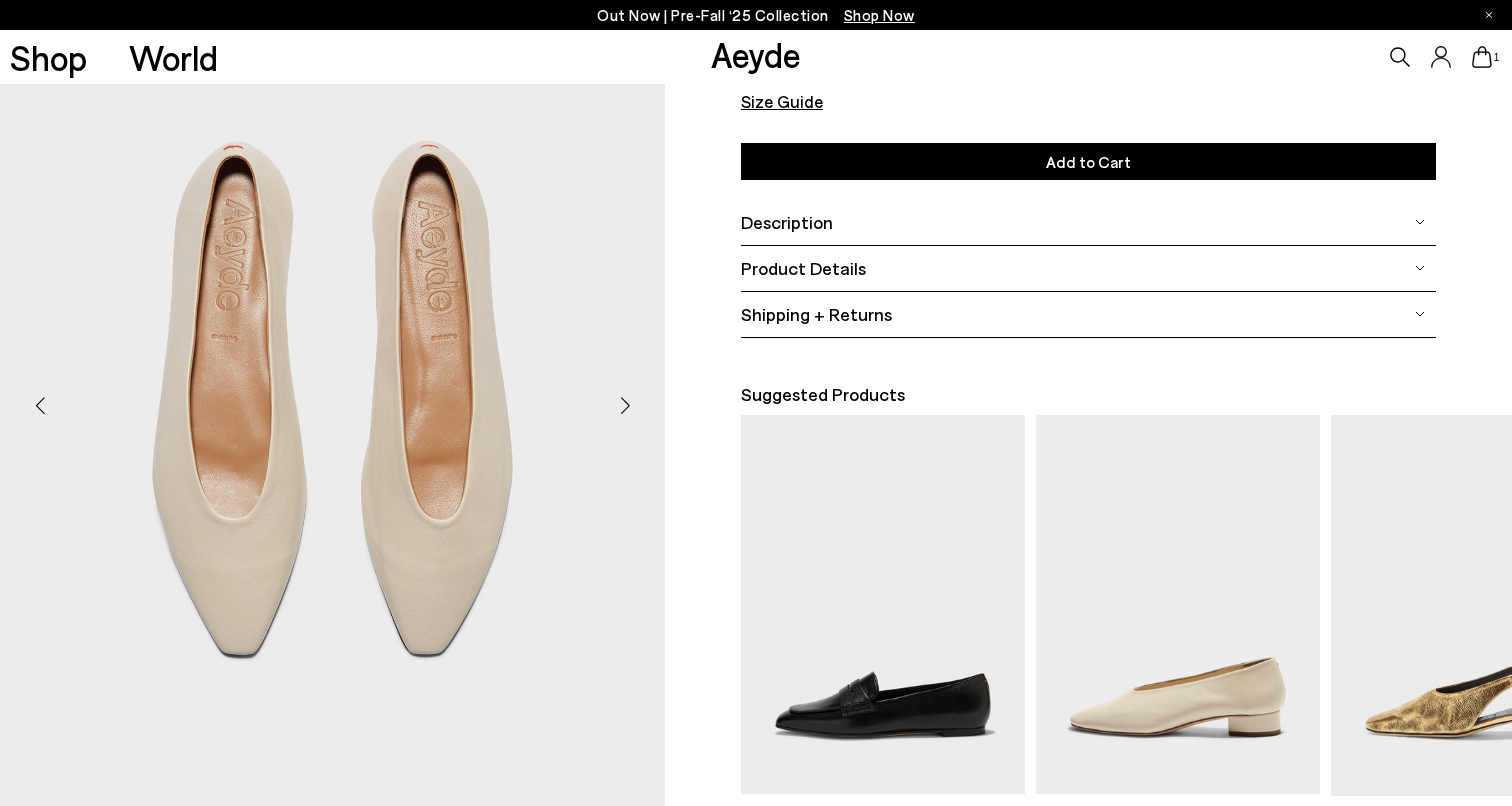 scroll, scrollTop: 282, scrollLeft: 0, axis: vertical 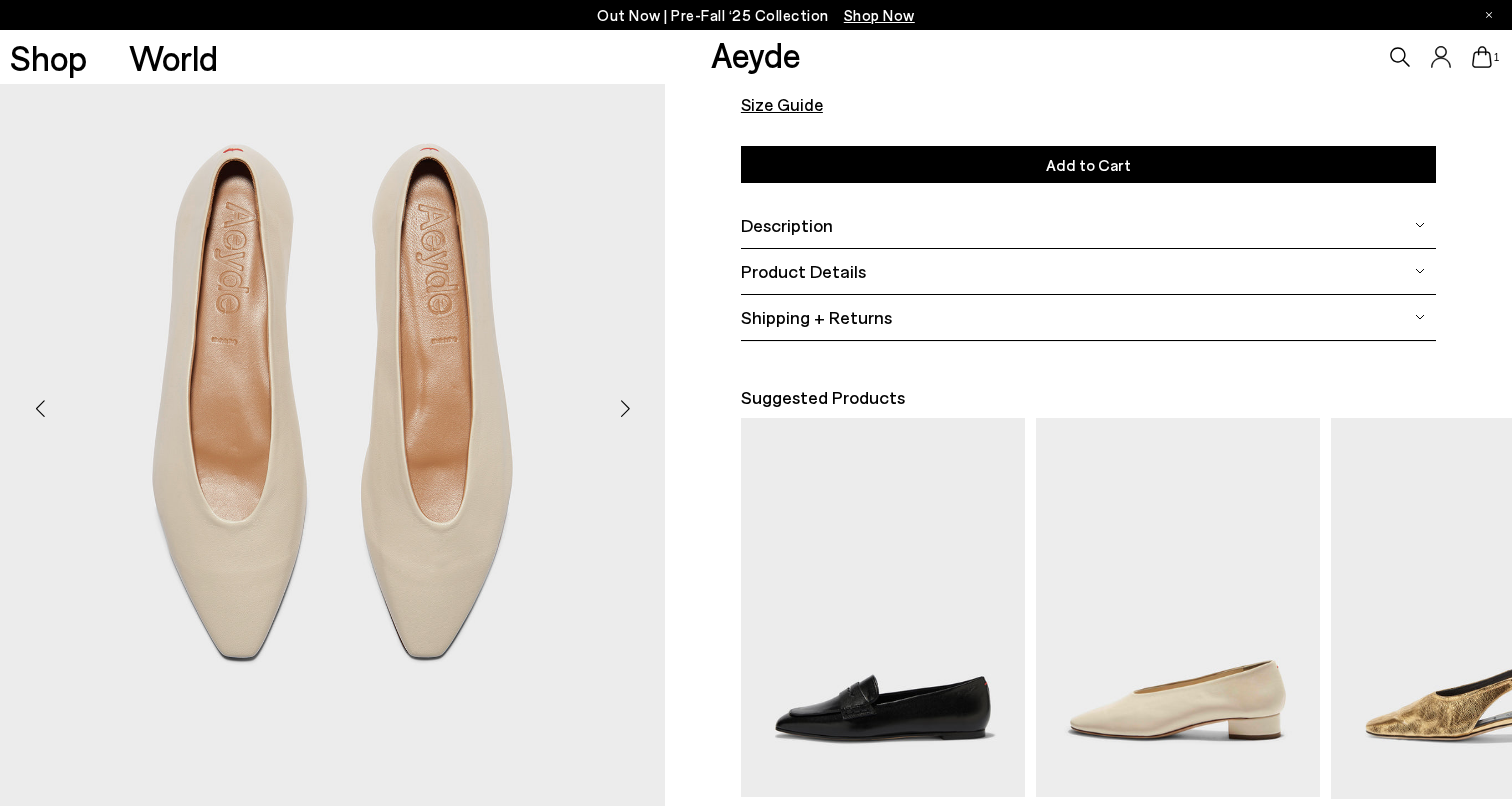 click at bounding box center [625, 409] 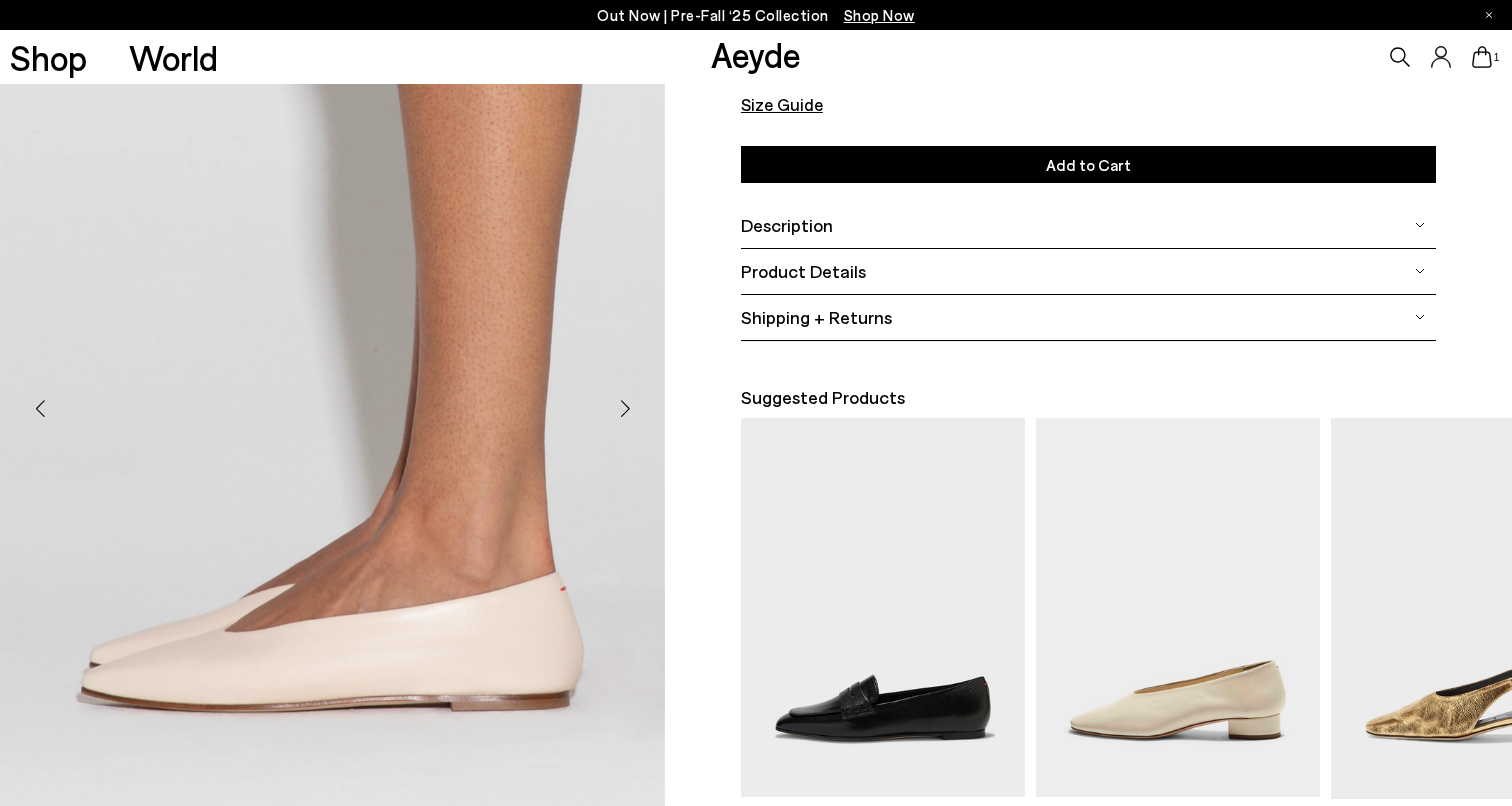 click at bounding box center (625, 409) 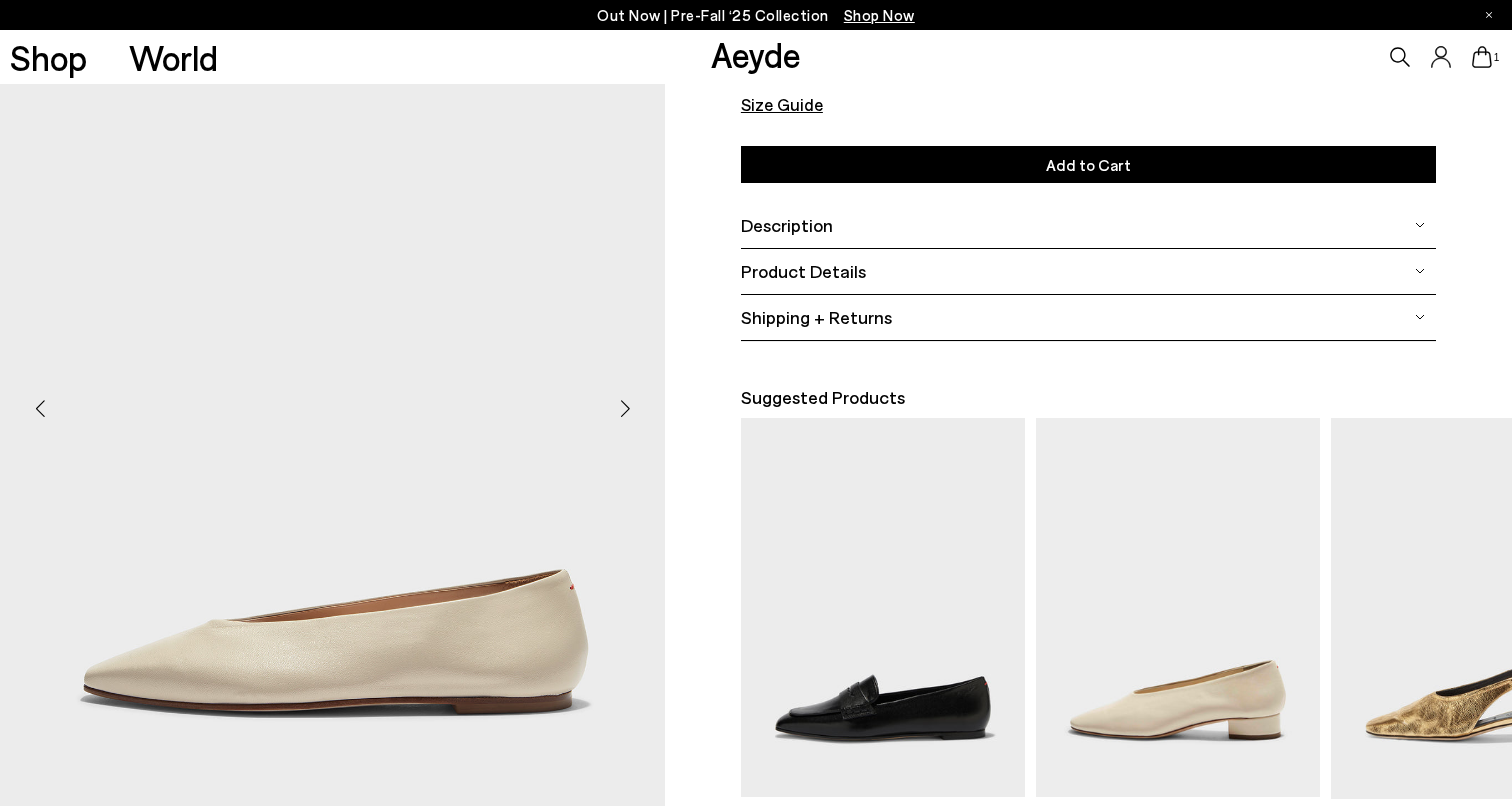 click at bounding box center (625, 409) 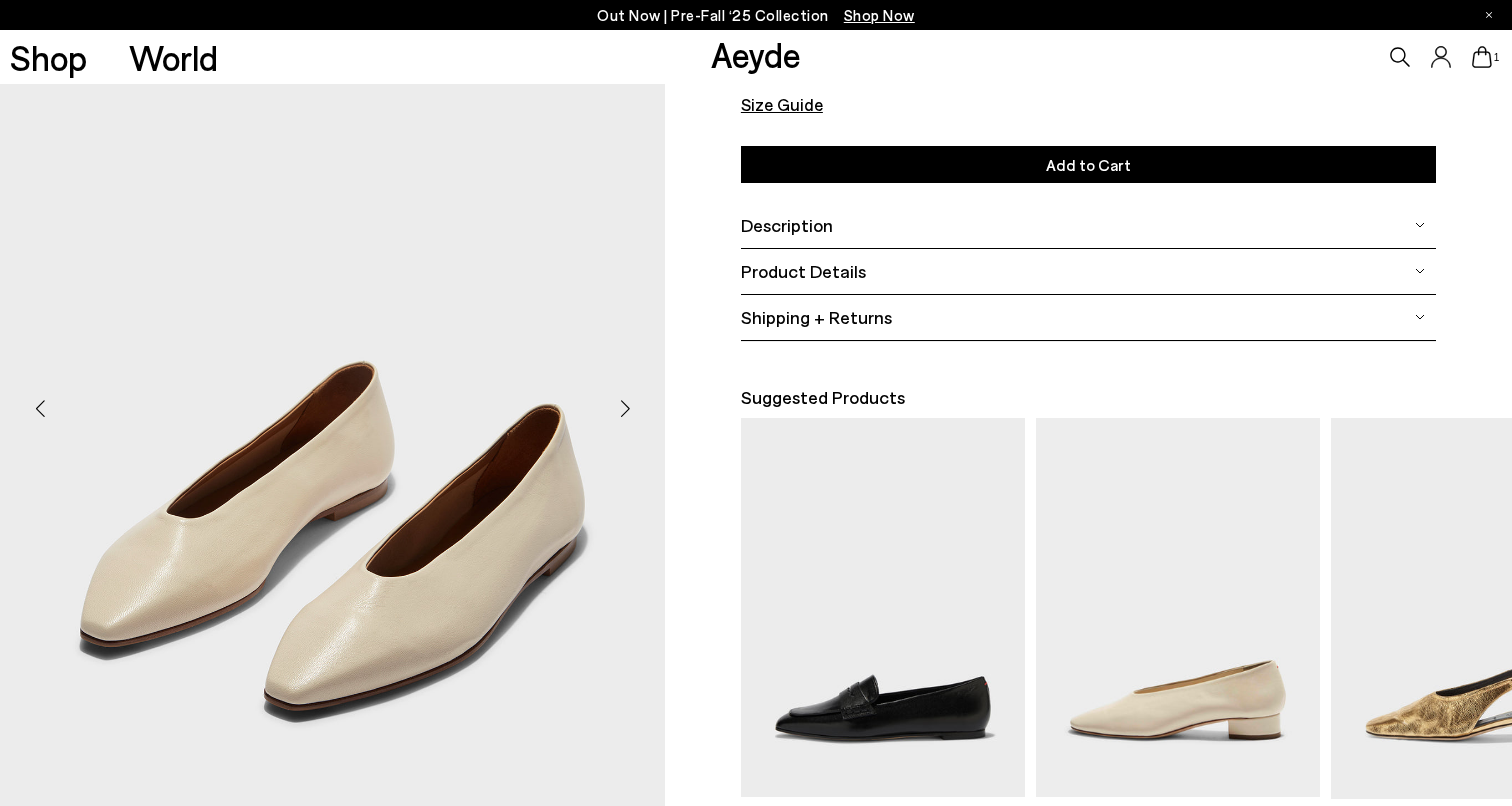 click at bounding box center [625, 409] 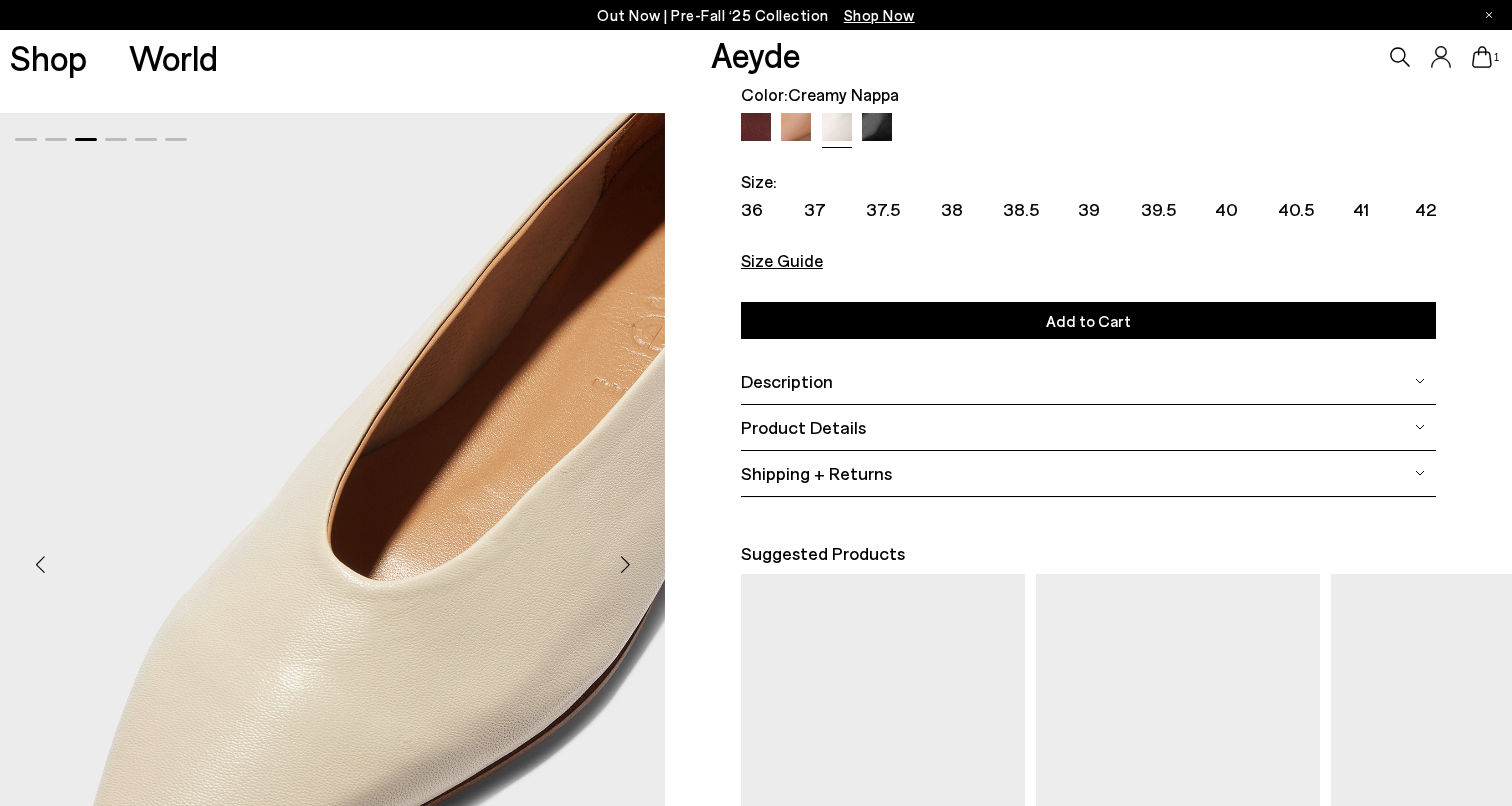 scroll, scrollTop: 0, scrollLeft: 0, axis: both 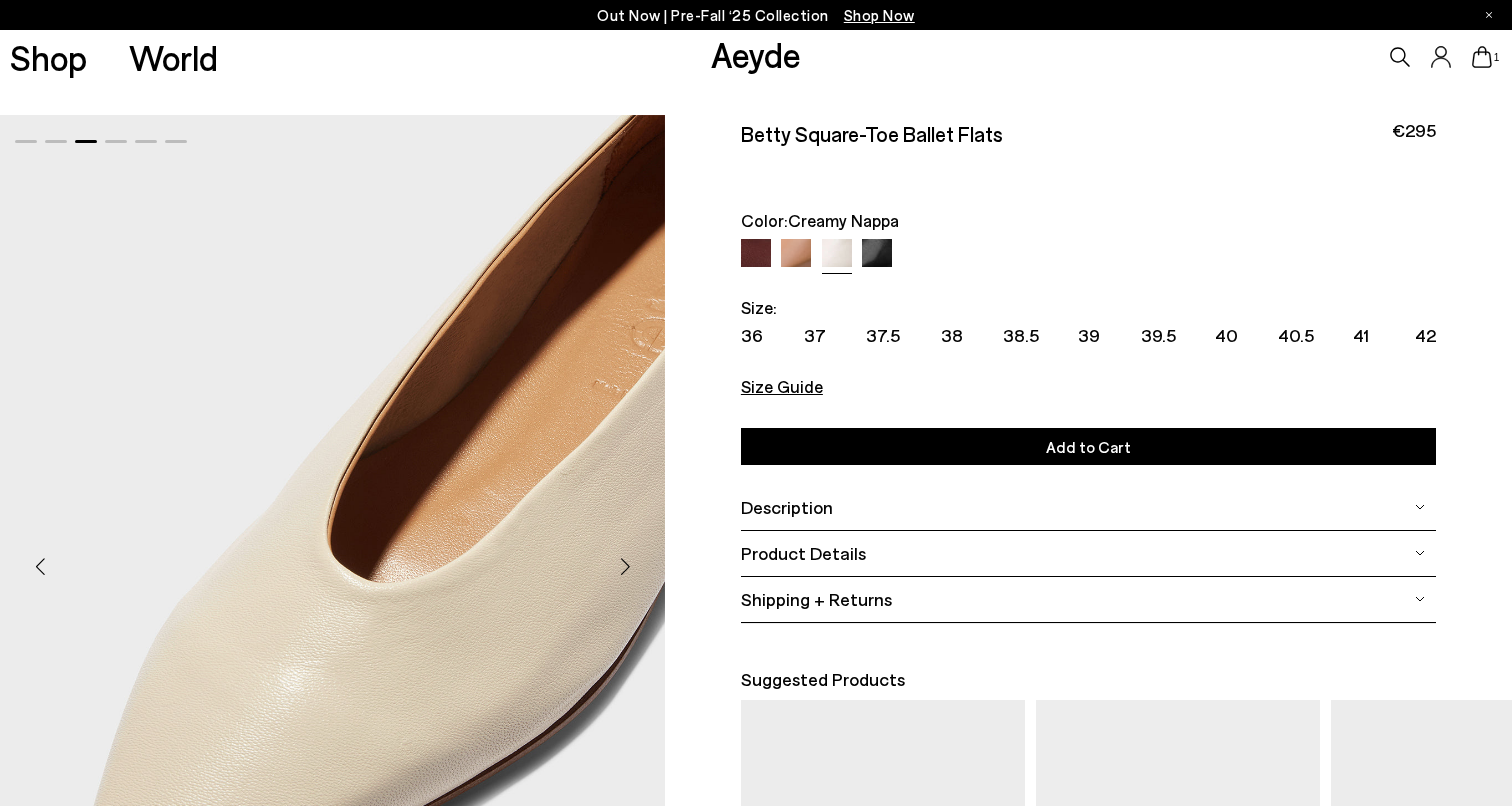 click at bounding box center [796, 254] 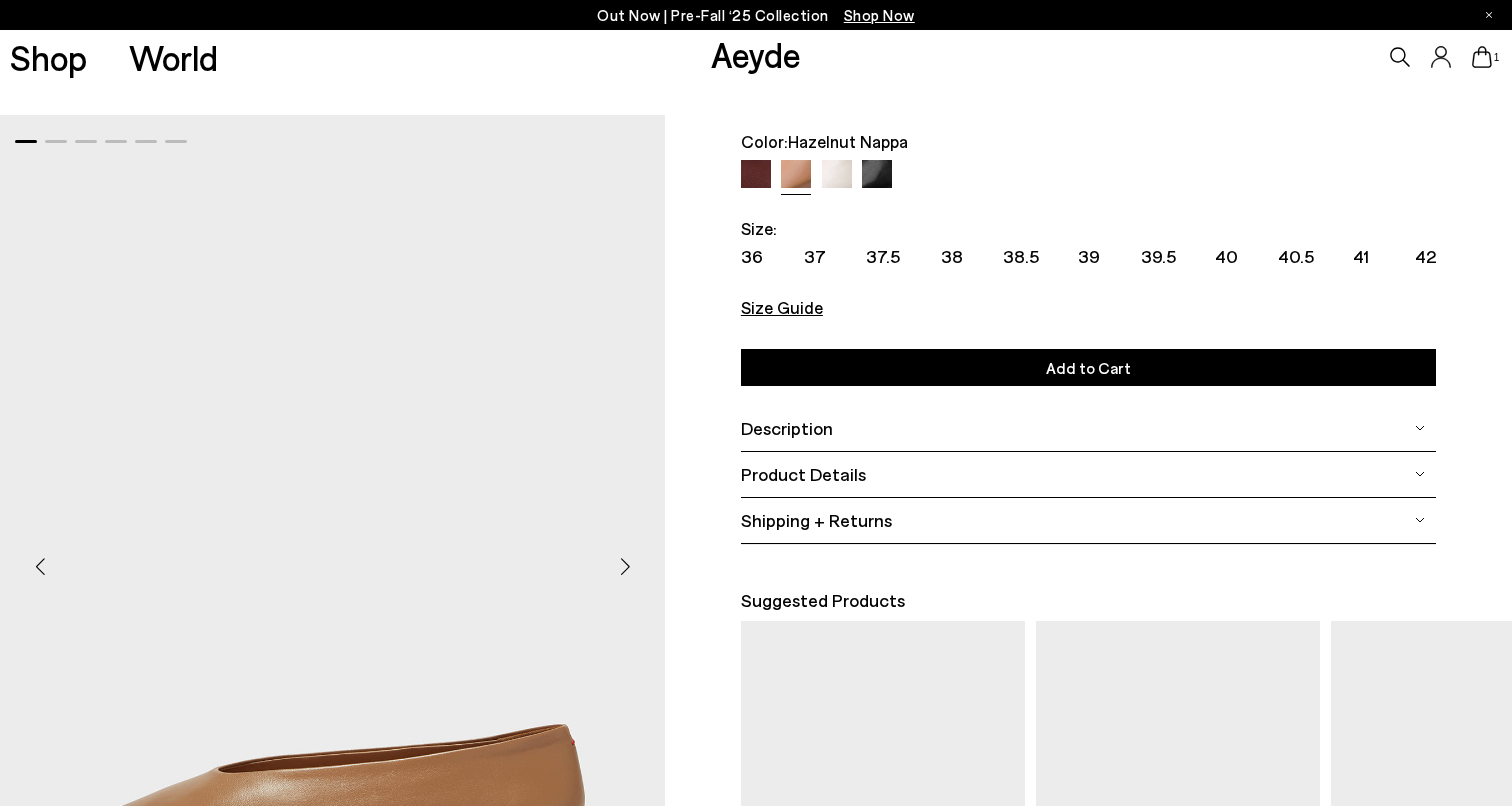 scroll, scrollTop: 107, scrollLeft: 0, axis: vertical 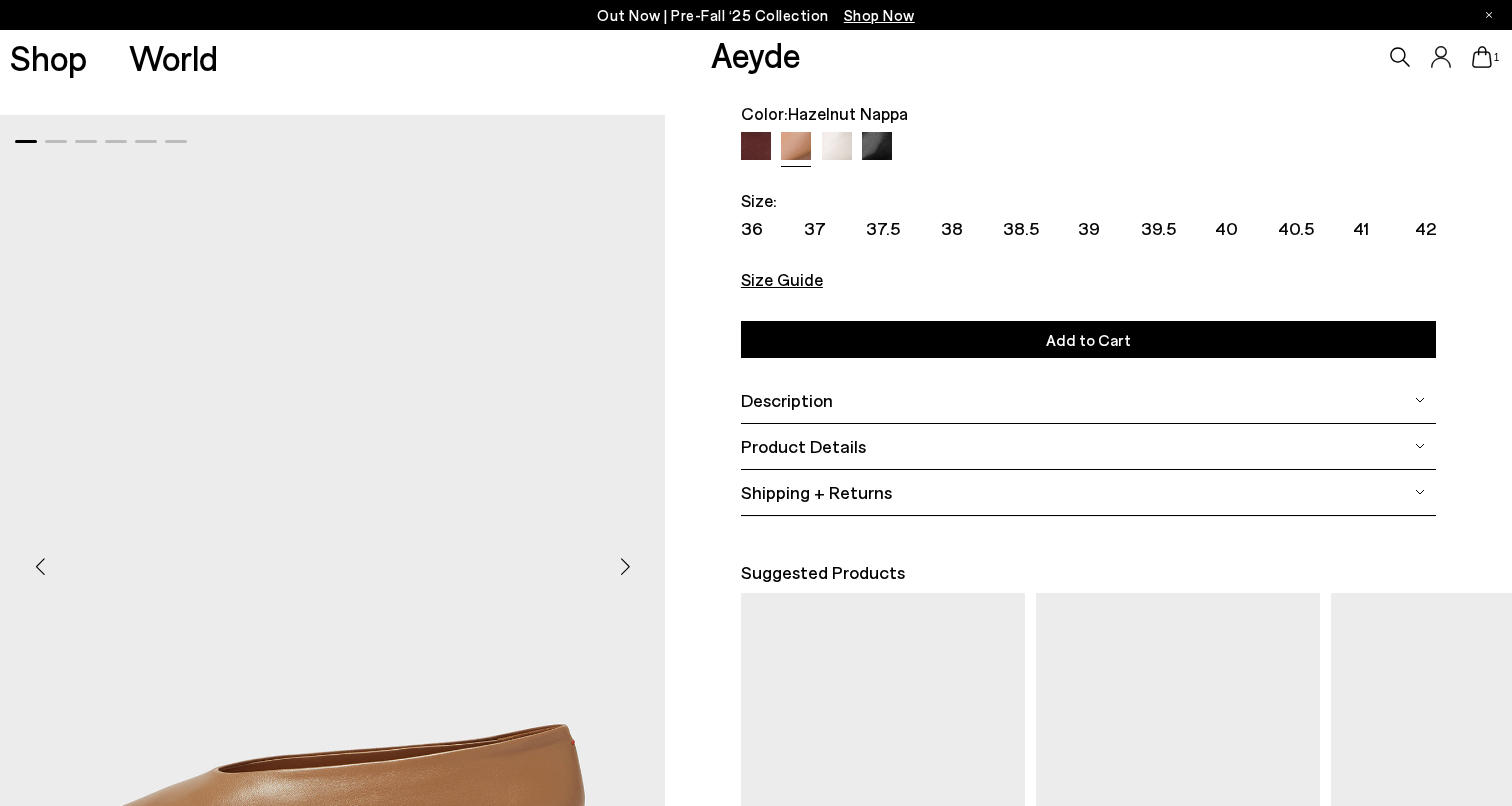 click at bounding box center [756, 147] 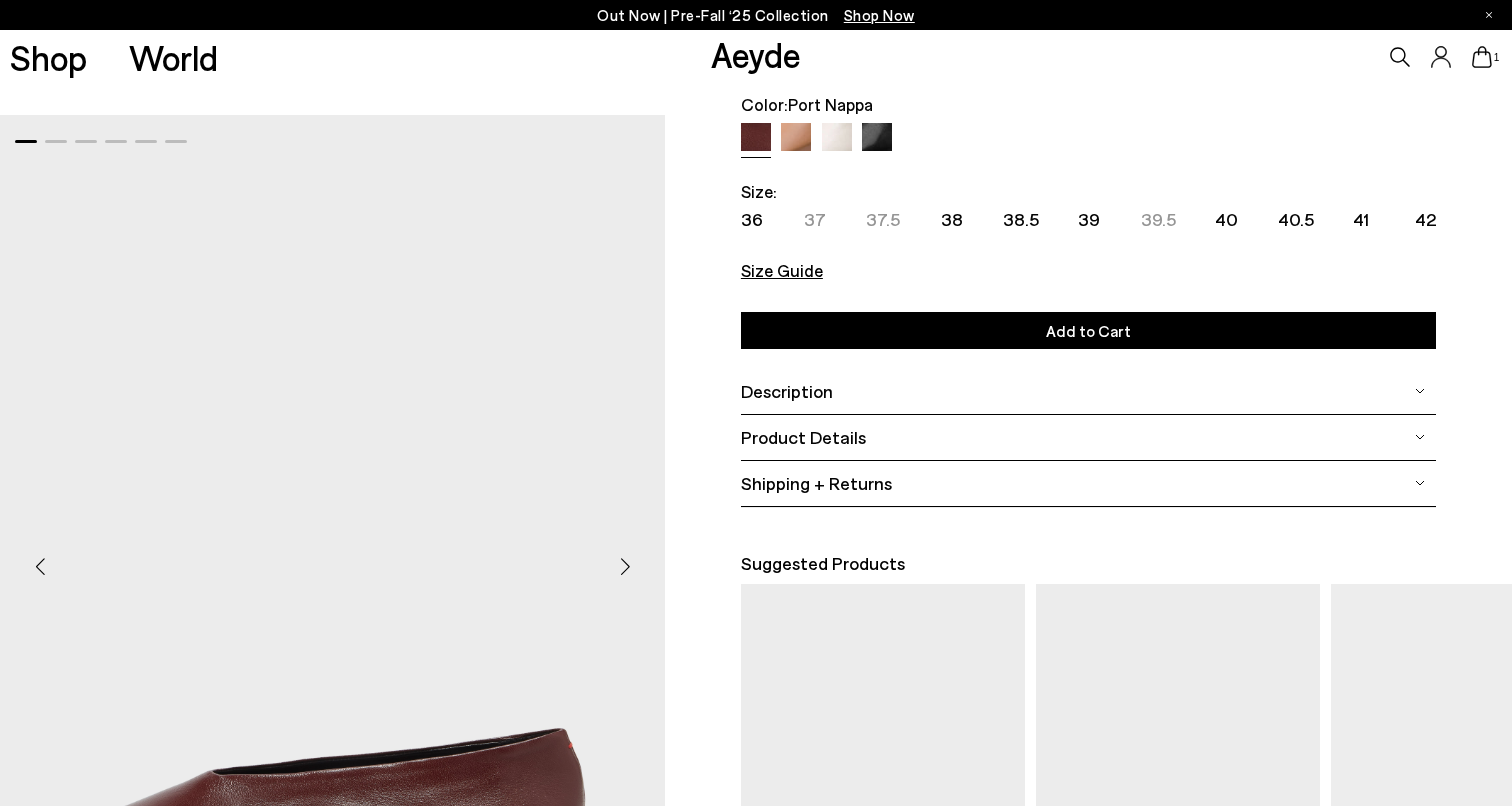 scroll, scrollTop: 0, scrollLeft: 0, axis: both 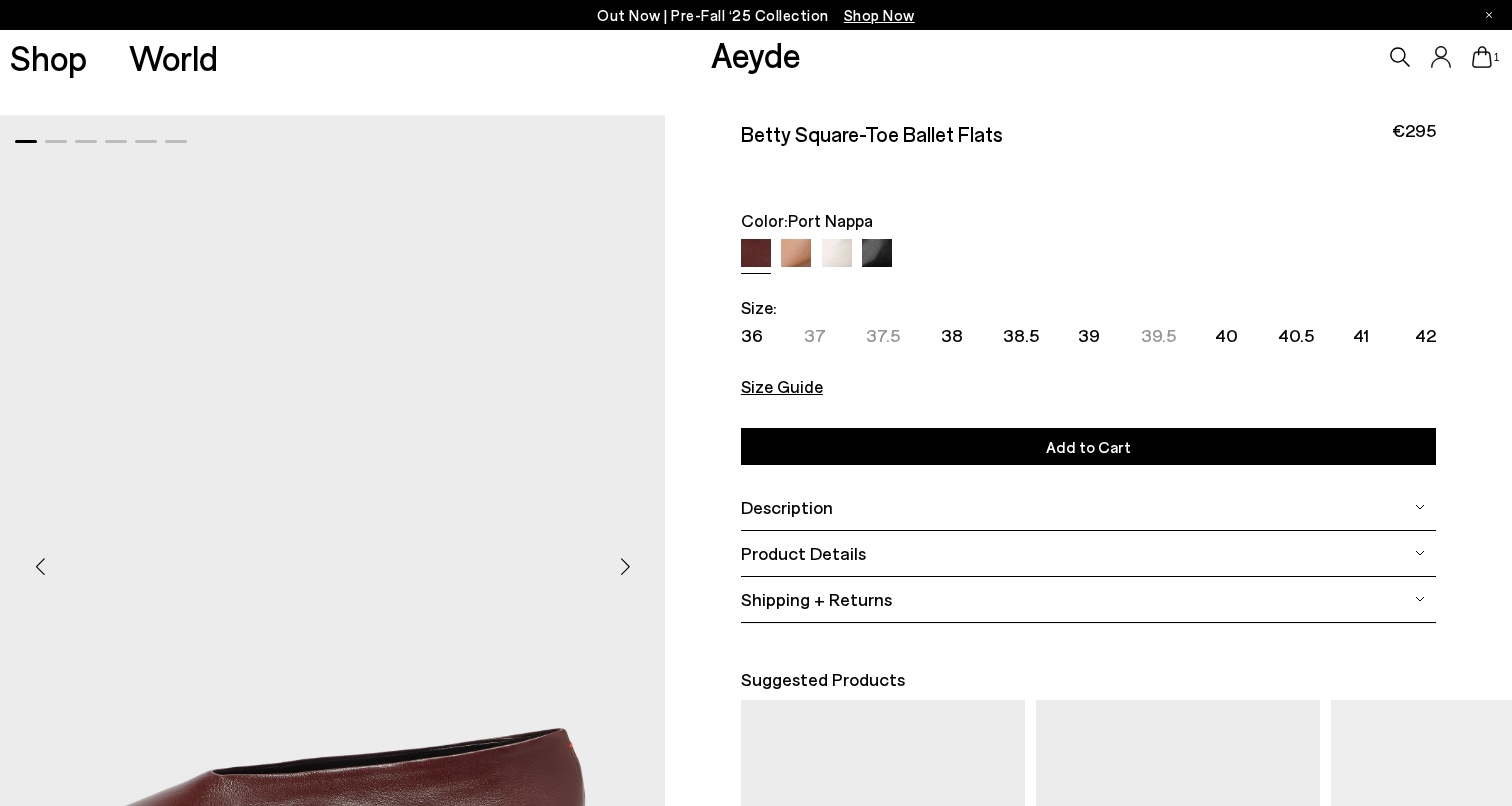 click at bounding box center (877, 254) 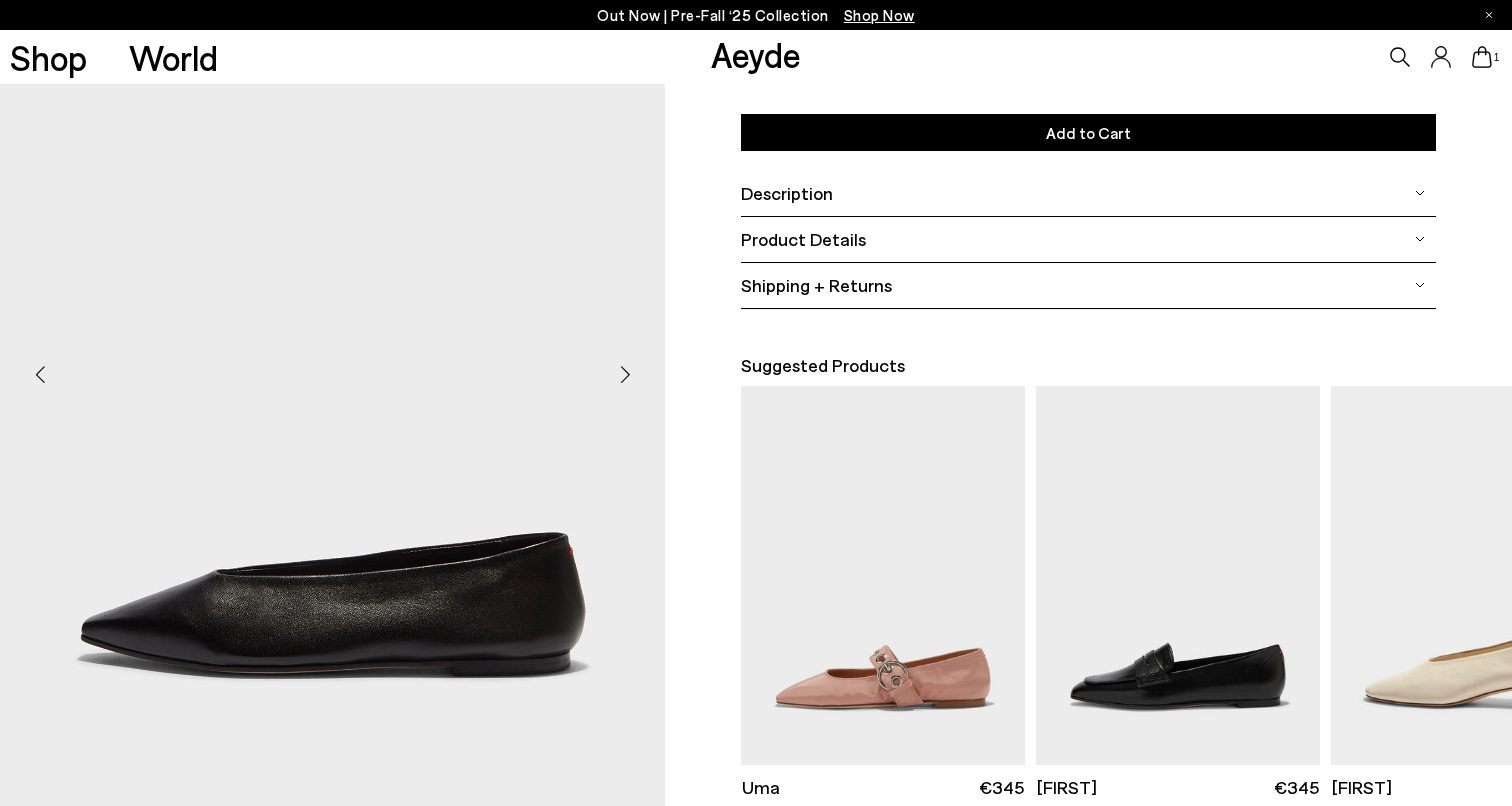 scroll, scrollTop: 0, scrollLeft: 0, axis: both 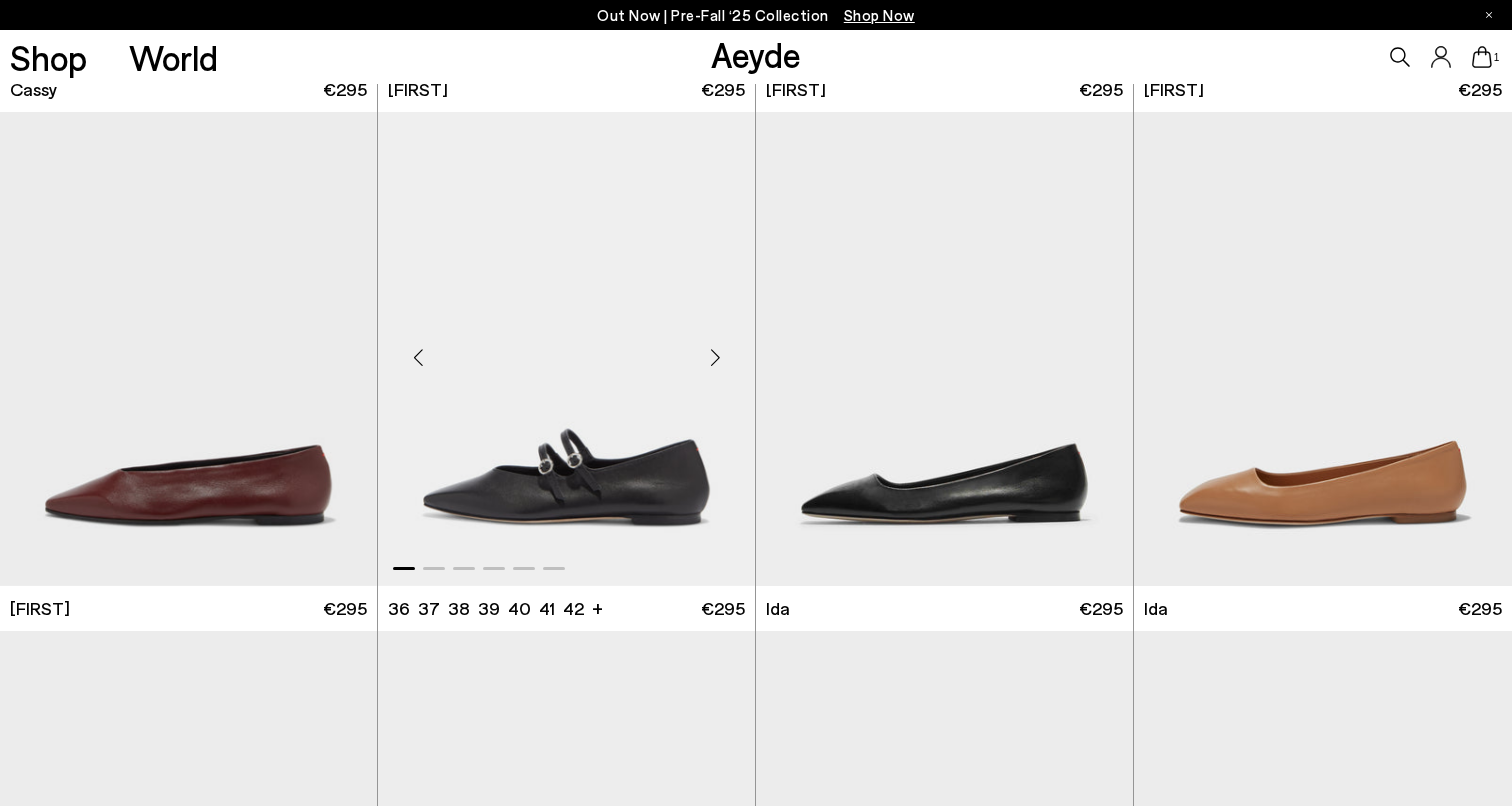 click at bounding box center (715, 357) 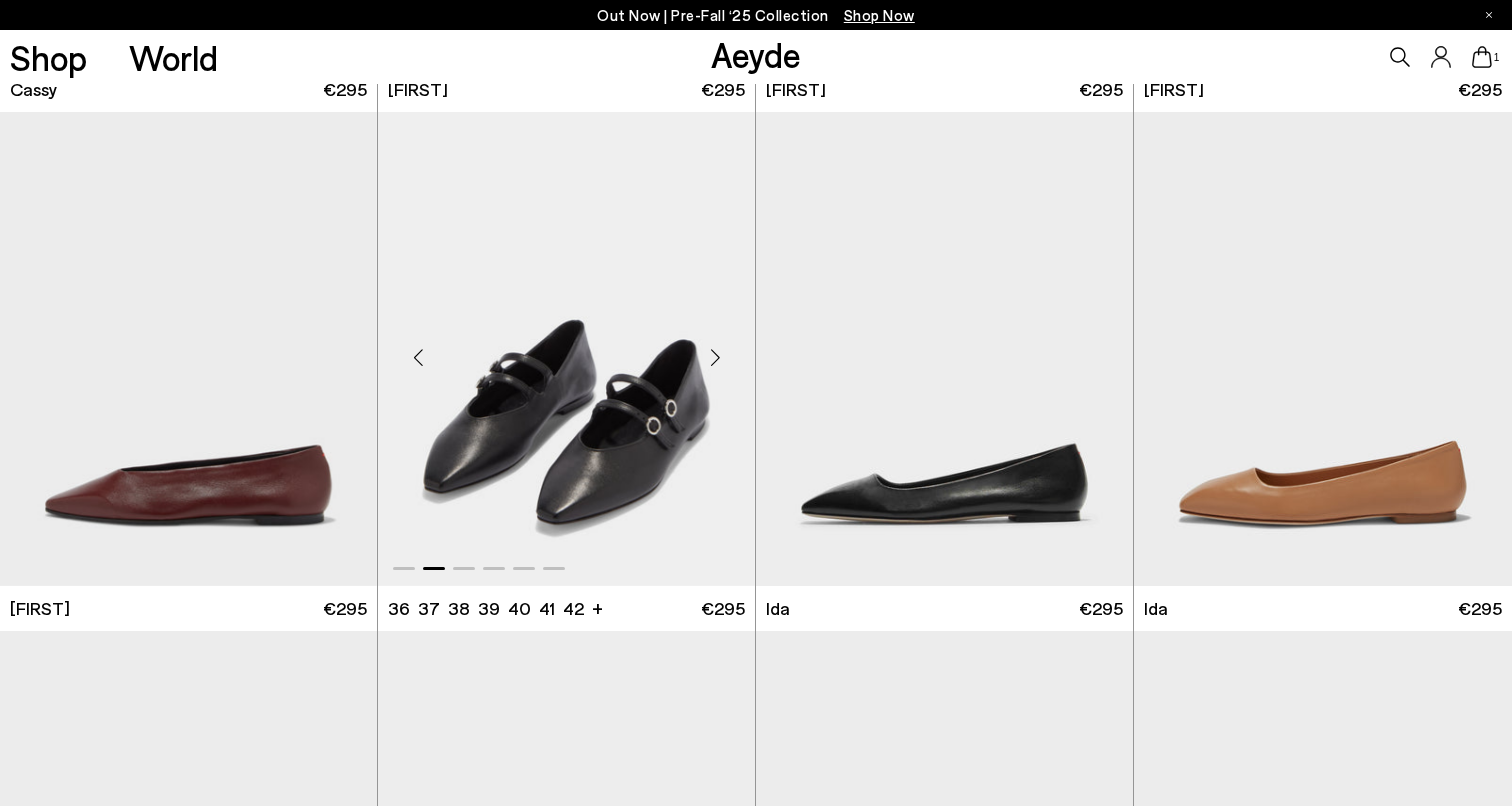 click at bounding box center [715, 357] 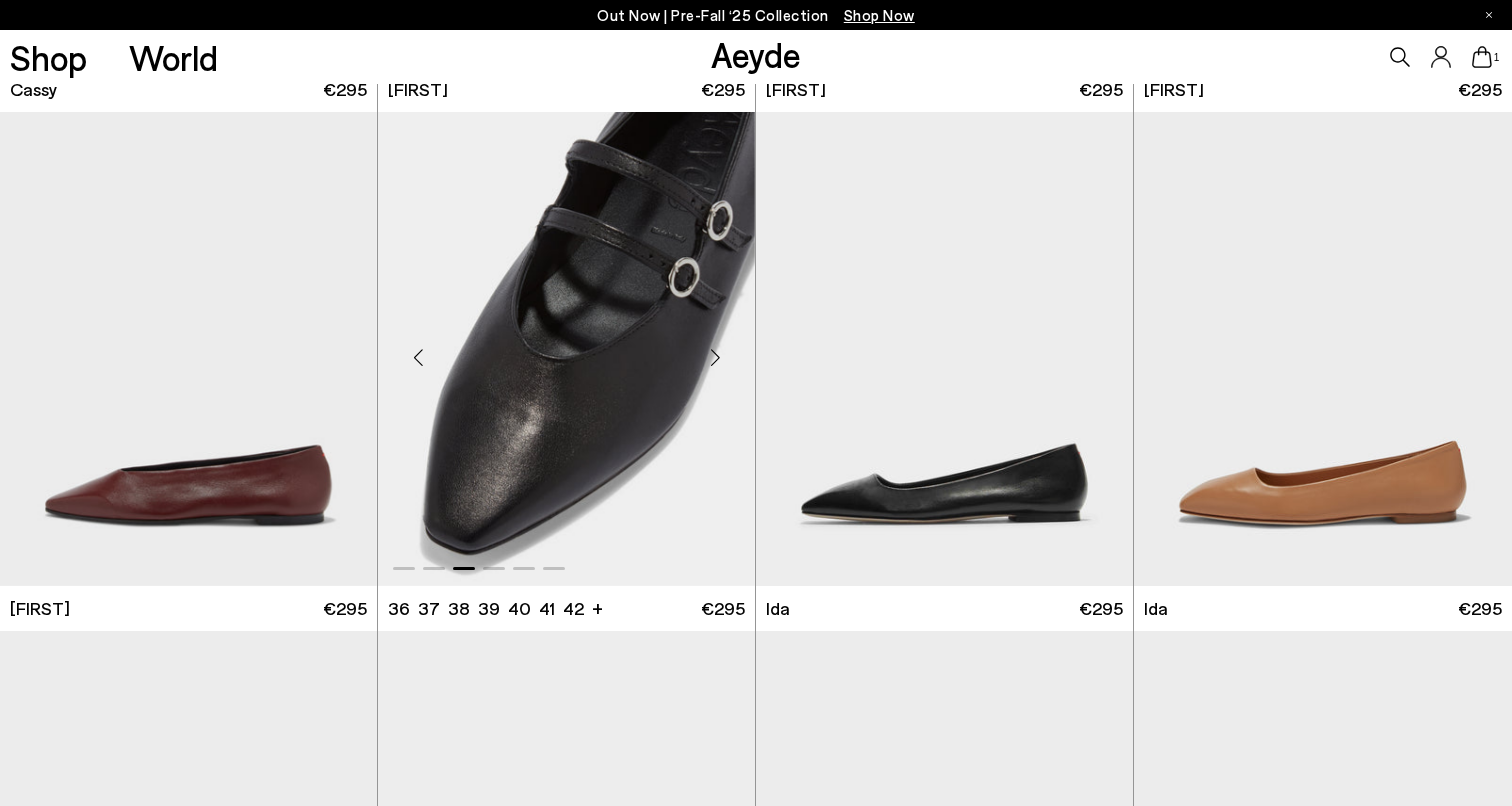click at bounding box center (715, 357) 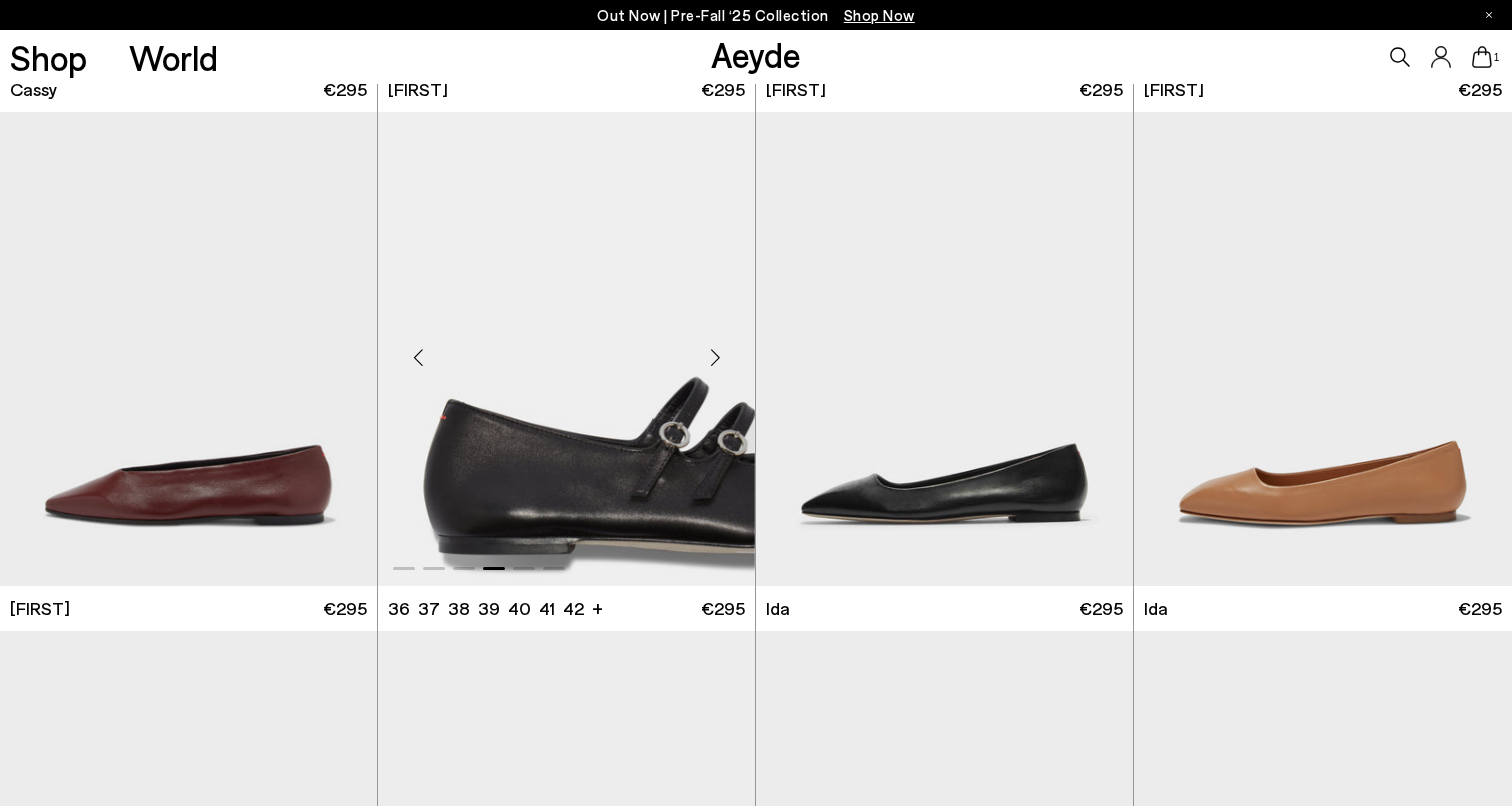 click at bounding box center (715, 357) 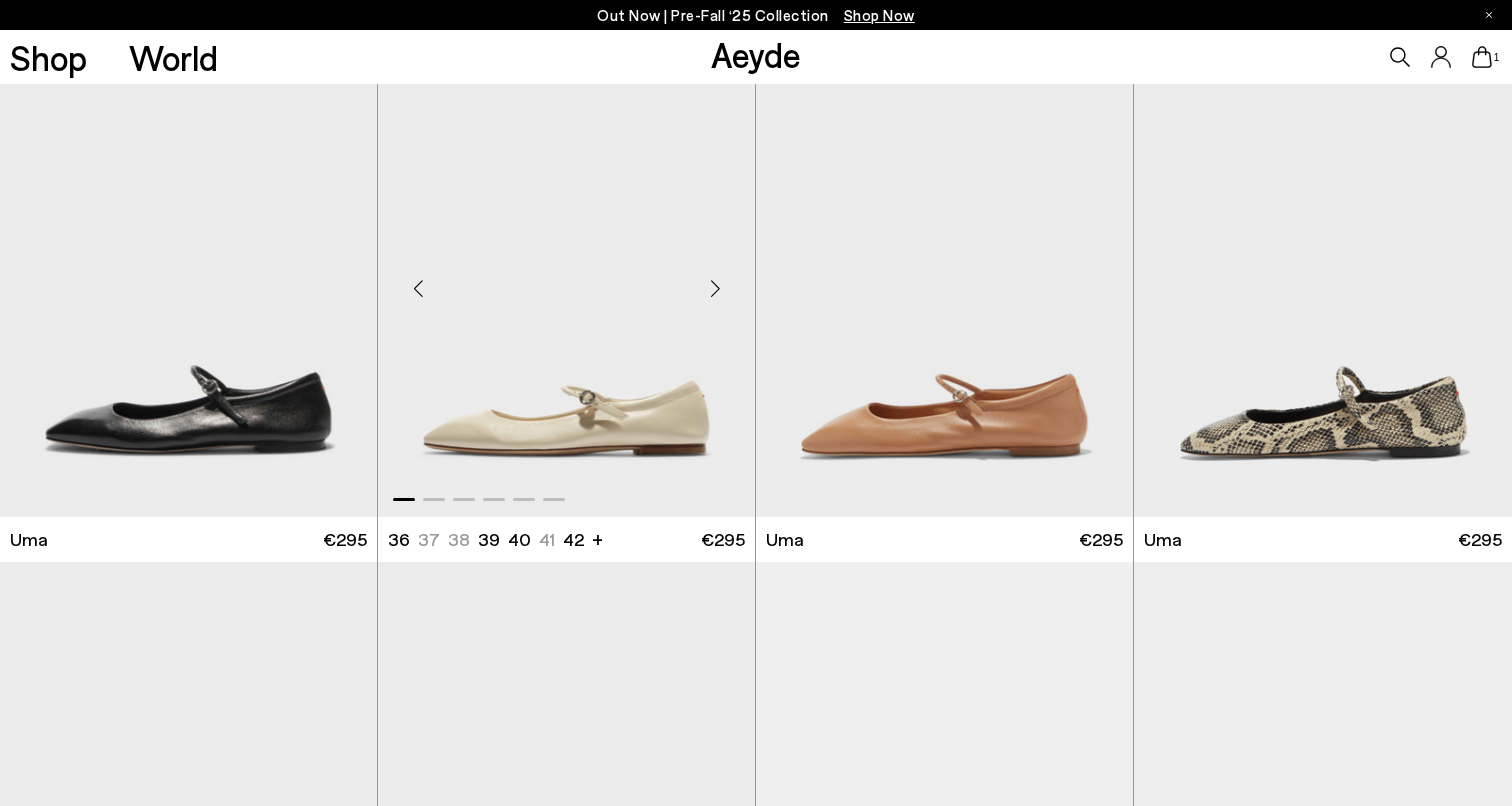 scroll, scrollTop: 3161, scrollLeft: 0, axis: vertical 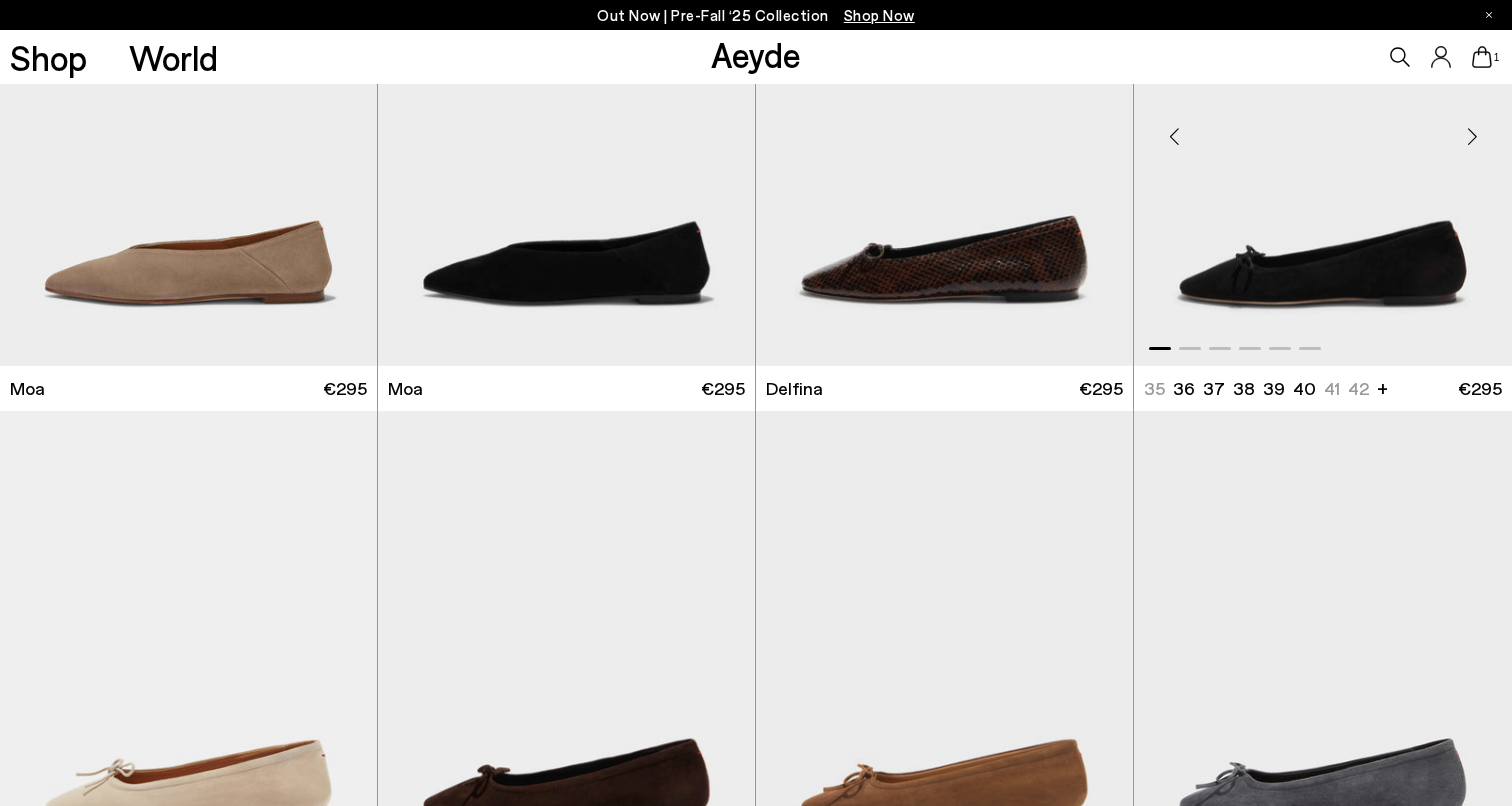 click at bounding box center (1472, 137) 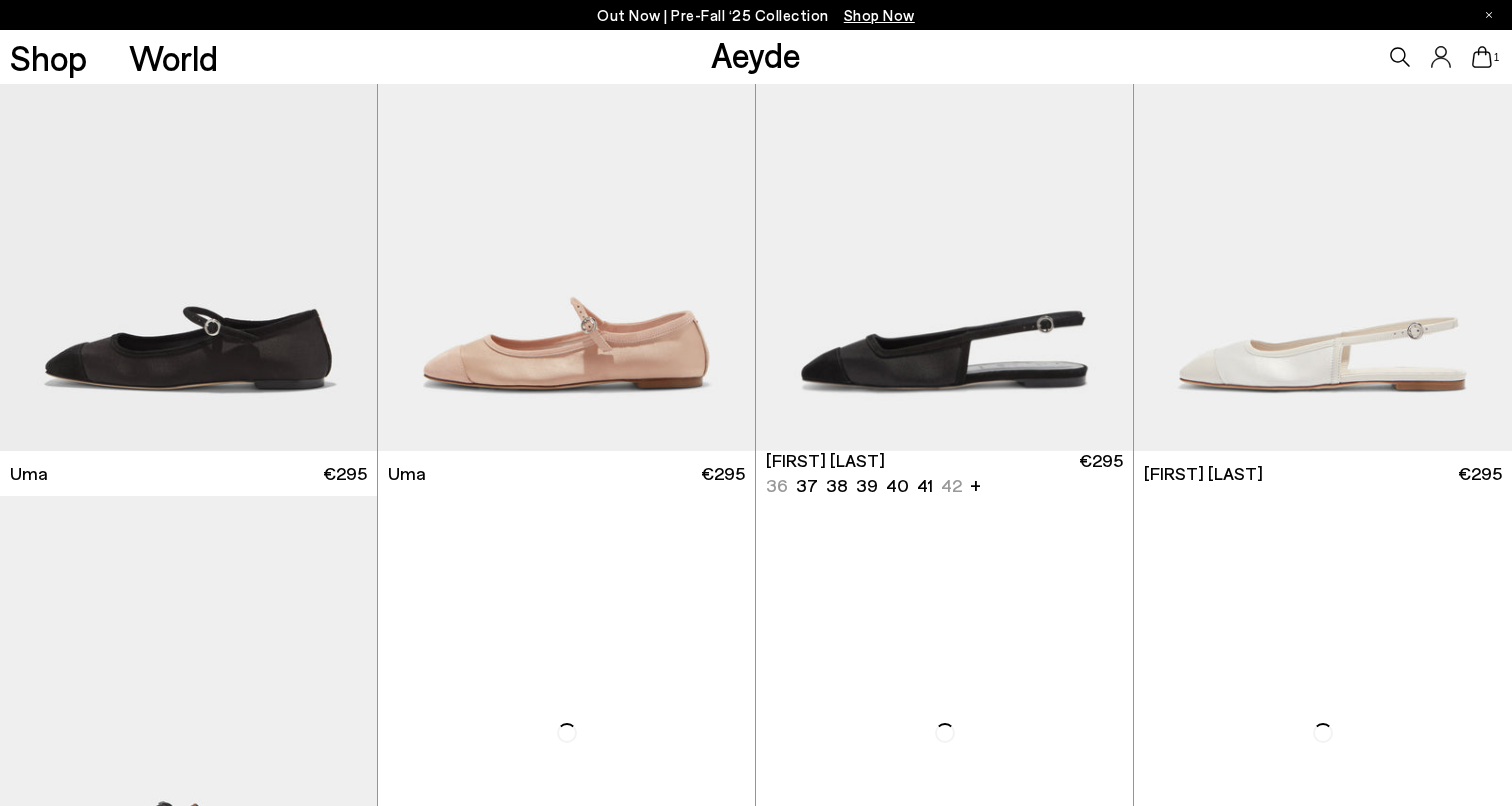 scroll, scrollTop: 8962, scrollLeft: 0, axis: vertical 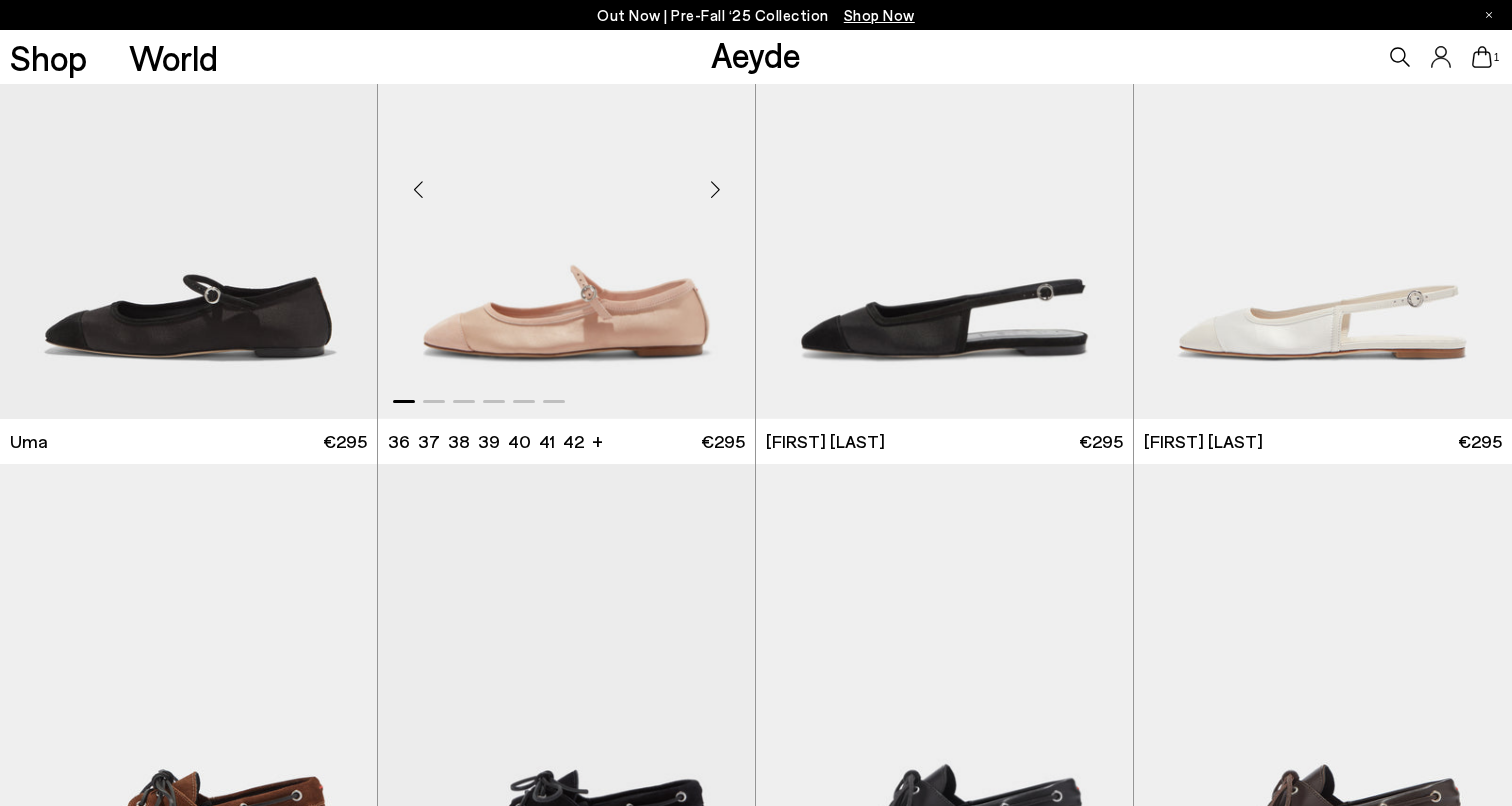 click at bounding box center [715, 190] 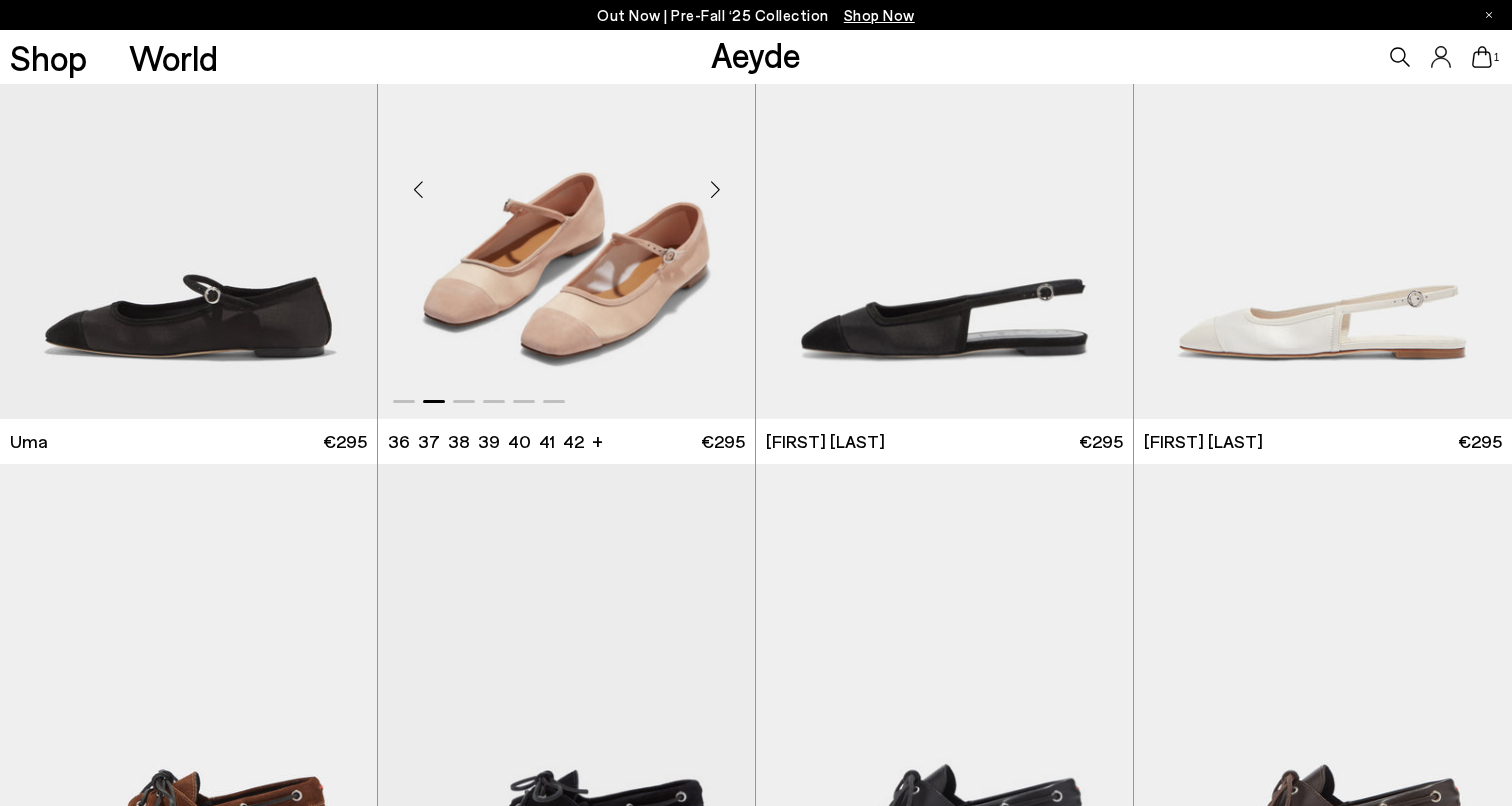 click at bounding box center [715, 190] 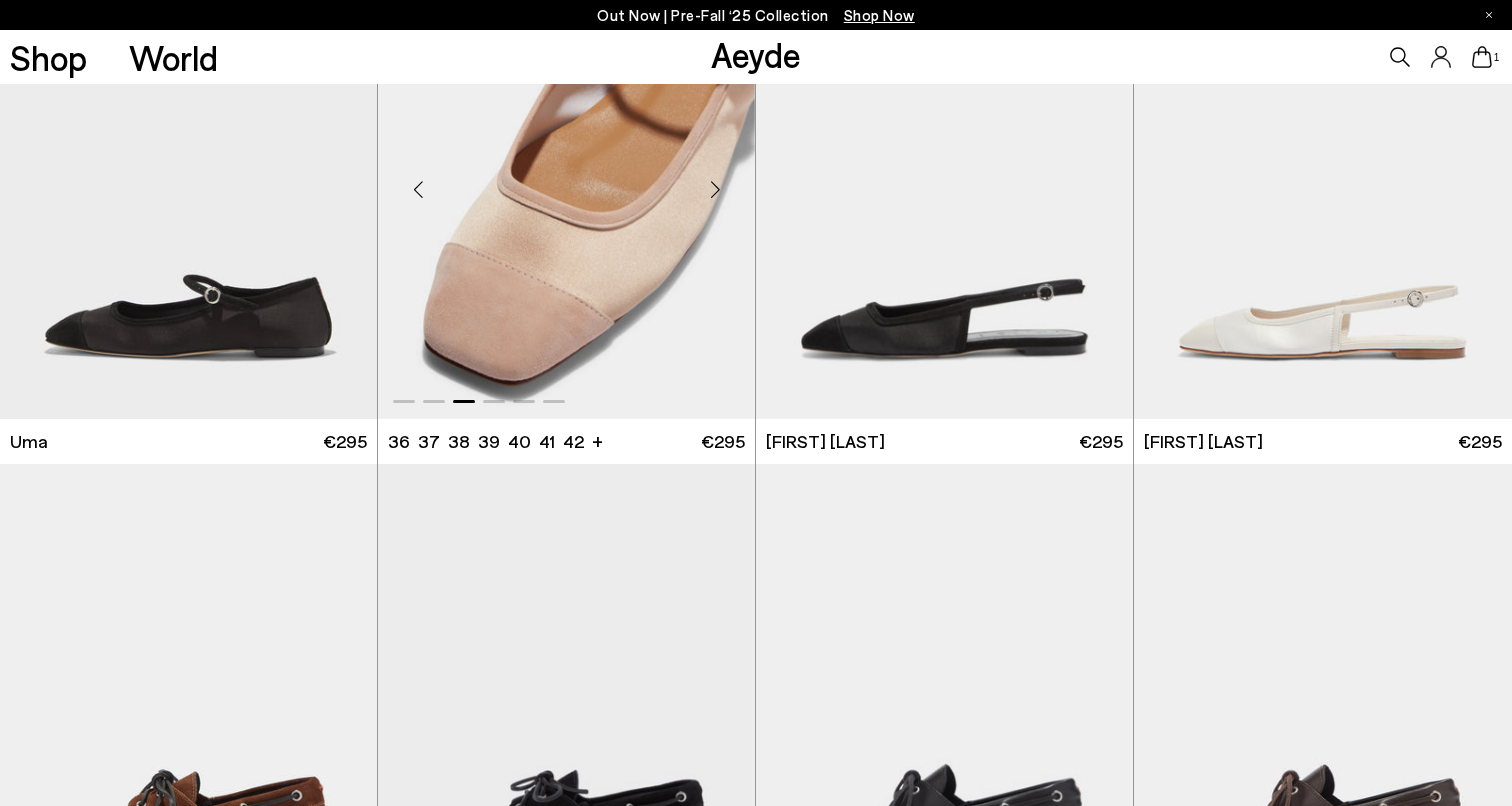 click at bounding box center [715, 190] 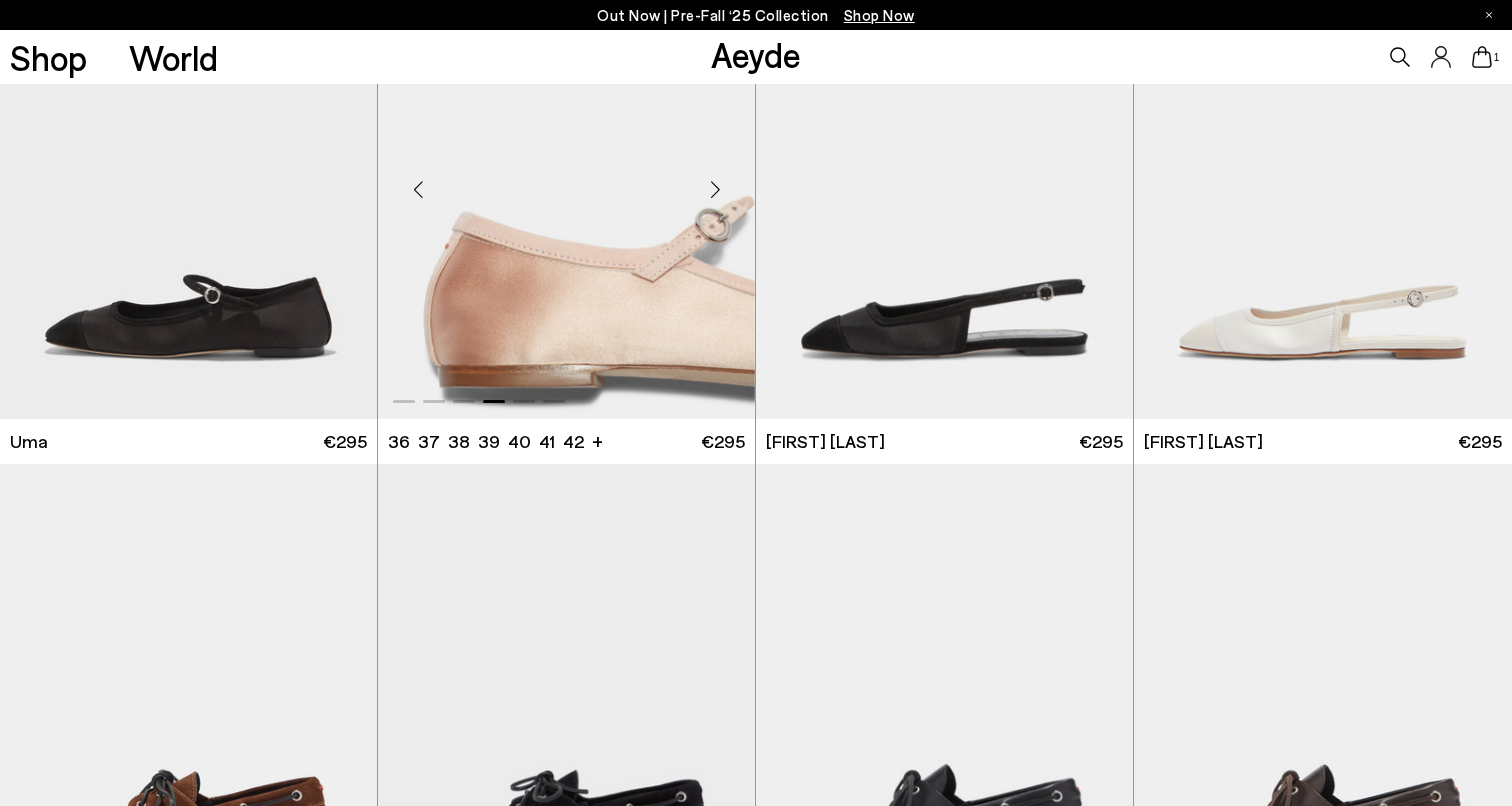 click at bounding box center [715, 190] 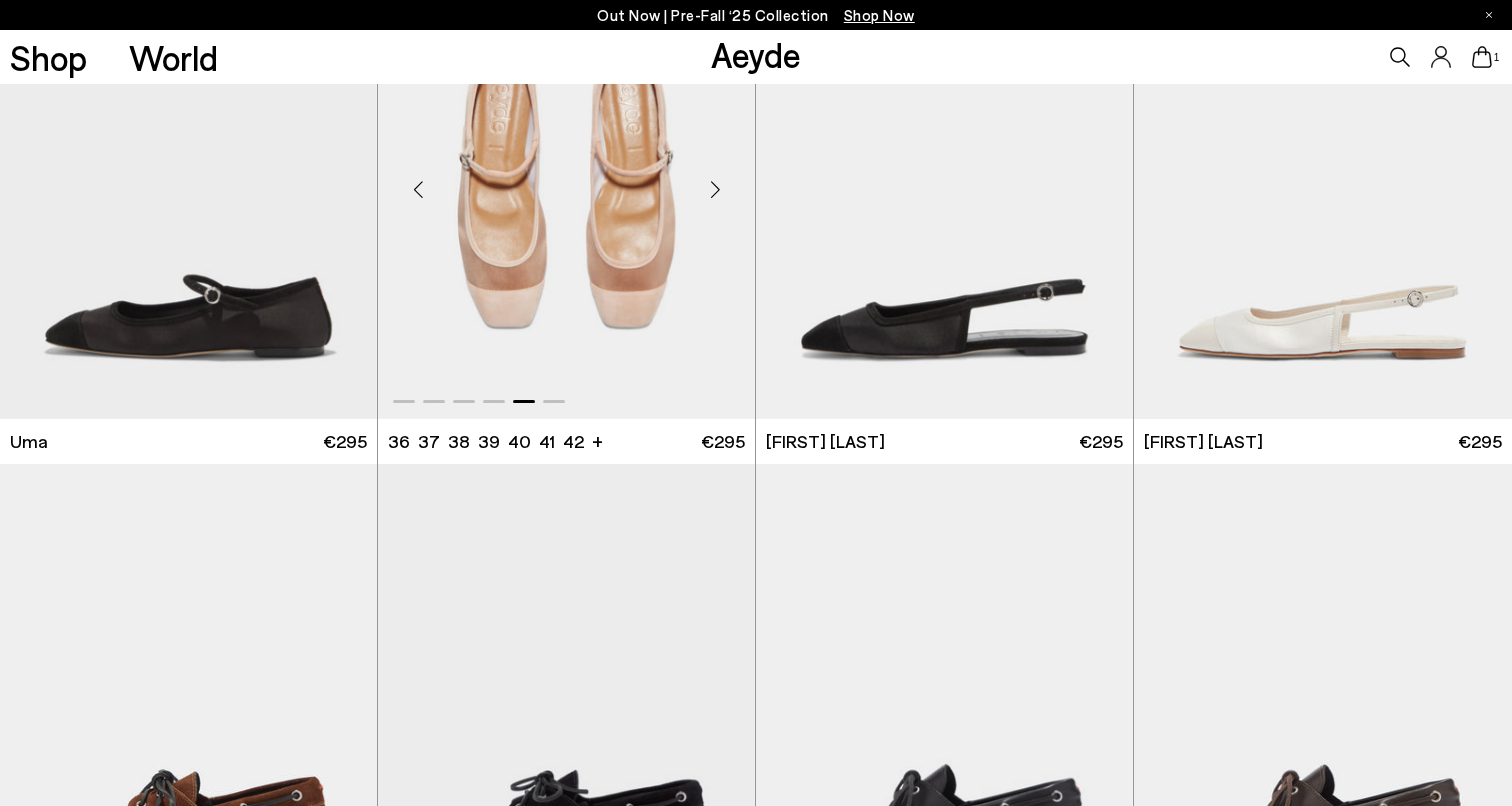 click at bounding box center (418, 190) 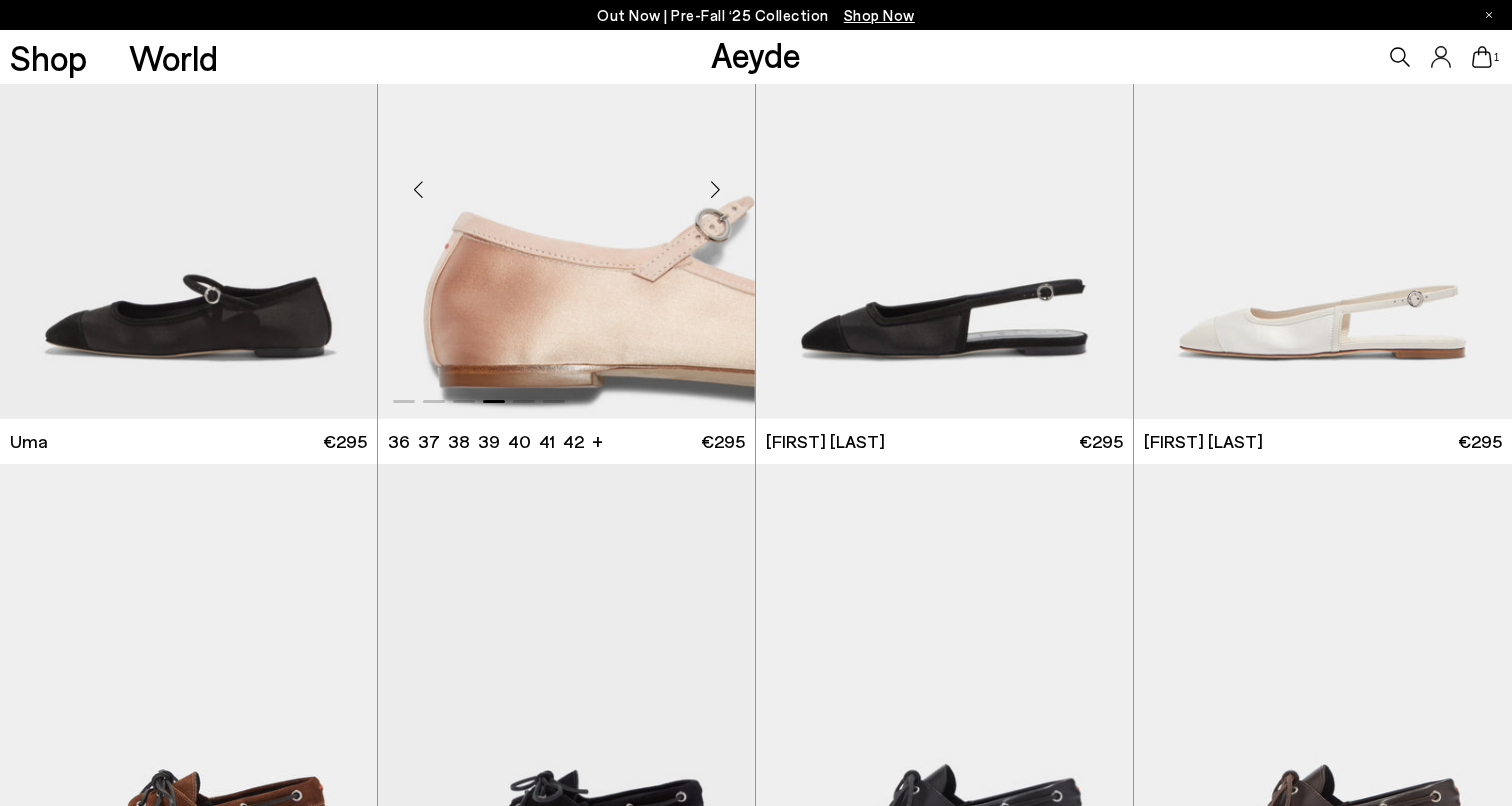 click at bounding box center [715, 190] 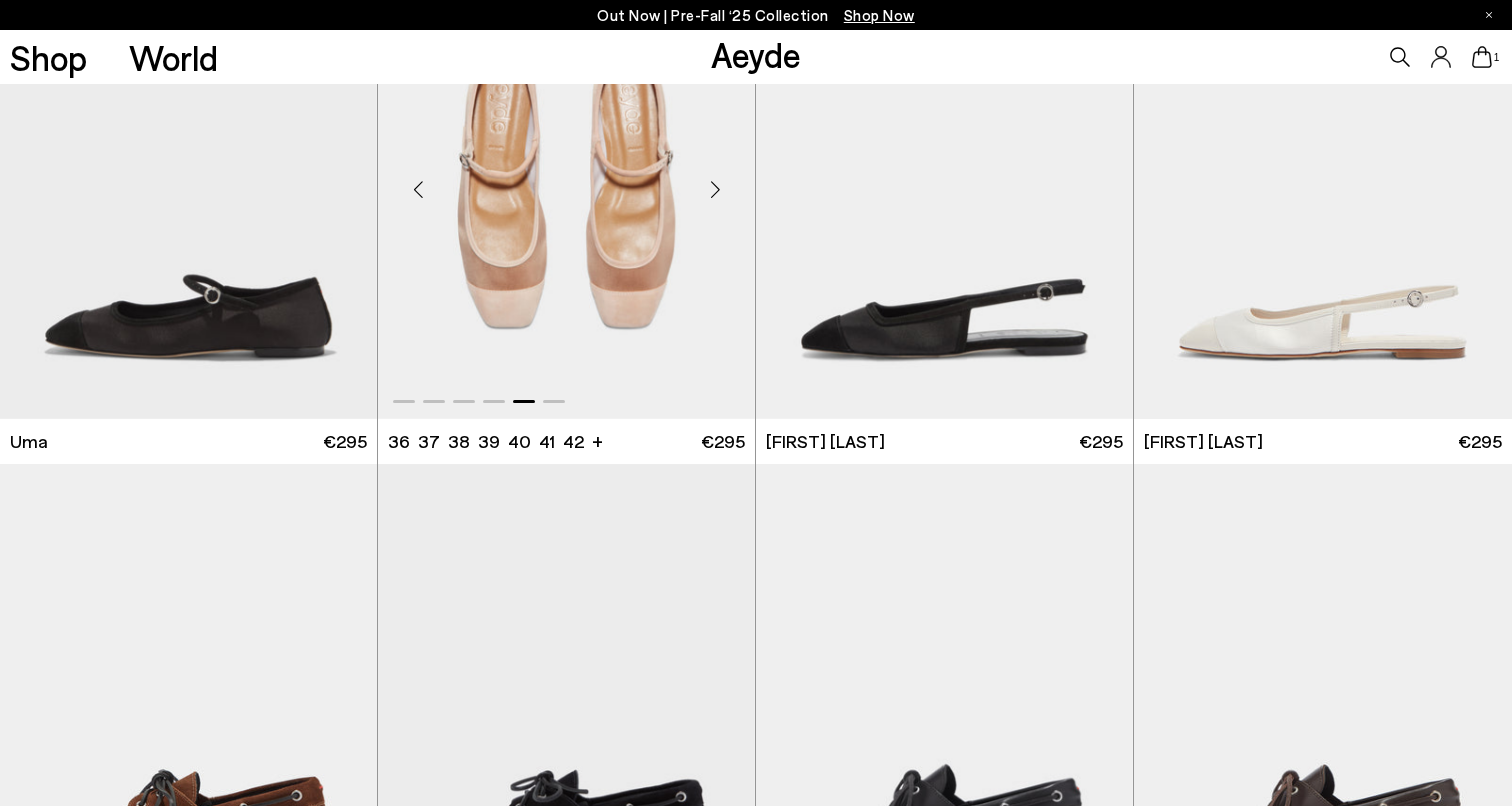 click at bounding box center [715, 190] 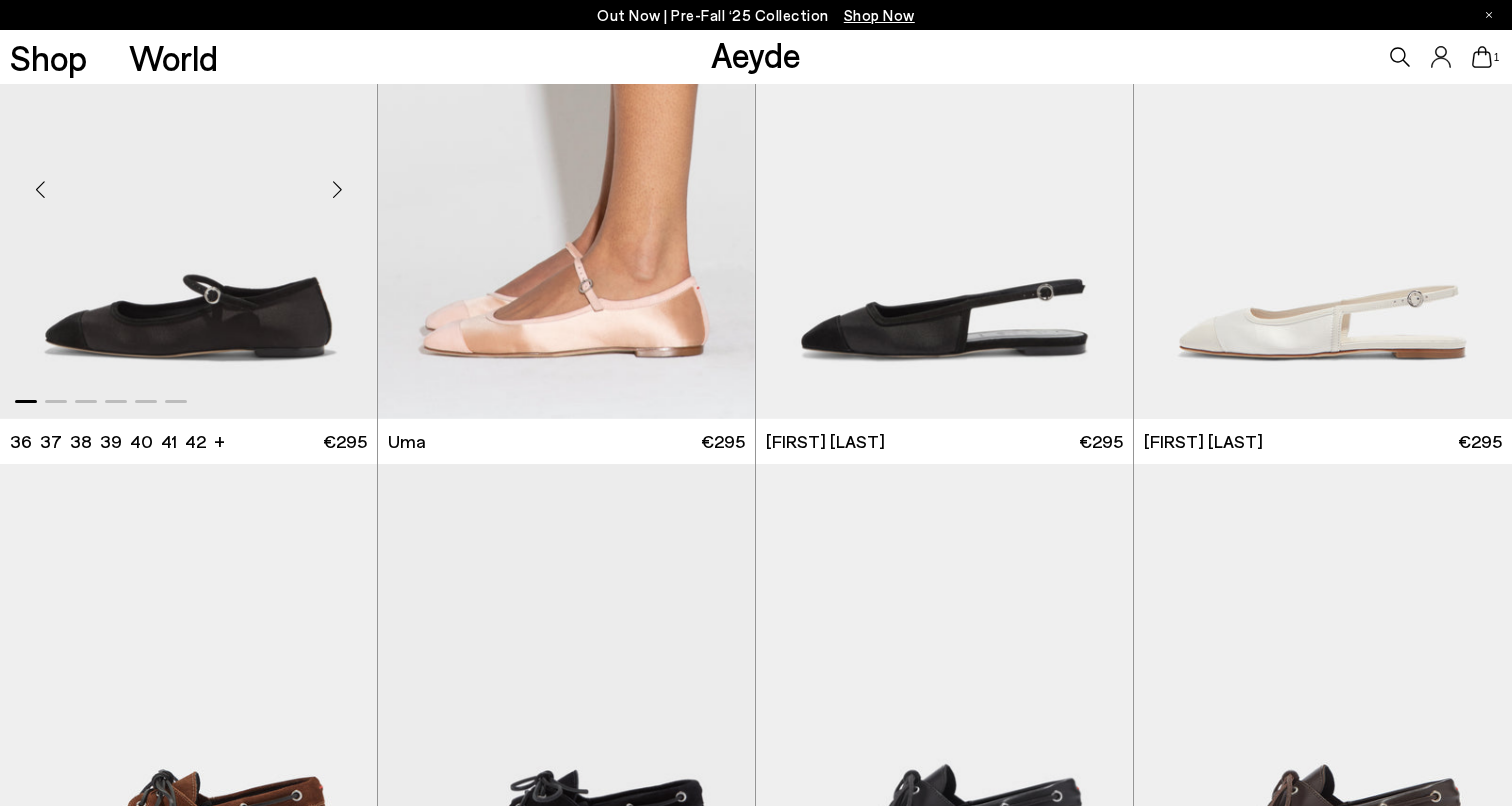 click at bounding box center (337, 190) 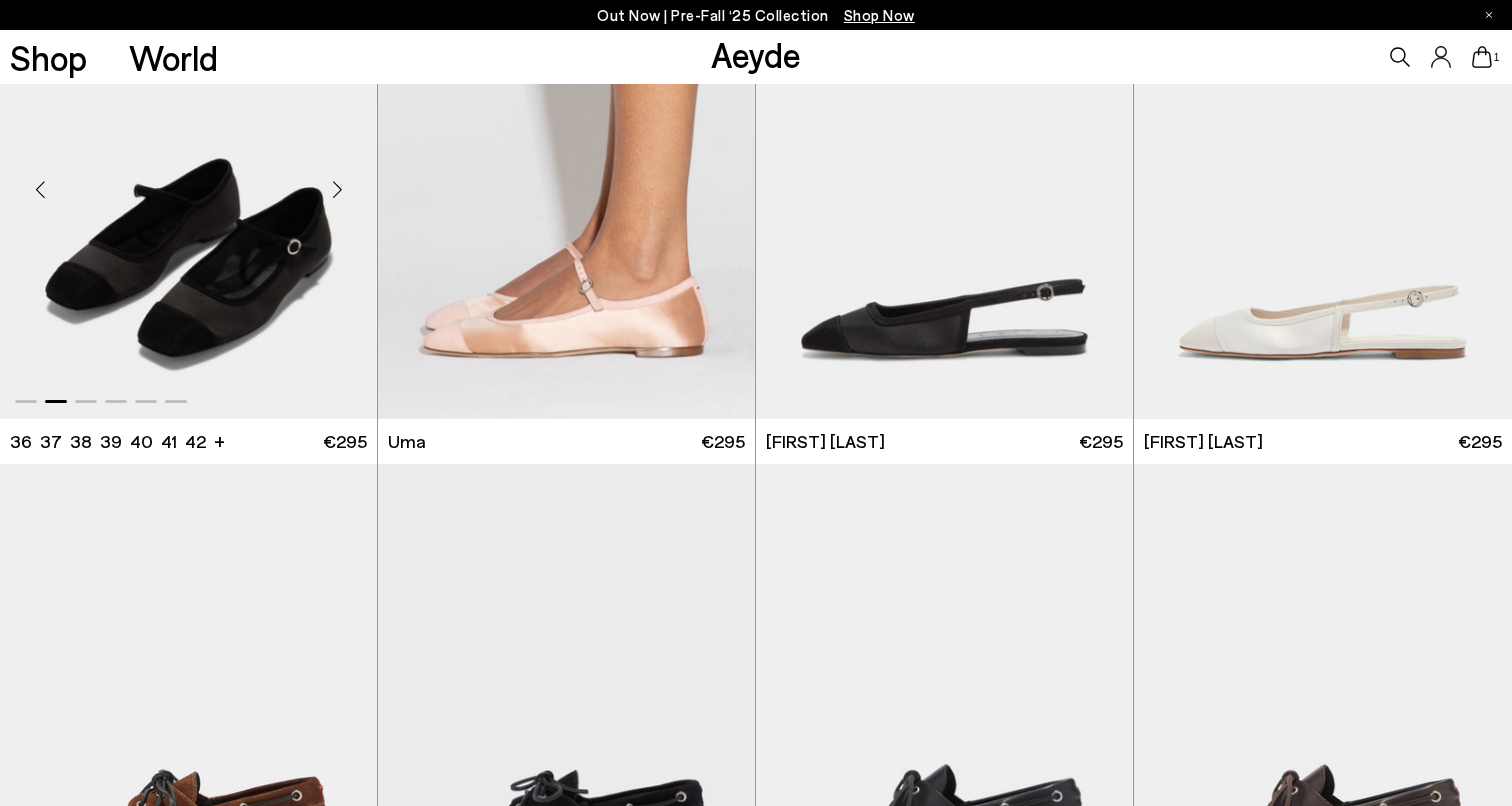 click at bounding box center [337, 190] 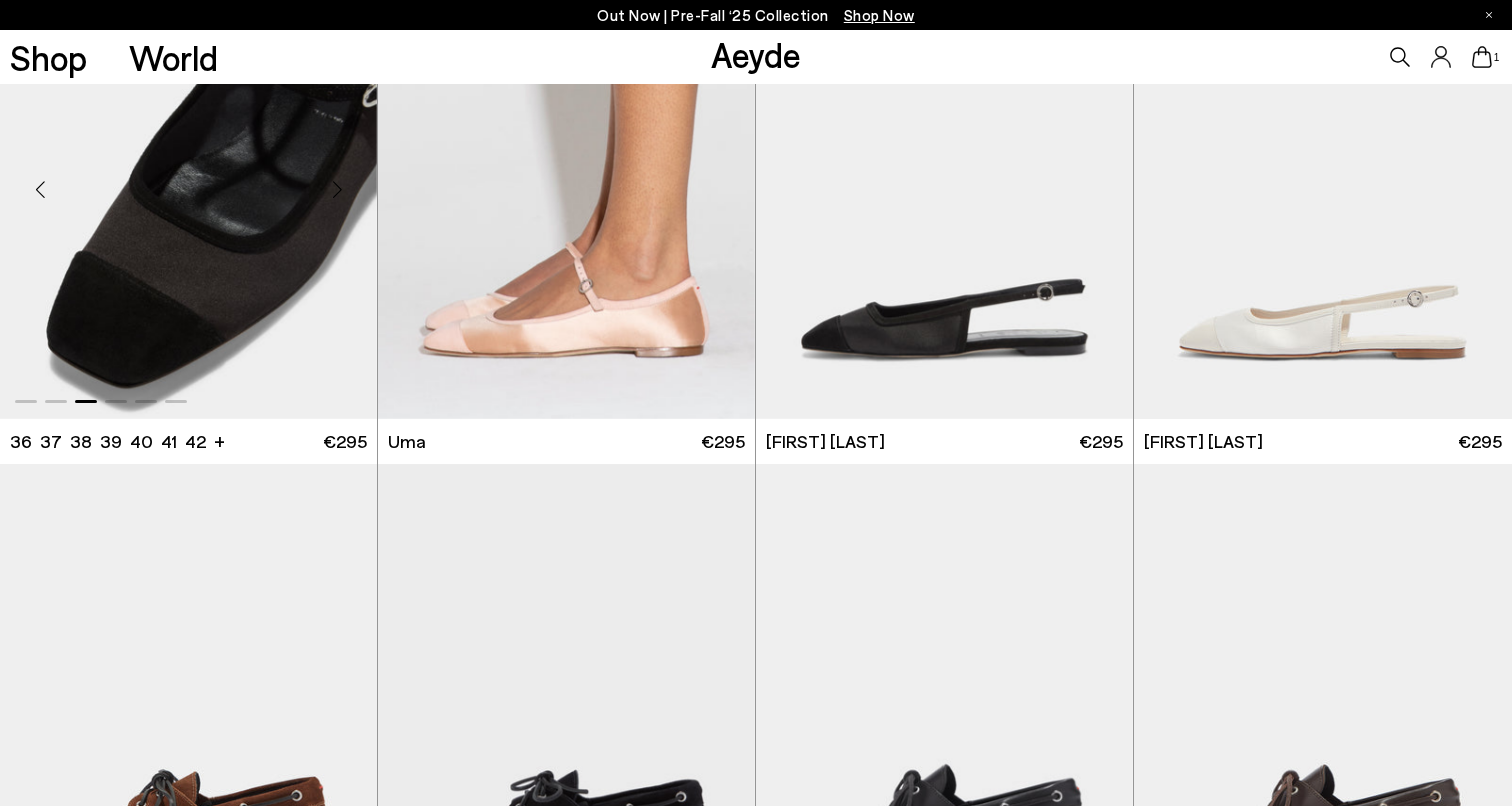 click at bounding box center (337, 190) 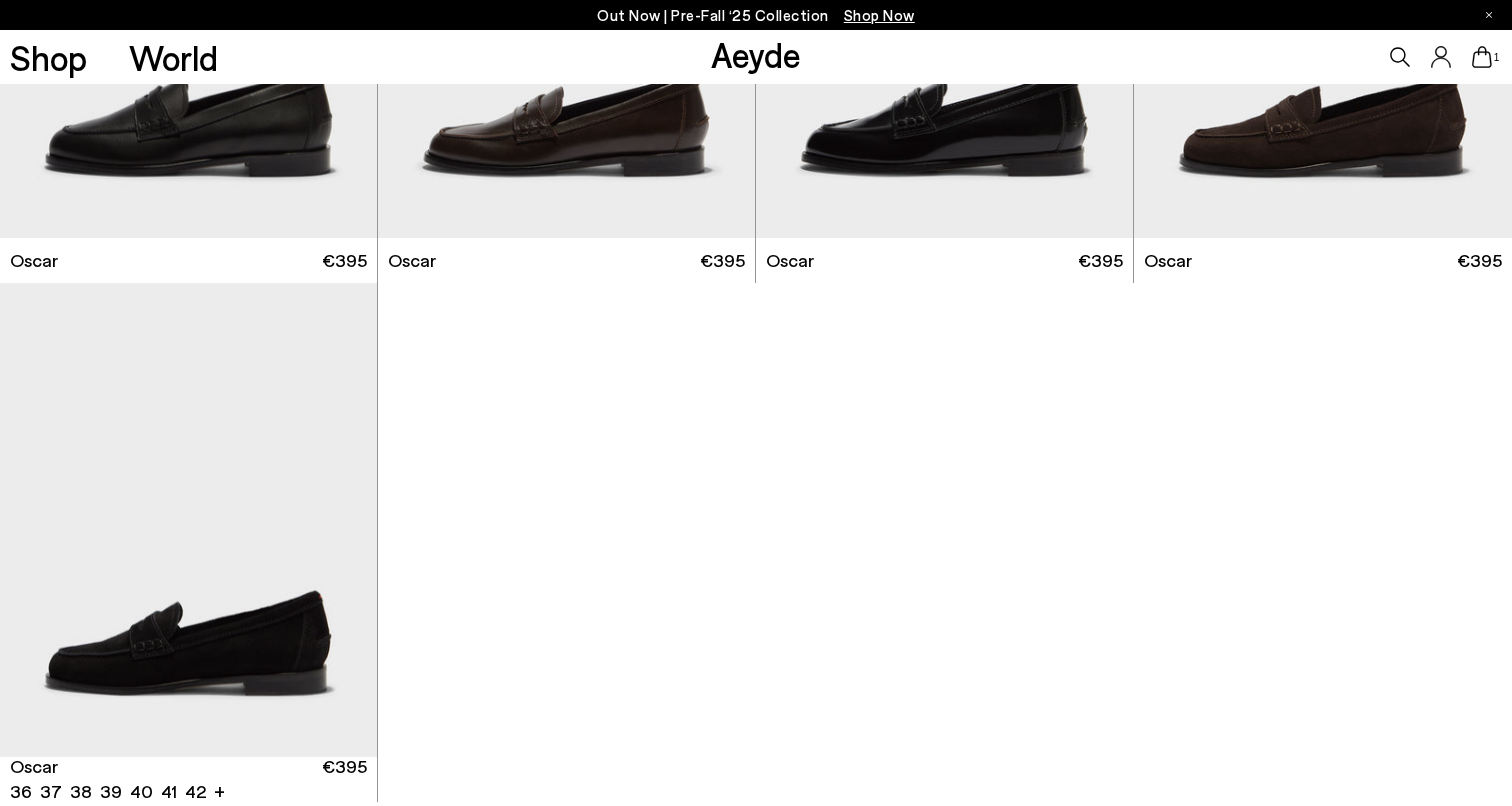 scroll, scrollTop: 10632, scrollLeft: 0, axis: vertical 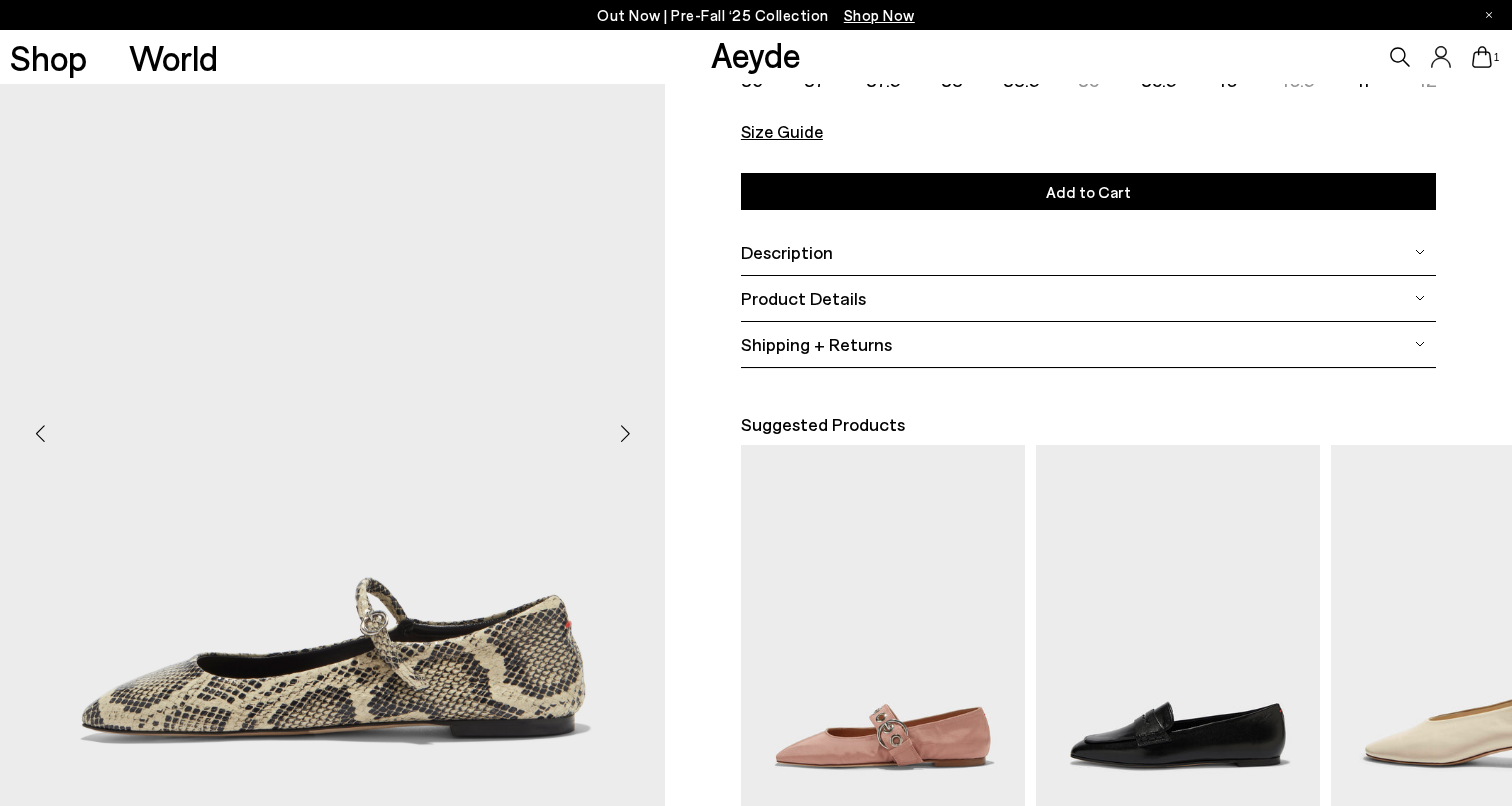 click at bounding box center (625, 434) 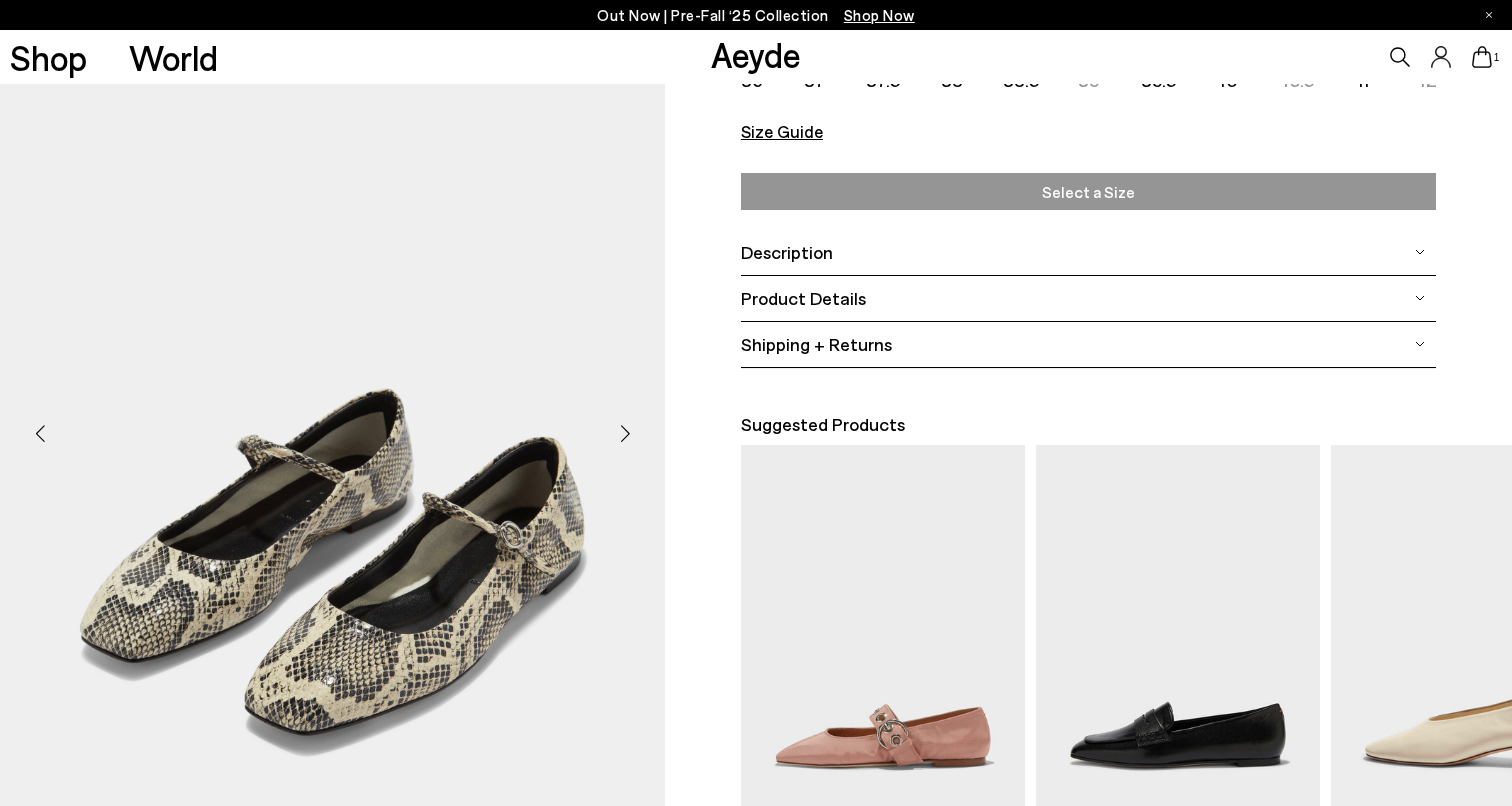 click on "Select a Size" at bounding box center [1089, 191] 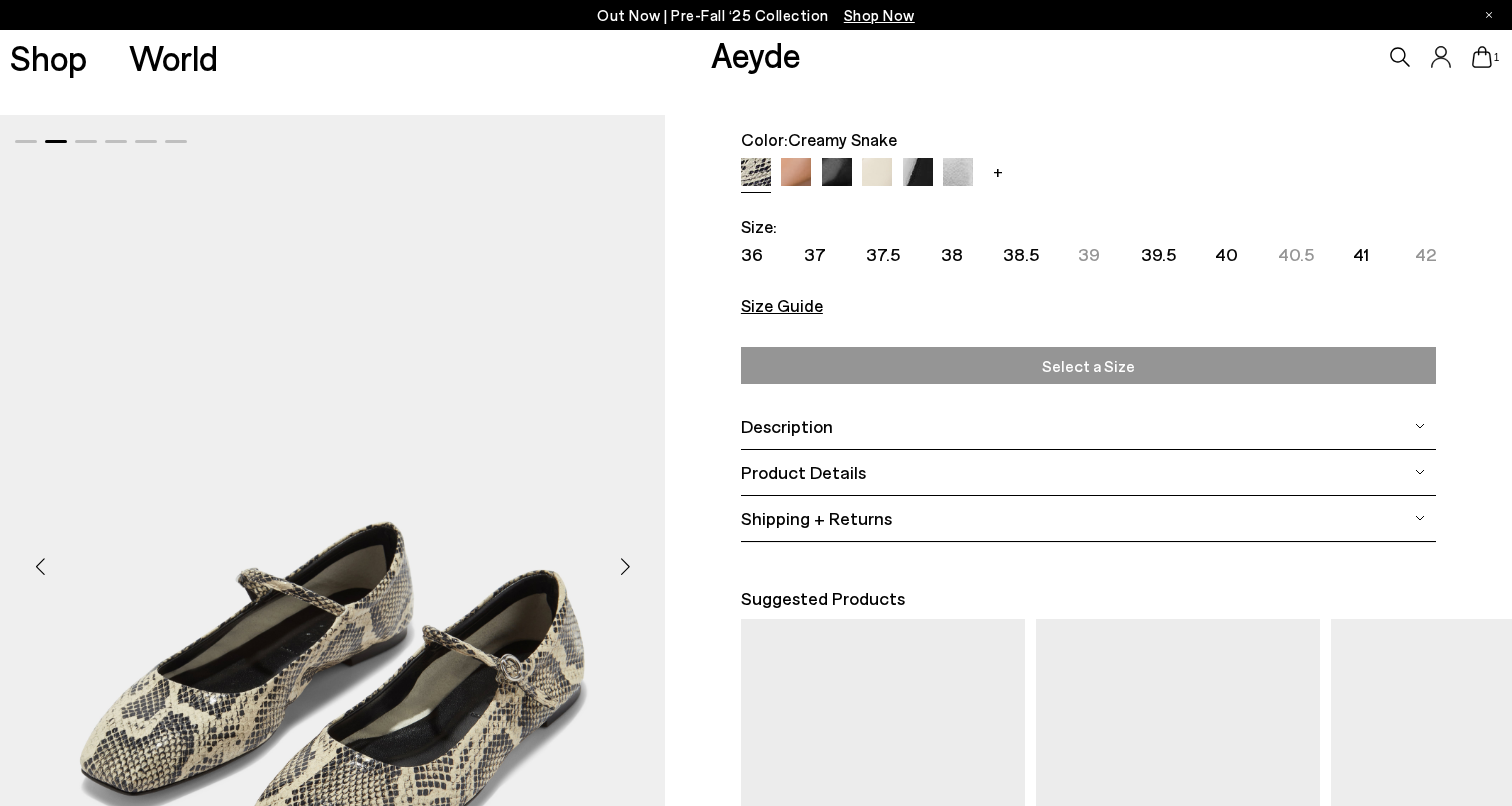 scroll, scrollTop: 48, scrollLeft: 0, axis: vertical 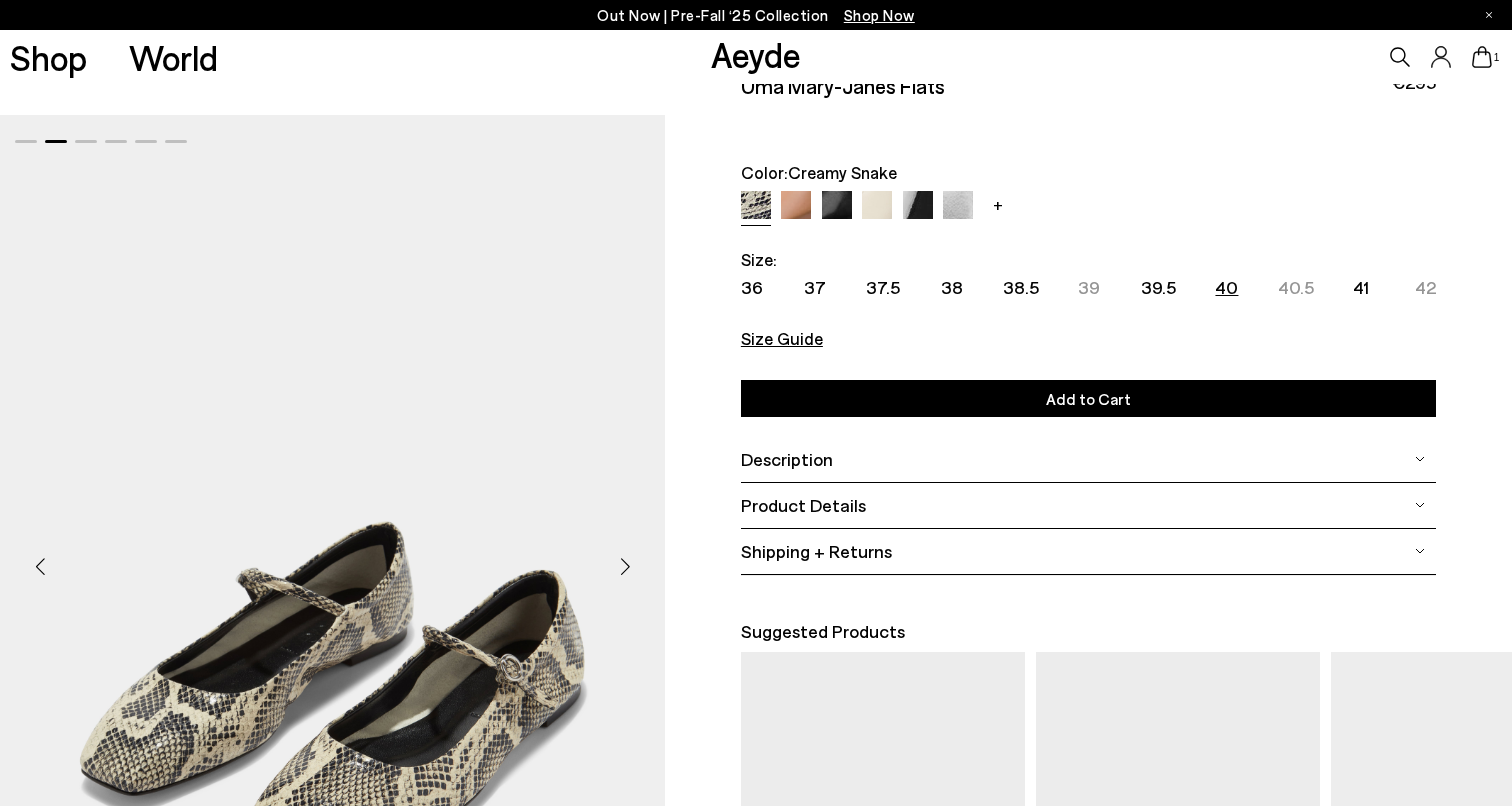 click on "40" at bounding box center (1226, 287) 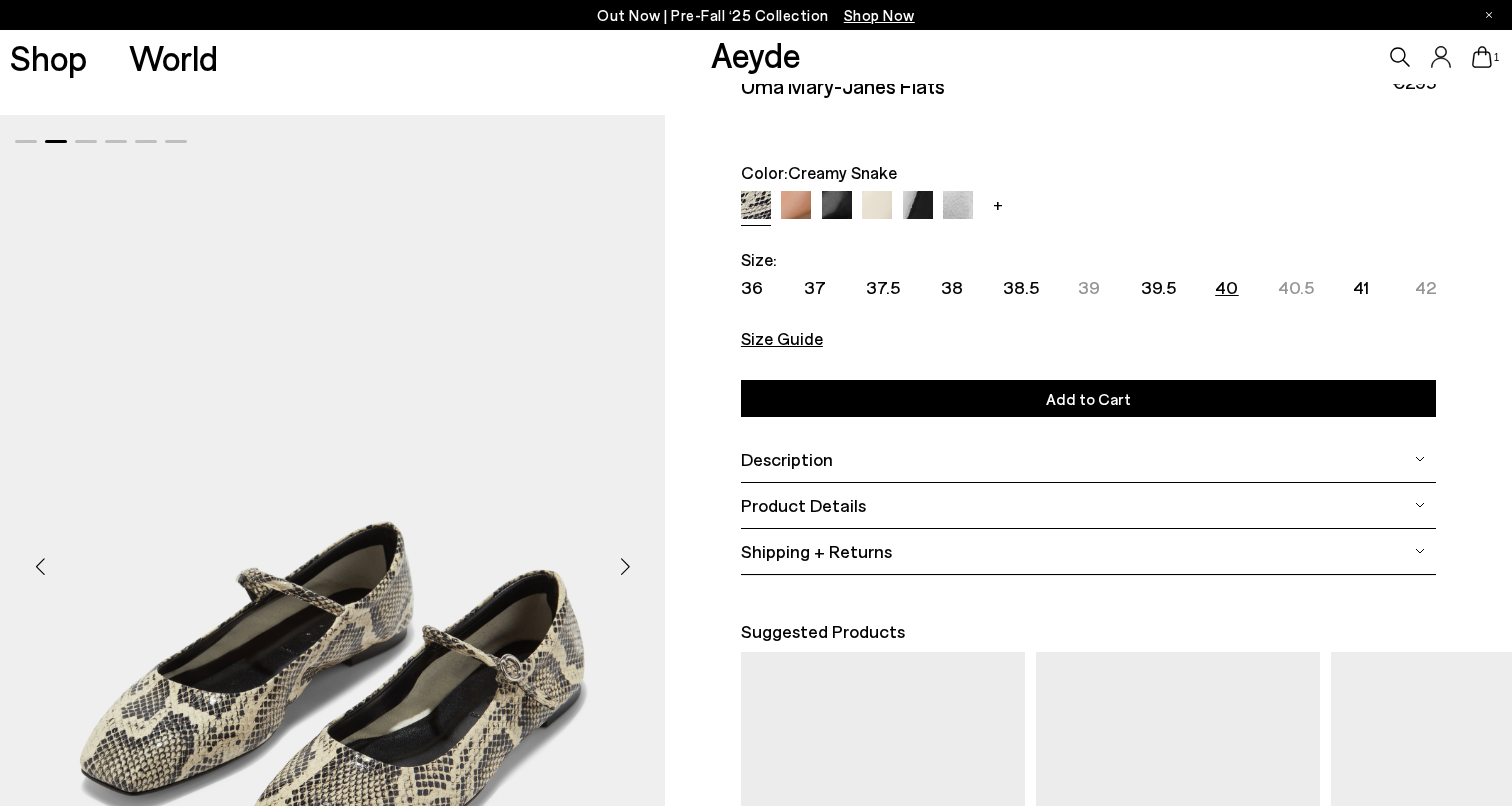 click on "40" at bounding box center (1226, 287) 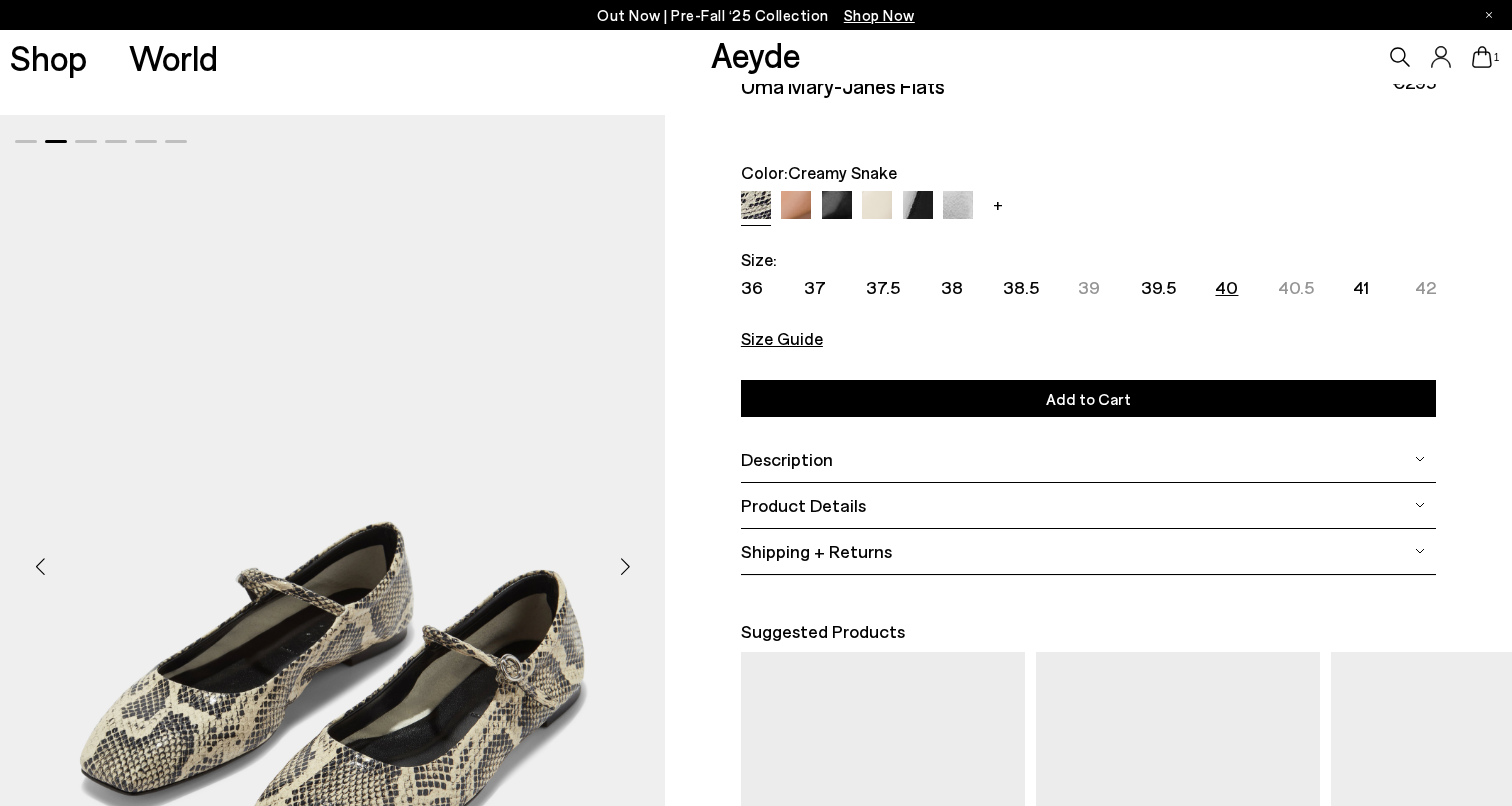 click on "Add to Cart" at bounding box center (1088, 398) 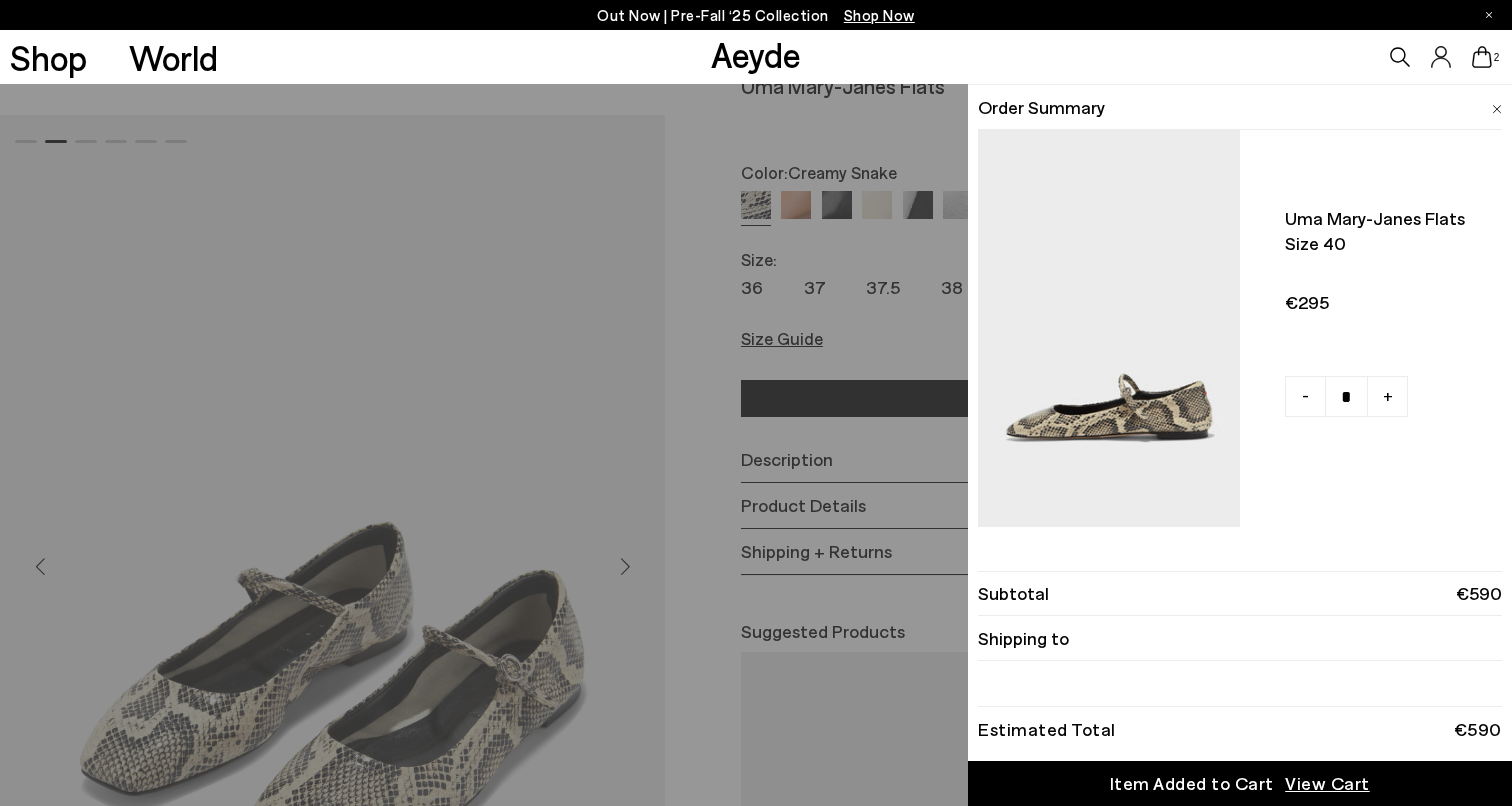 click at bounding box center (1497, 109) 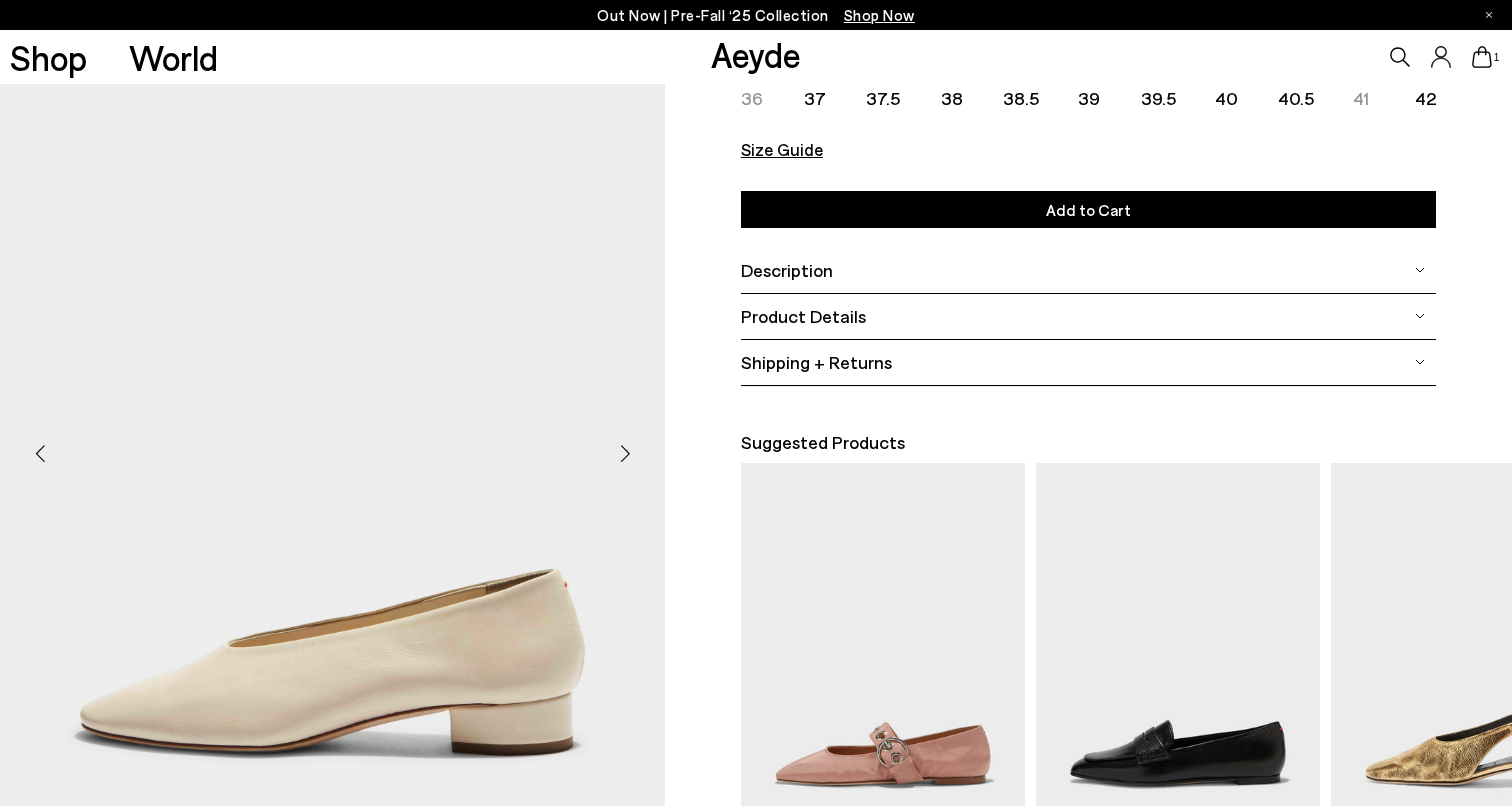 scroll, scrollTop: 253, scrollLeft: 0, axis: vertical 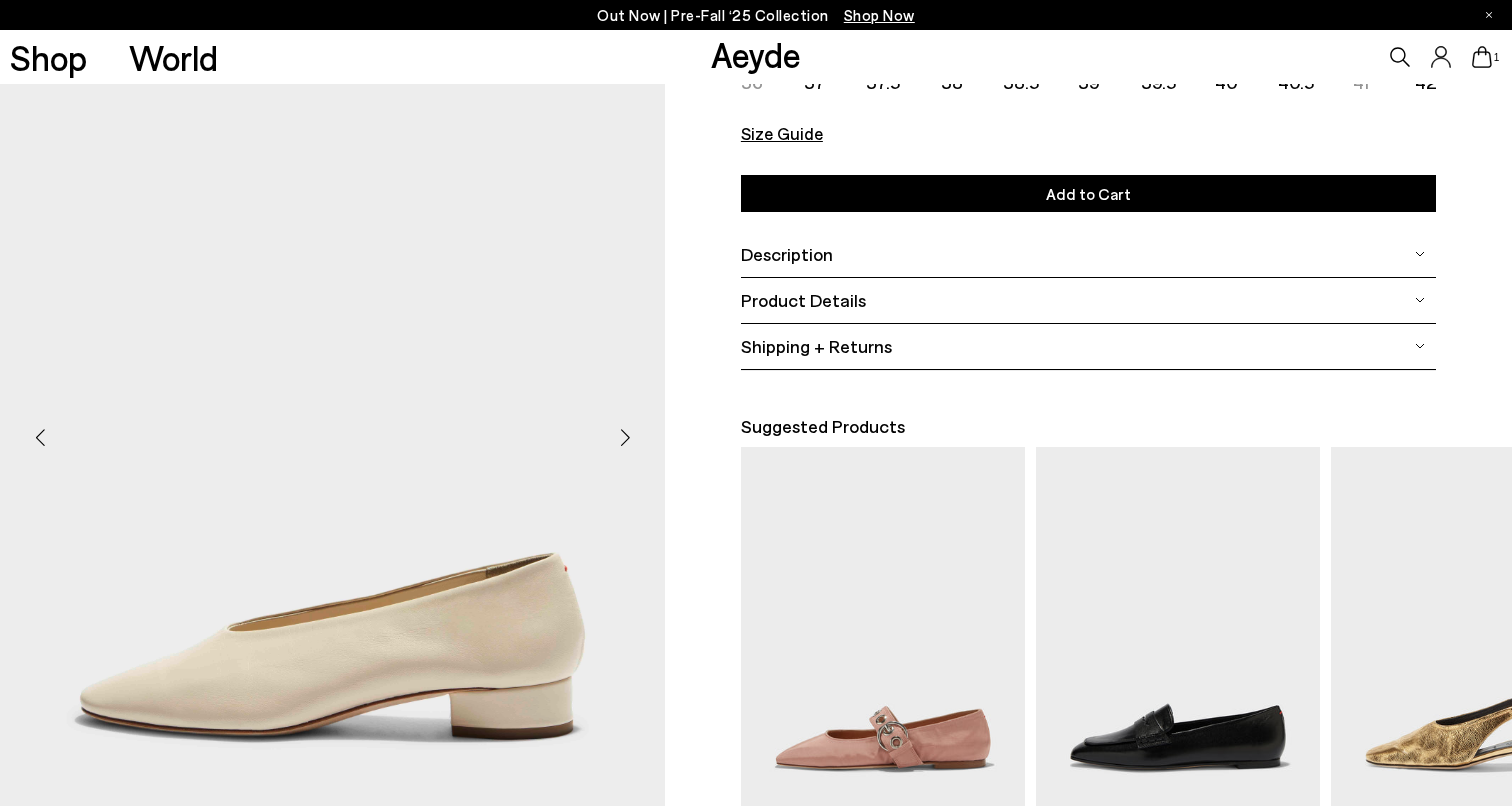 click at bounding box center (625, 438) 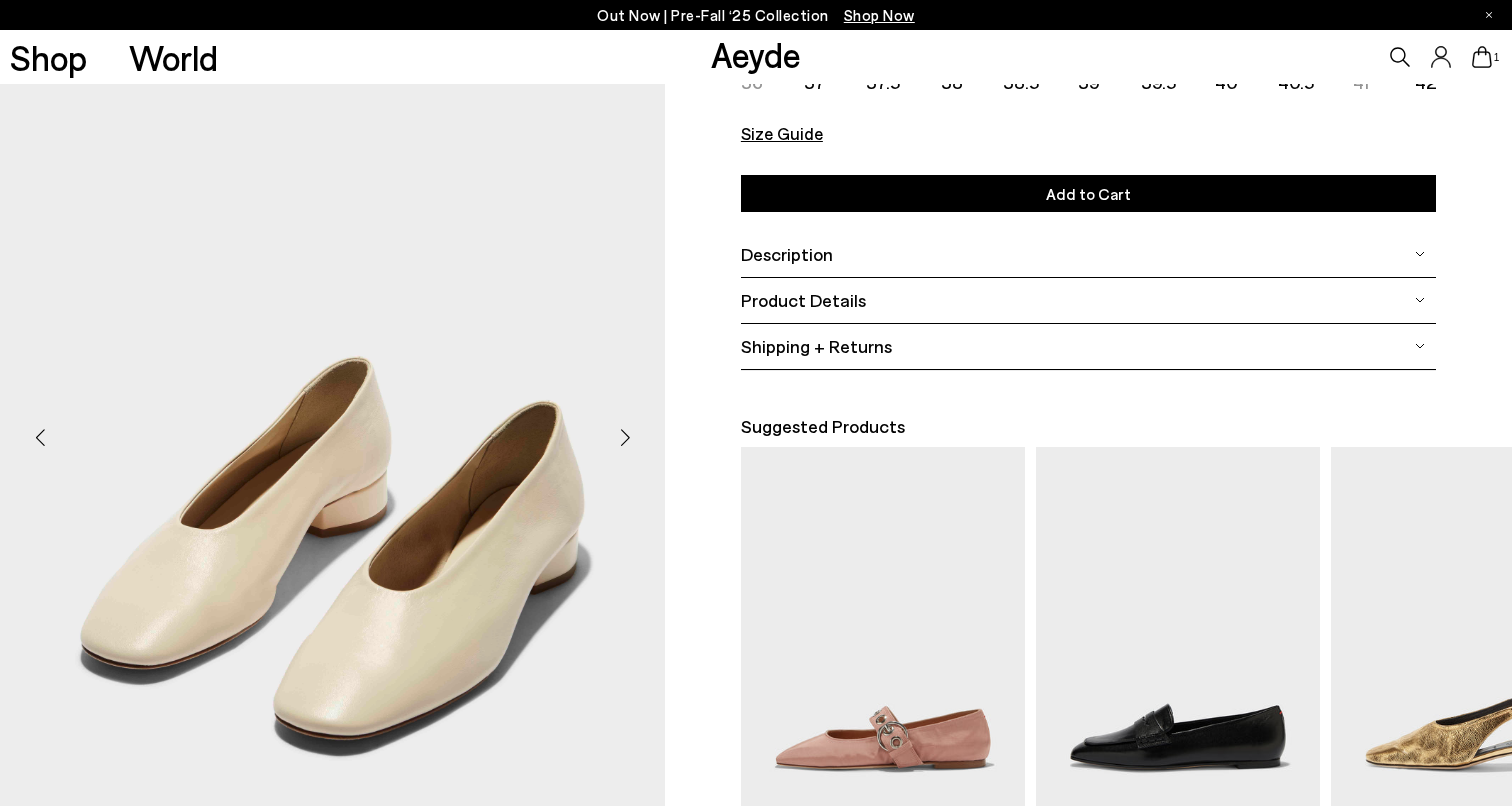 click at bounding box center (625, 438) 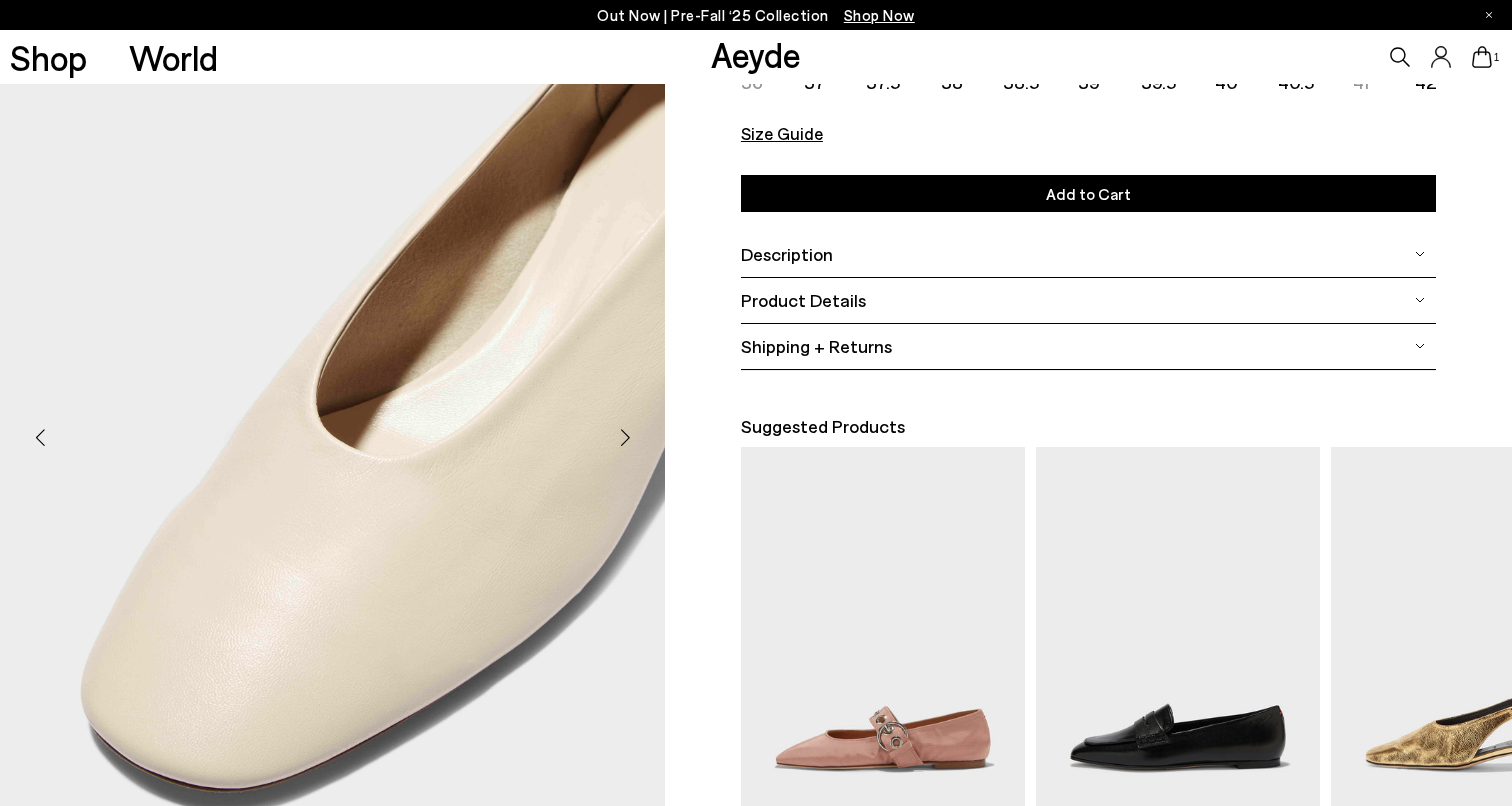 click at bounding box center [625, 438] 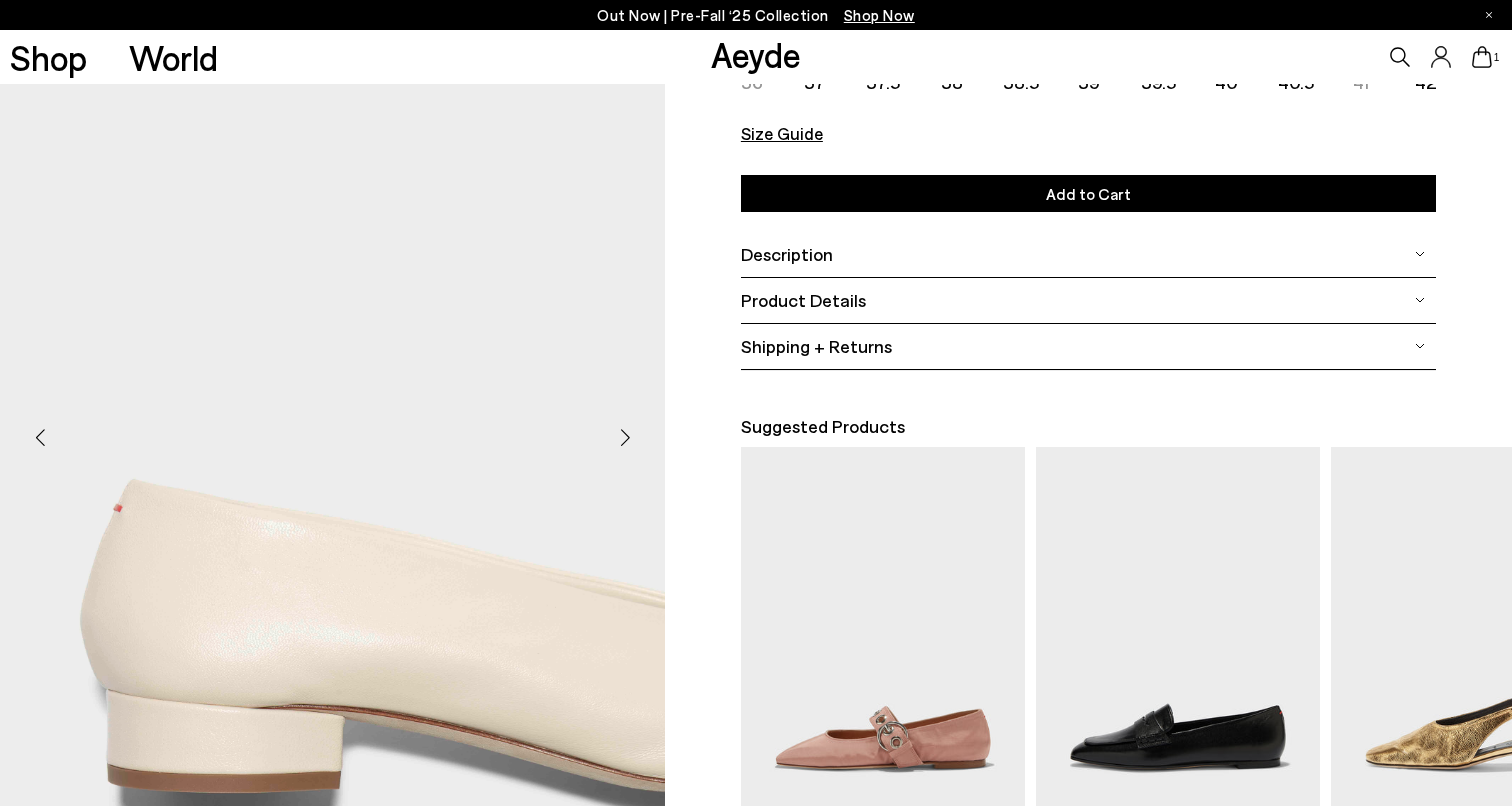 click at bounding box center [625, 438] 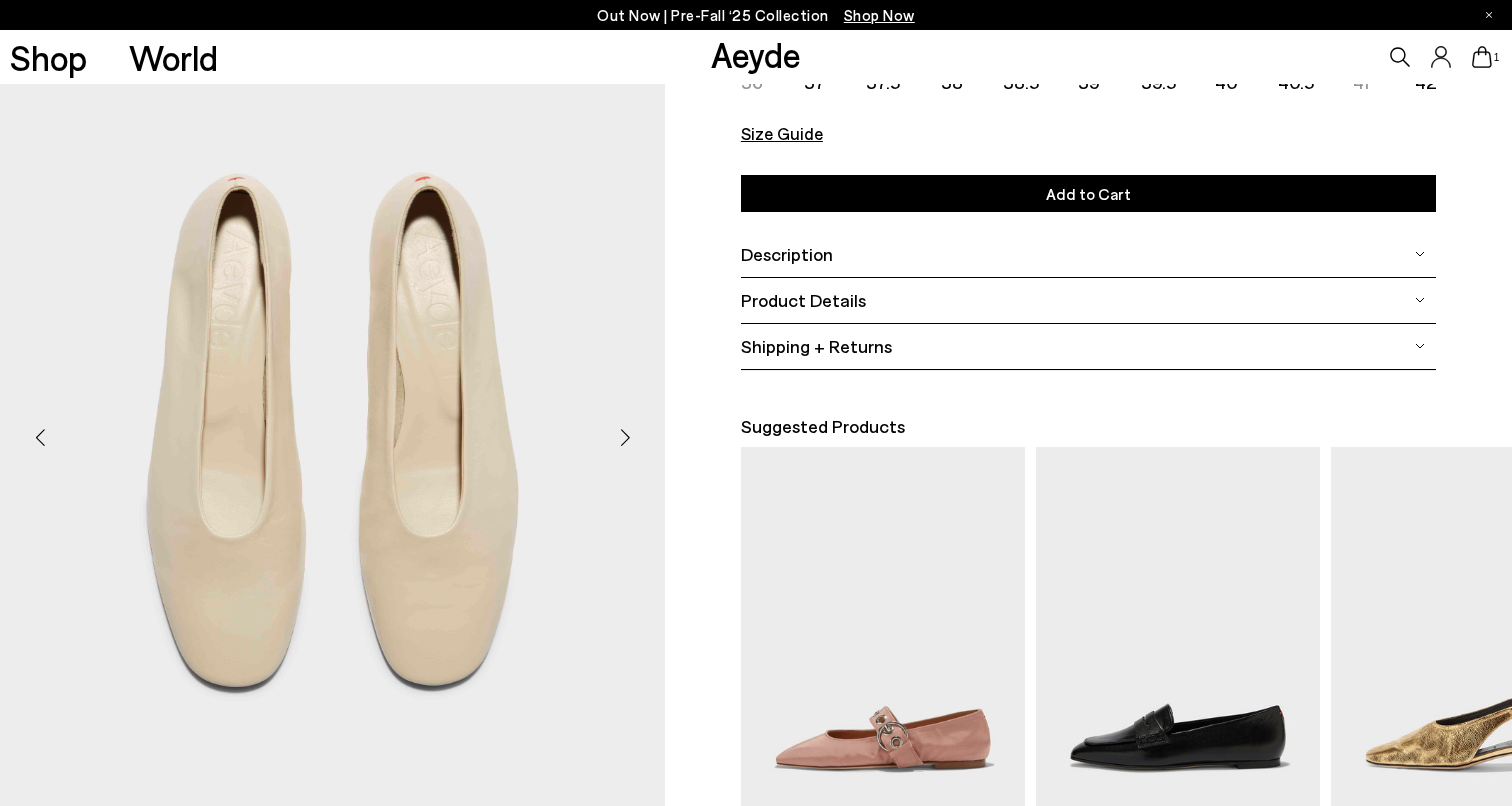 click at bounding box center [625, 438] 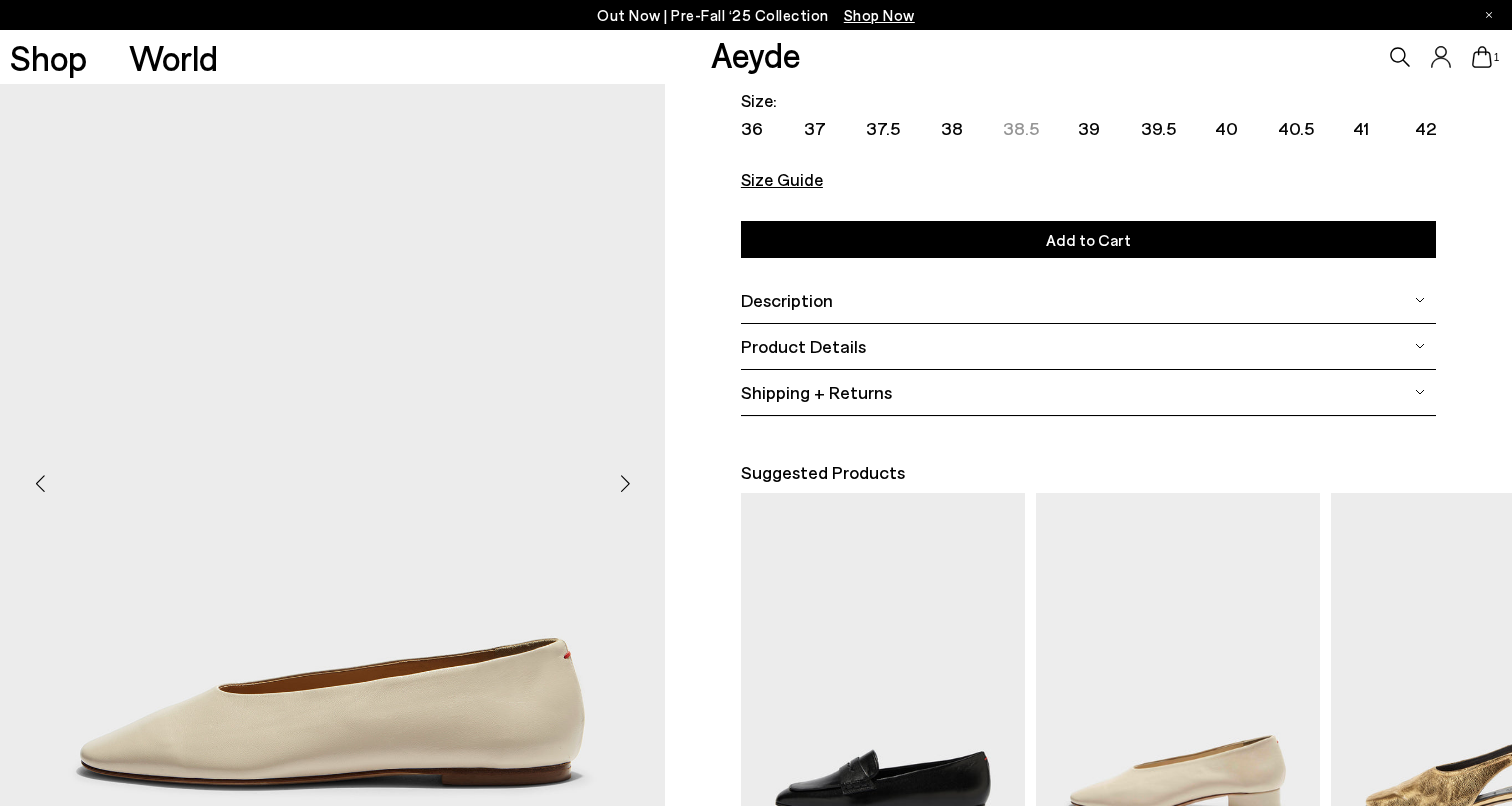 scroll, scrollTop: 221, scrollLeft: 0, axis: vertical 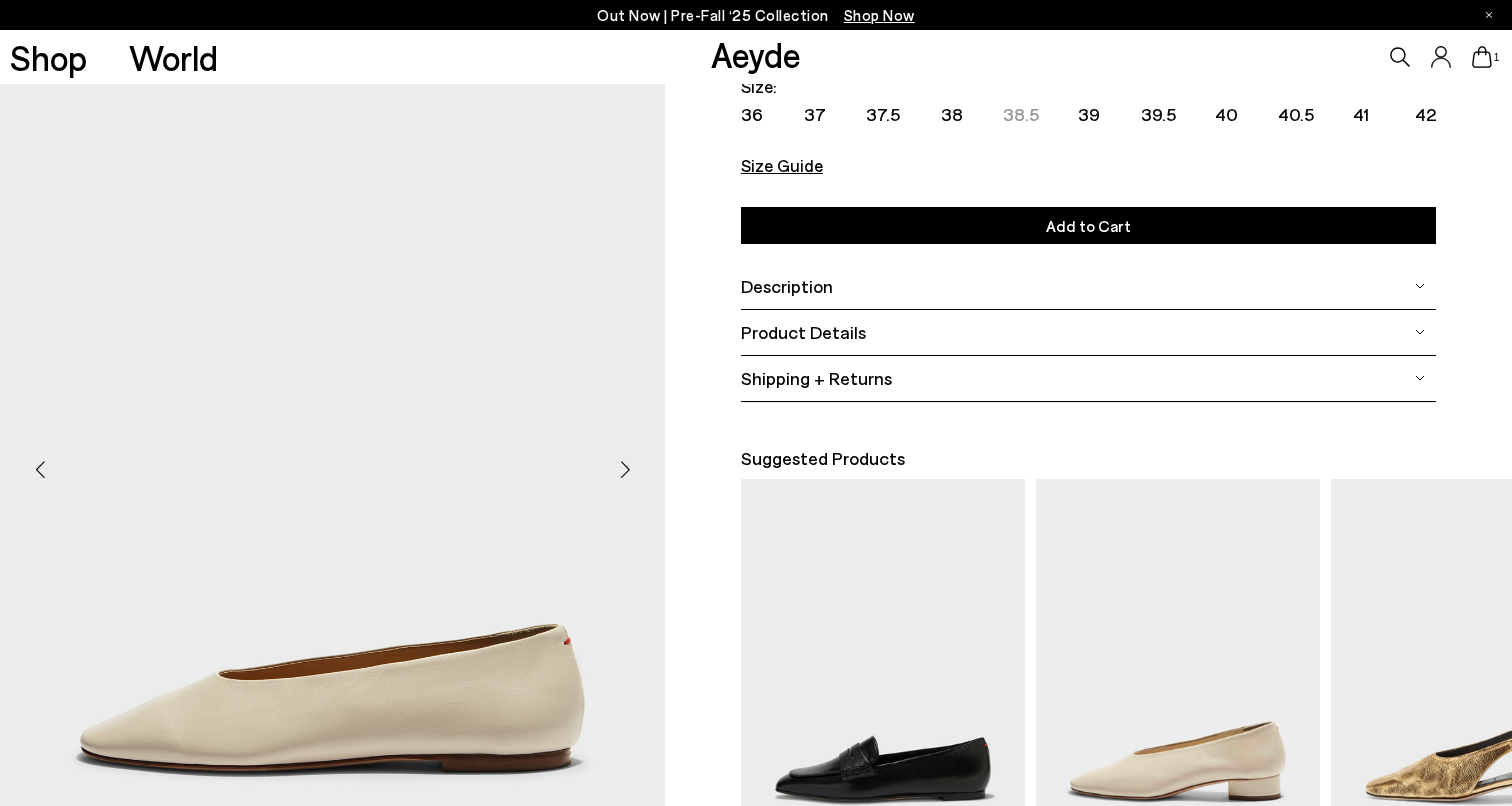 click at bounding box center (625, 470) 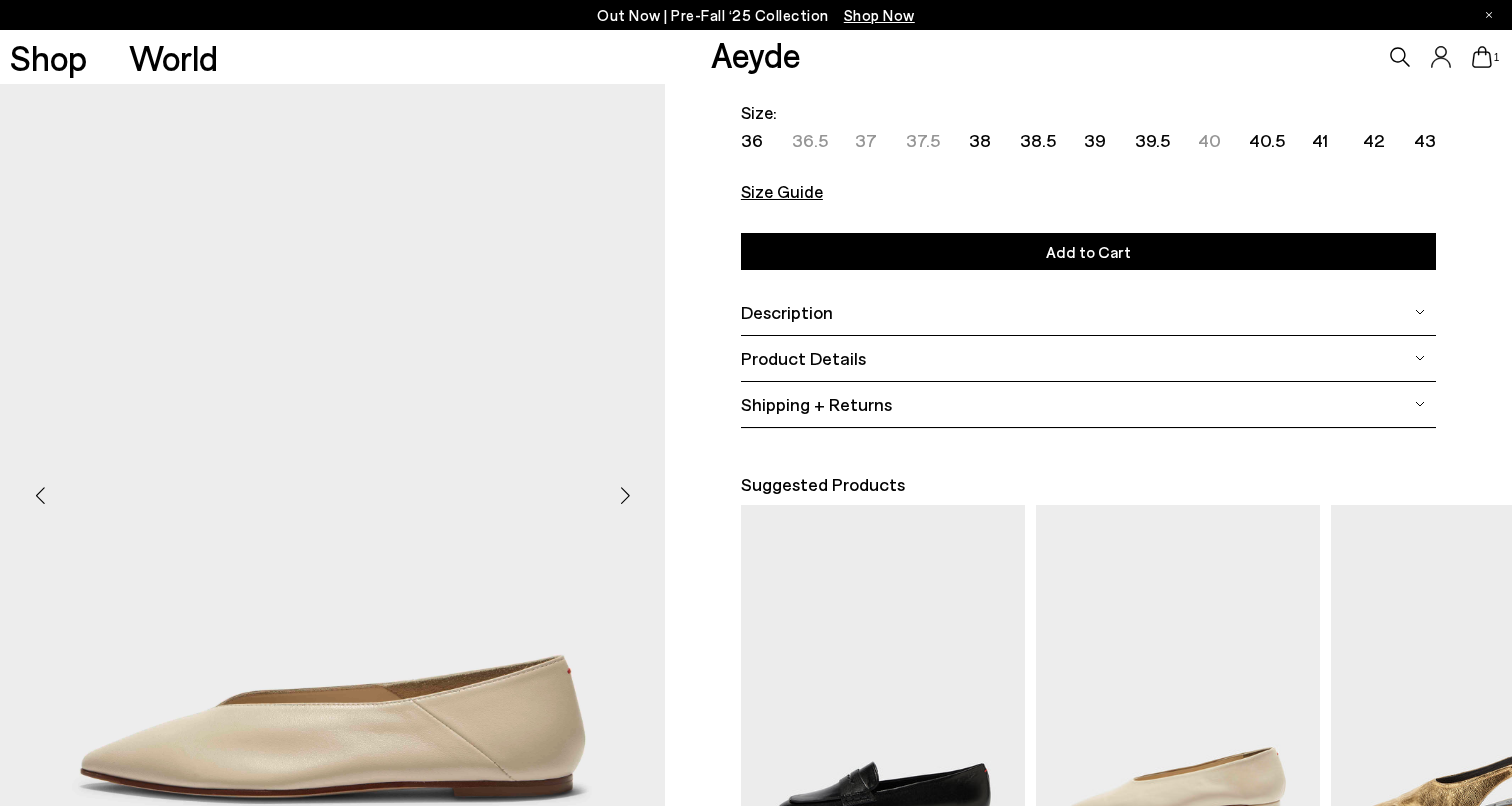 scroll, scrollTop: 220, scrollLeft: 0, axis: vertical 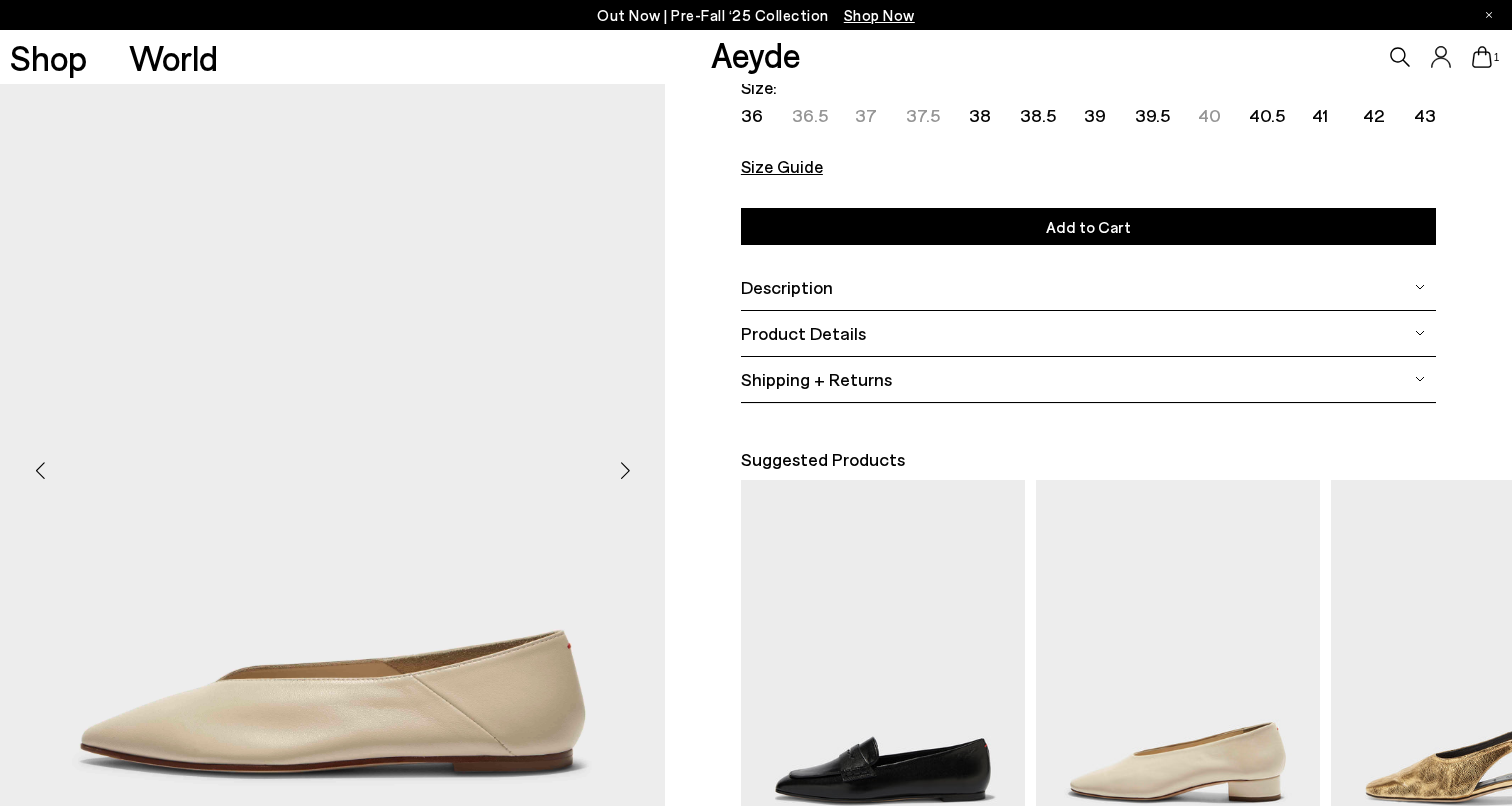 click at bounding box center (625, 471) 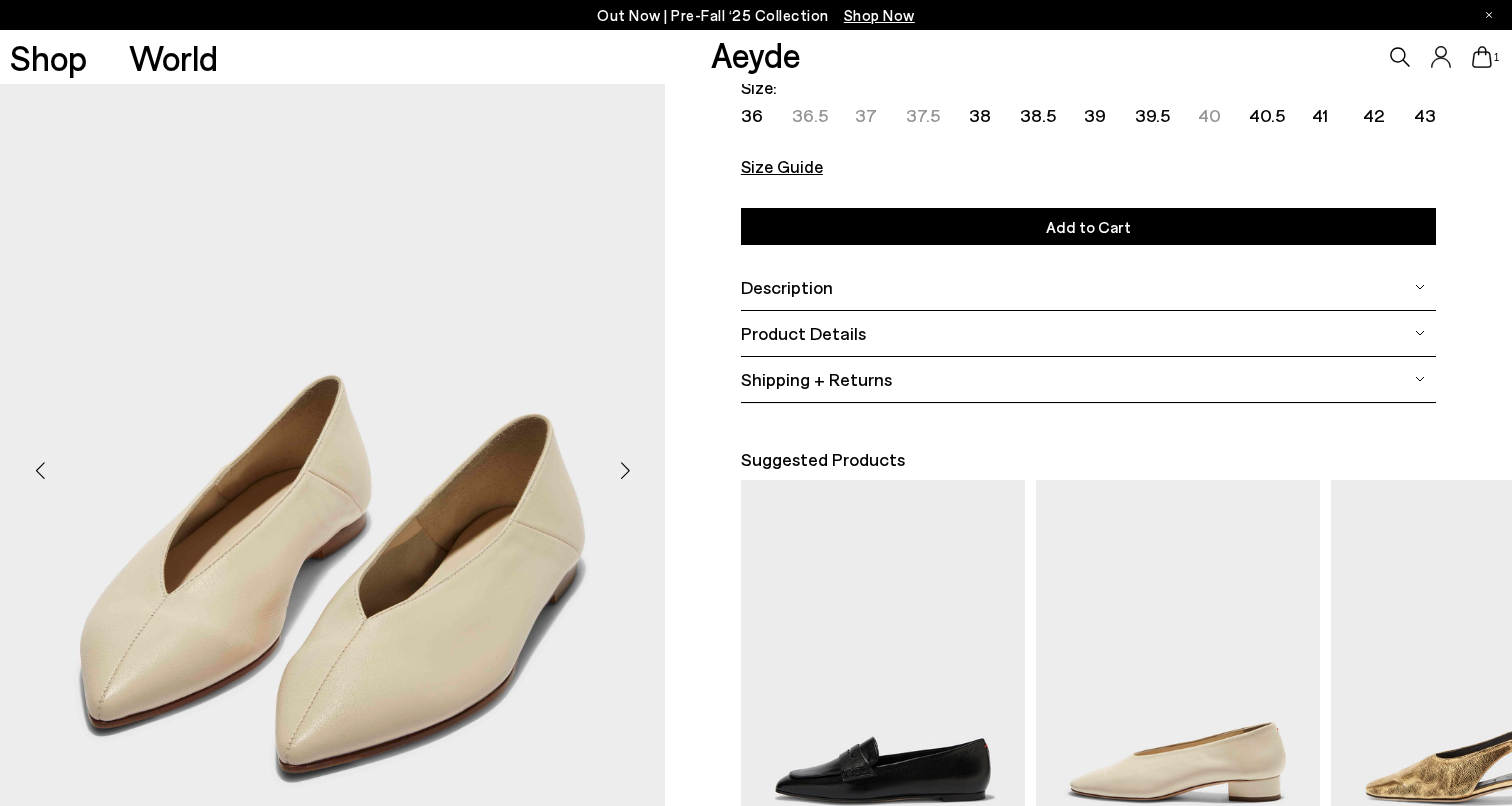 click at bounding box center (625, 471) 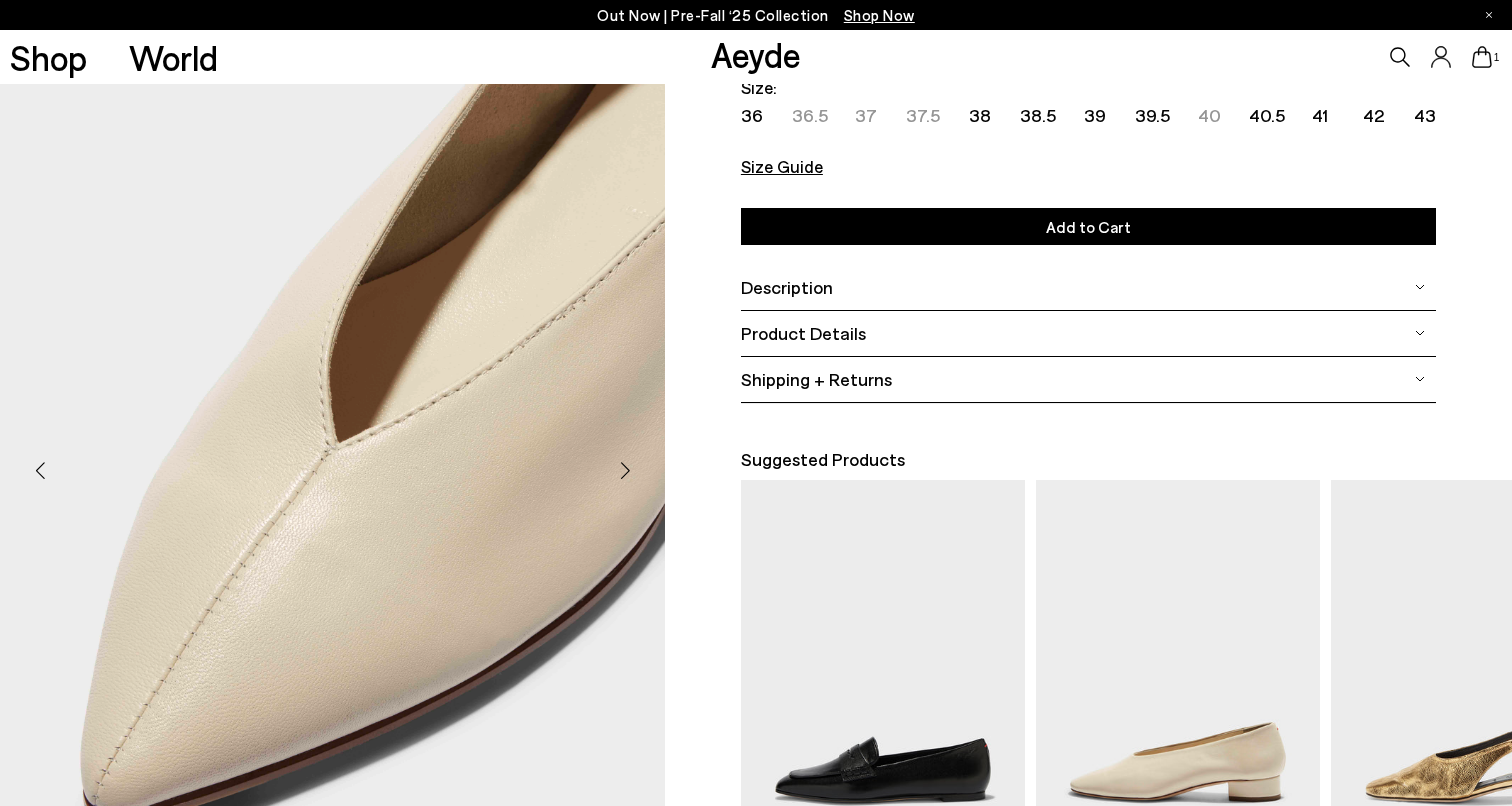 click at bounding box center [625, 471] 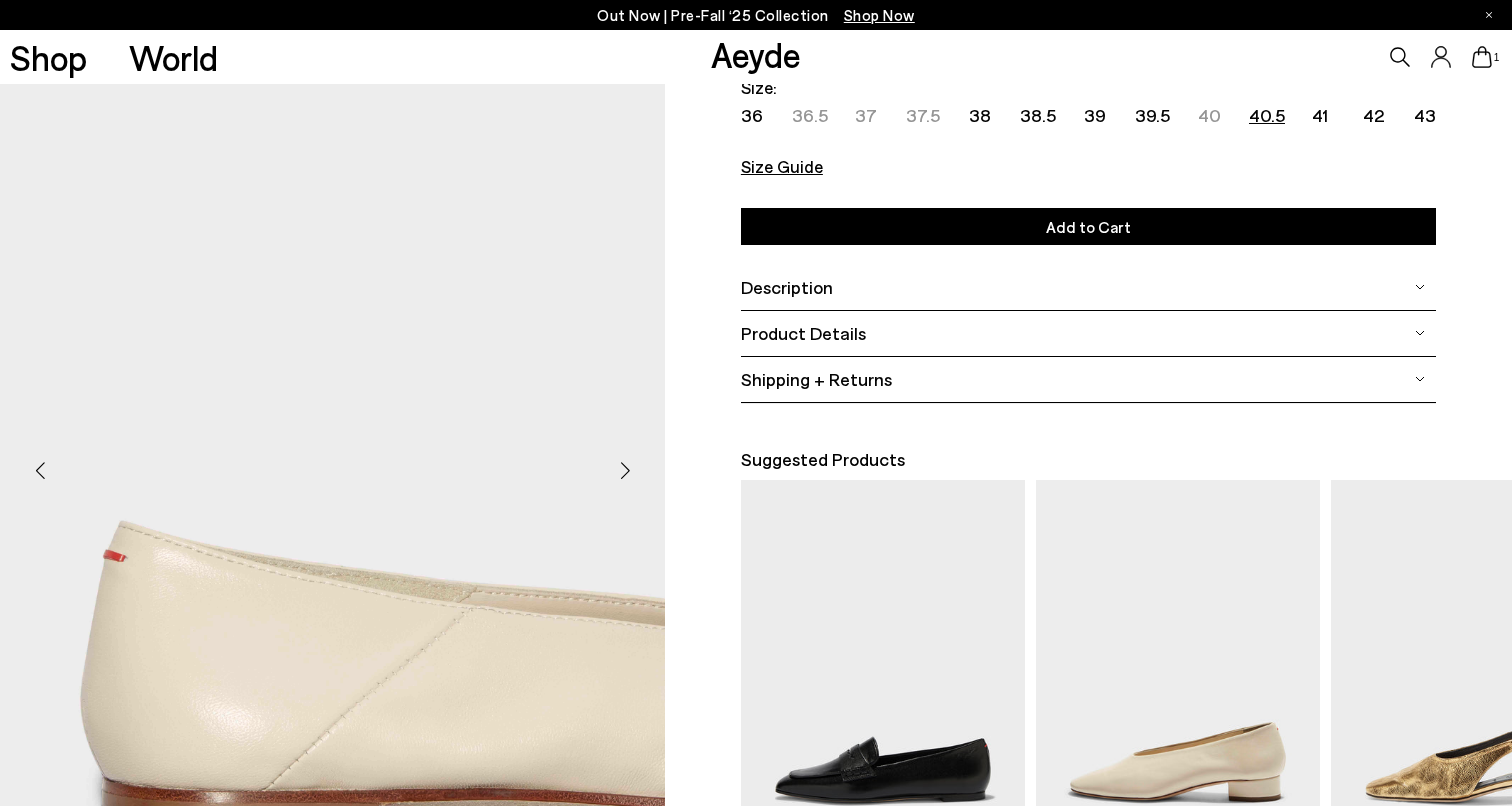 click on "40.5" at bounding box center (1267, 115) 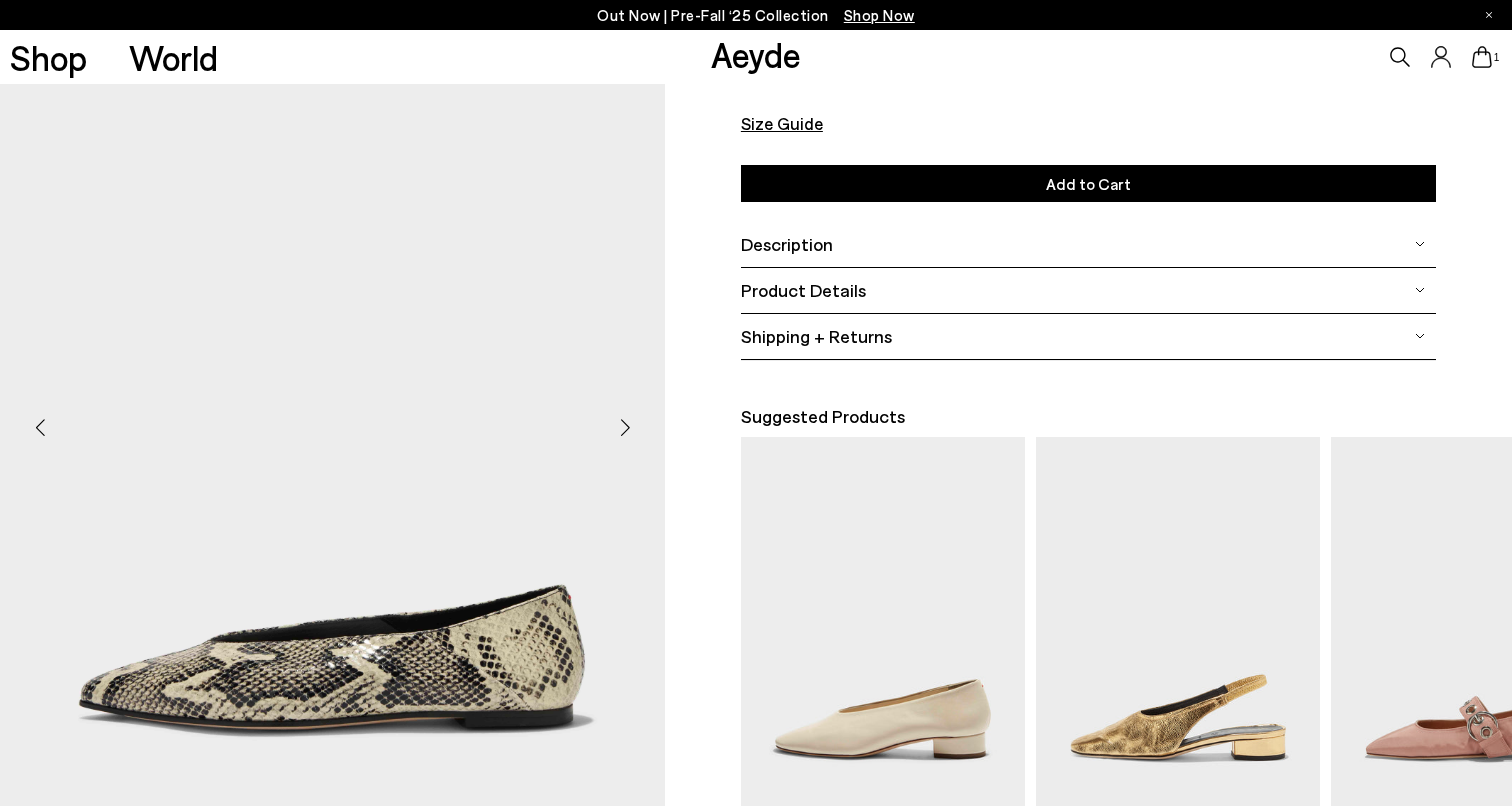 scroll, scrollTop: 260, scrollLeft: 0, axis: vertical 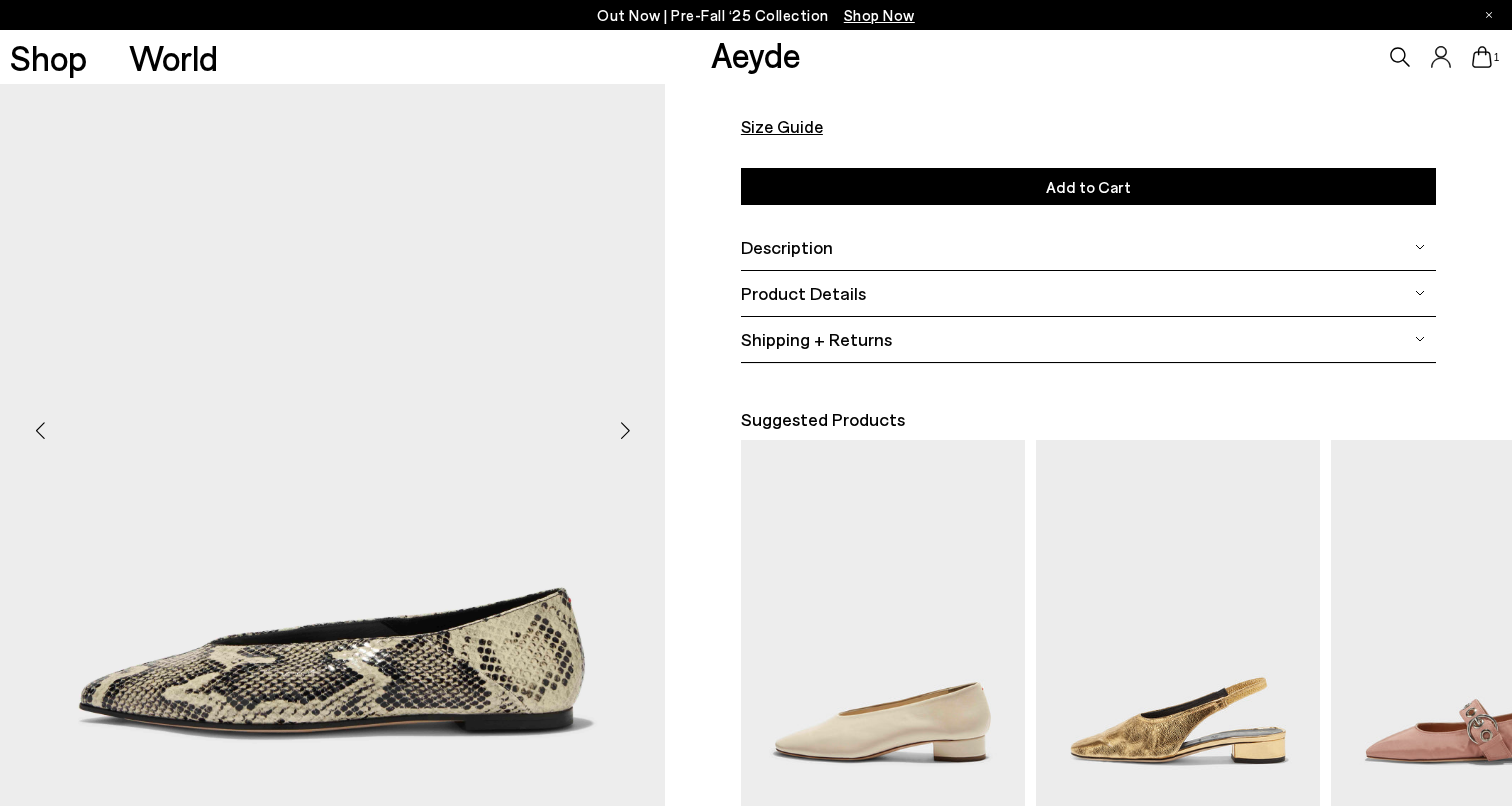 click at bounding box center (625, 431) 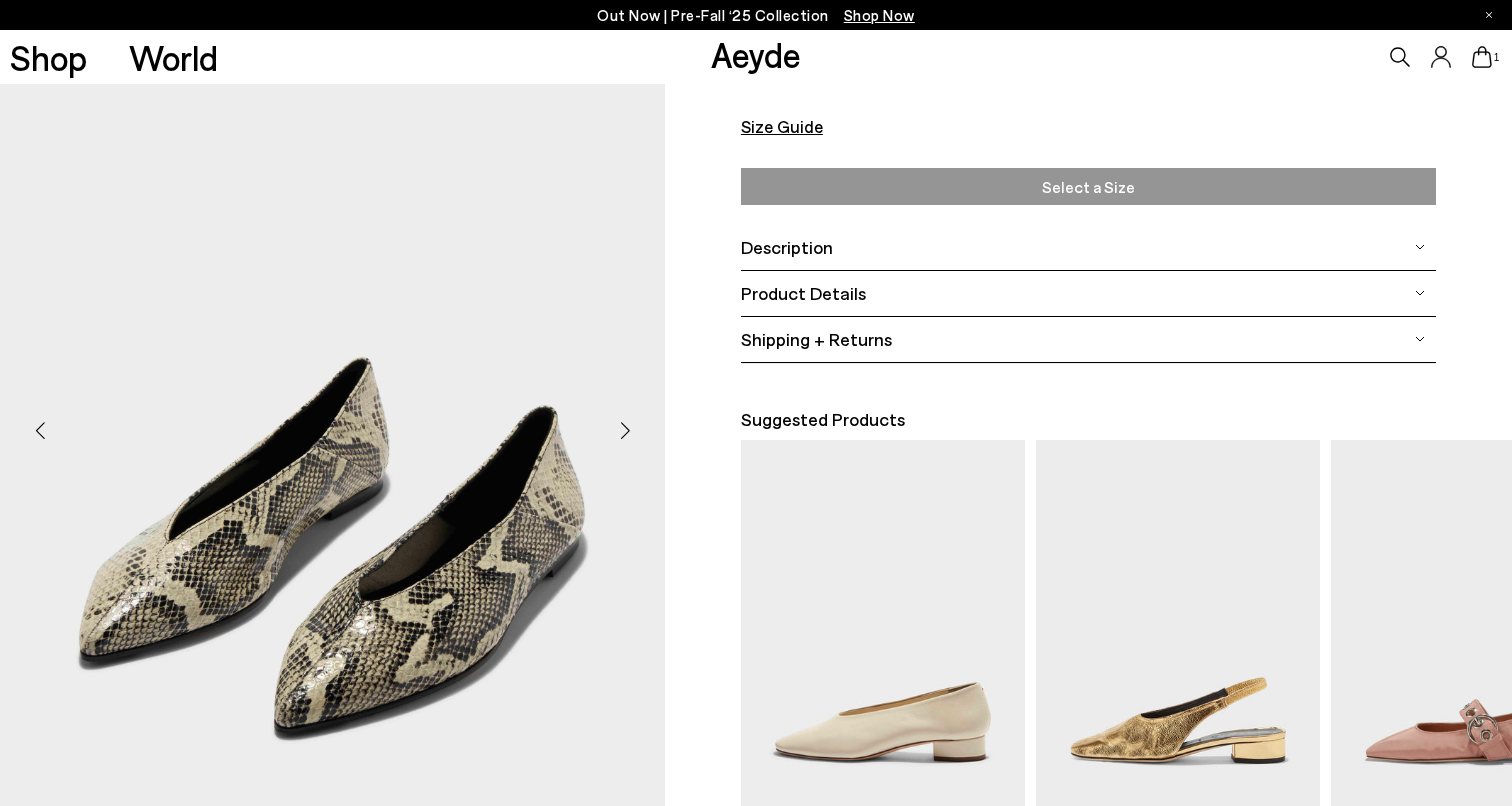 click on "Select a Size" at bounding box center [1089, 186] 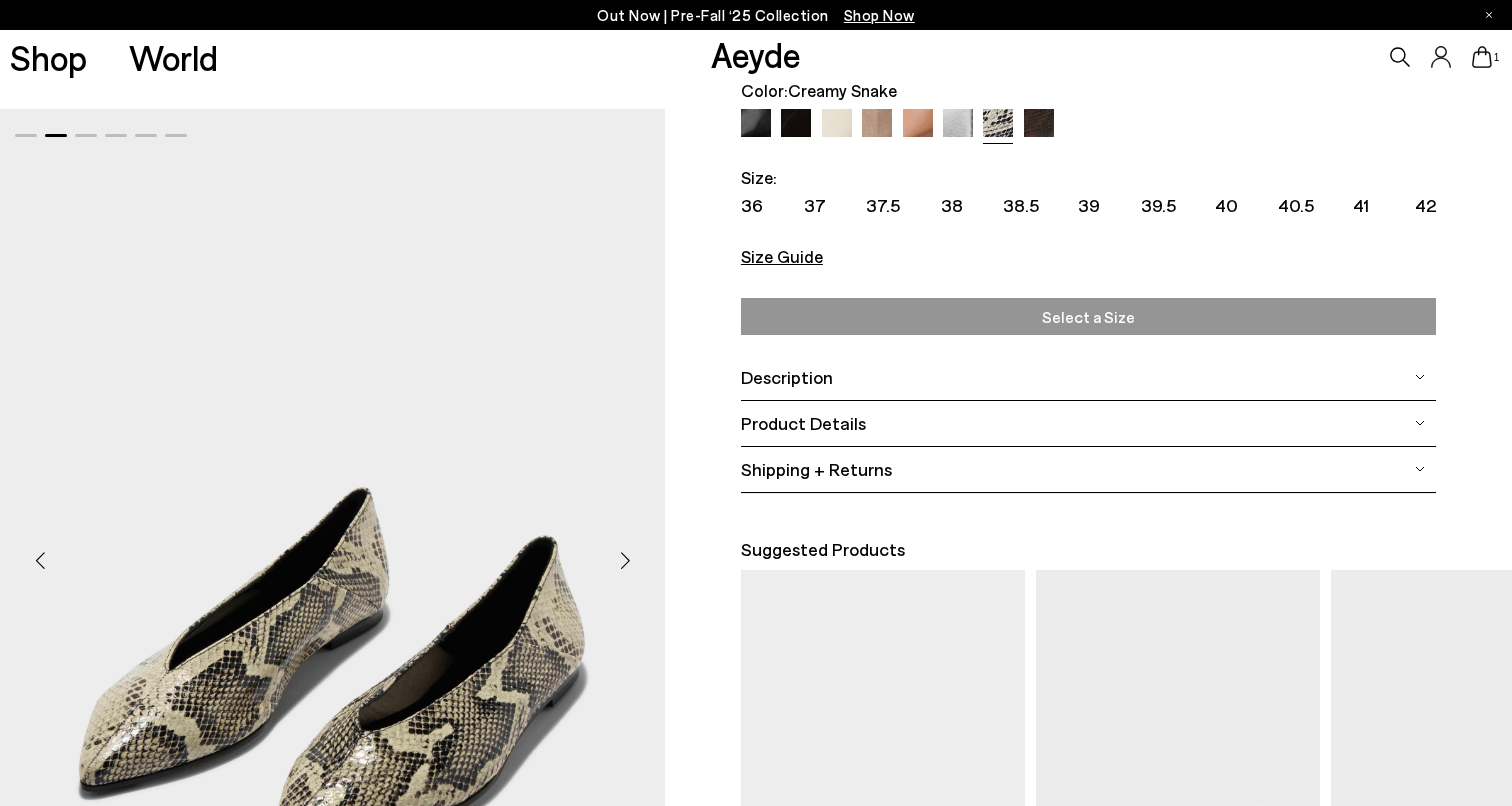 scroll, scrollTop: 118, scrollLeft: 0, axis: vertical 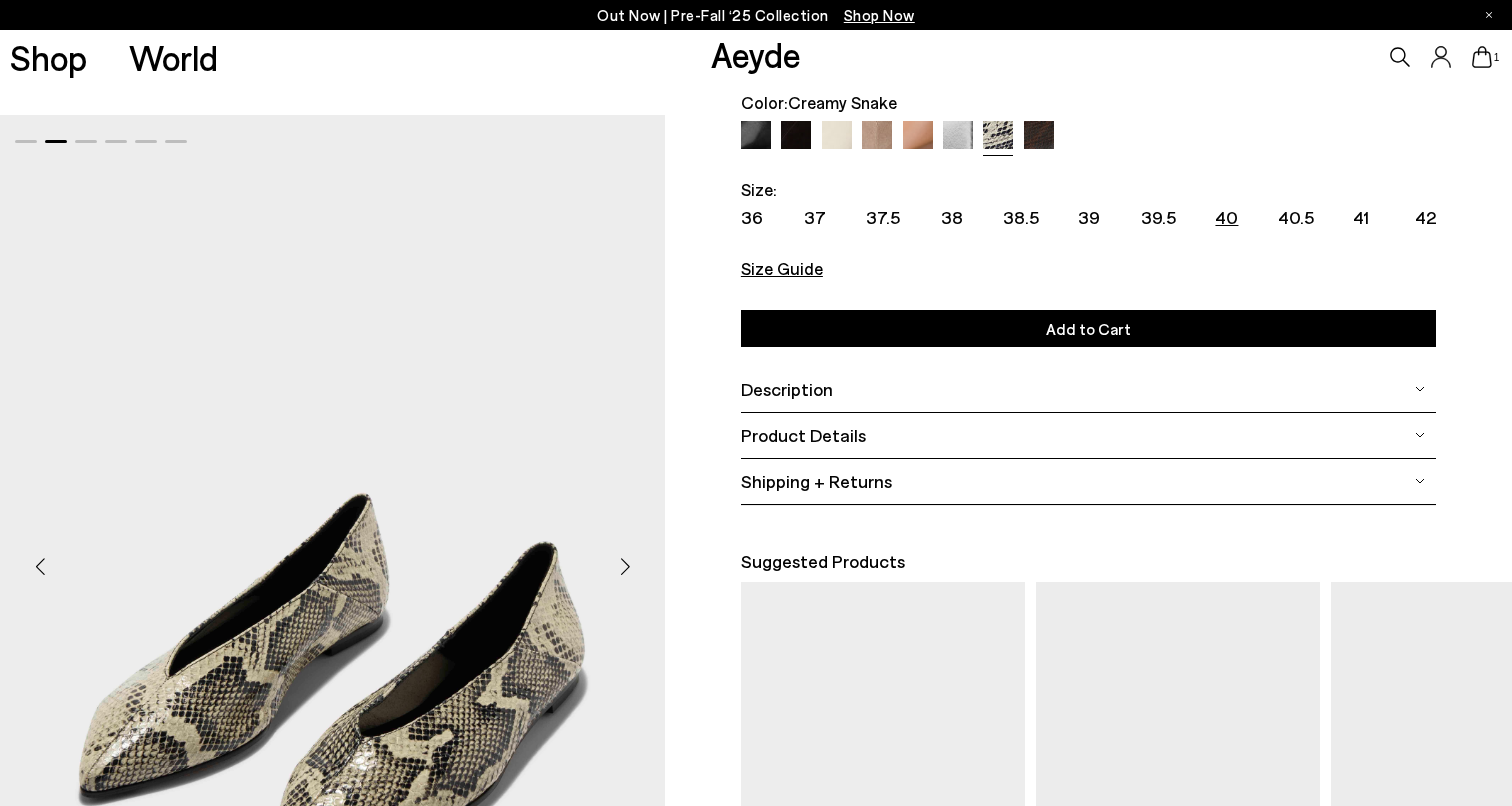 click on "40" at bounding box center [1226, 217] 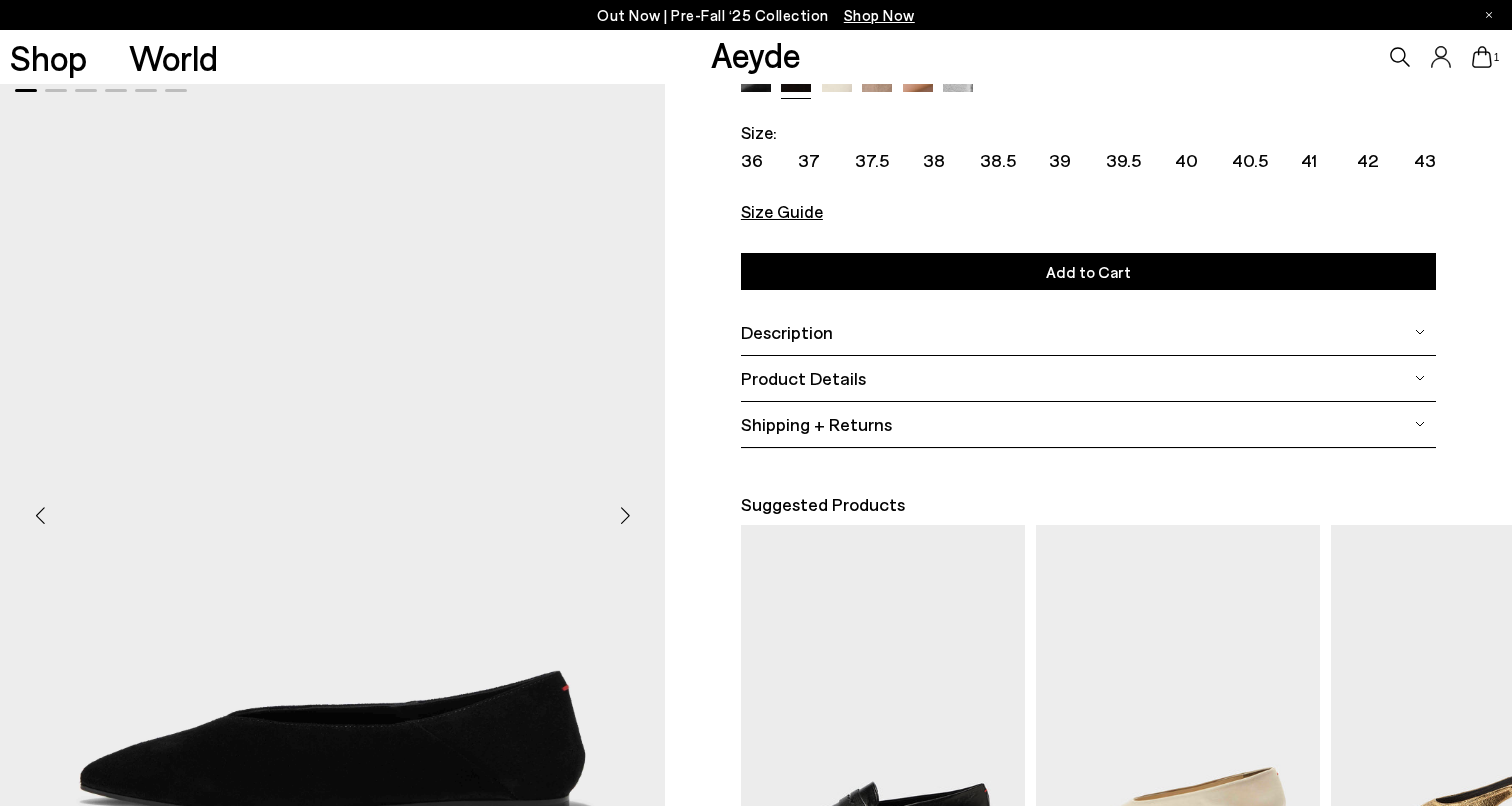 scroll, scrollTop: 208, scrollLeft: 0, axis: vertical 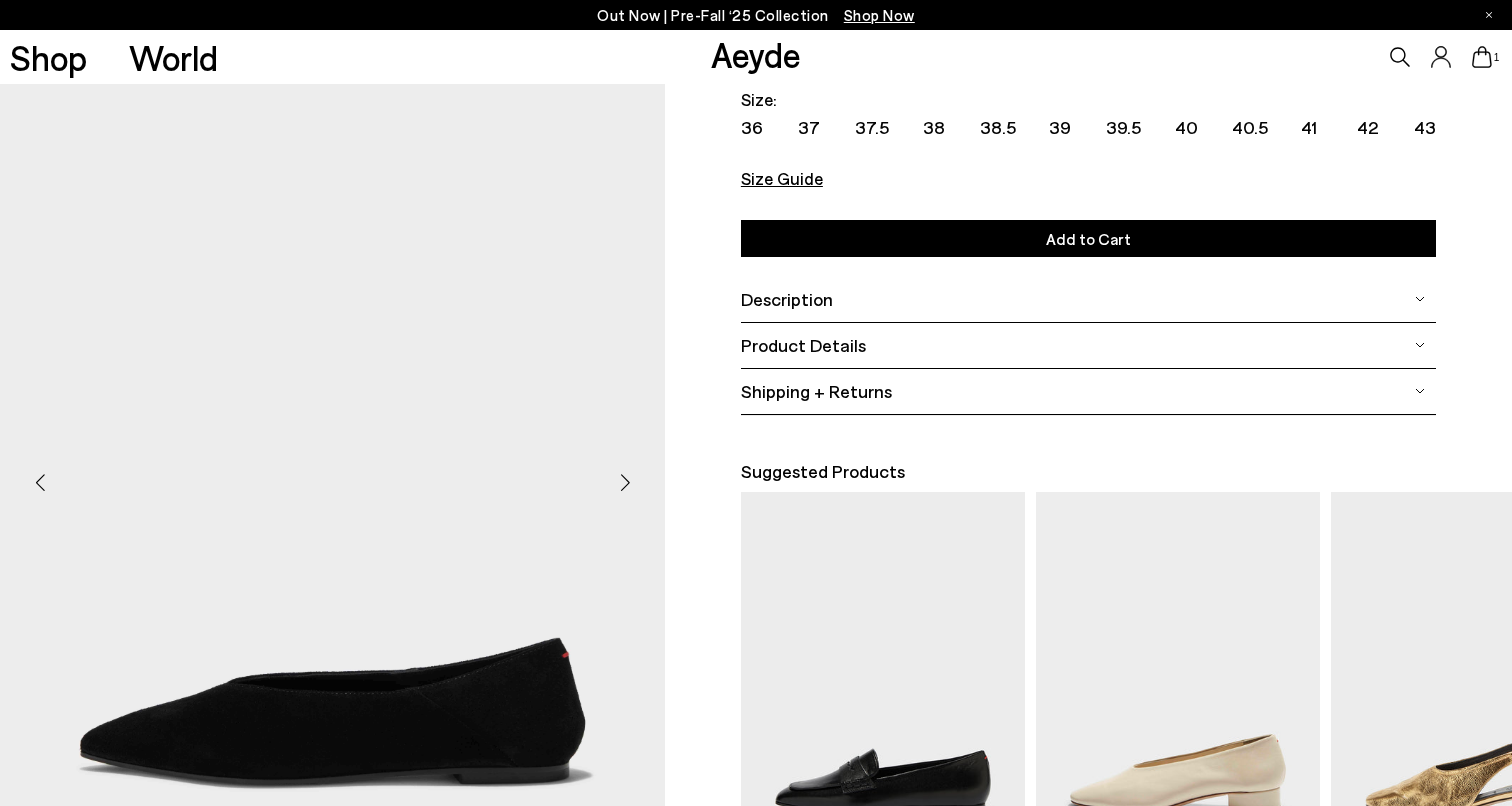 click at bounding box center [625, 483] 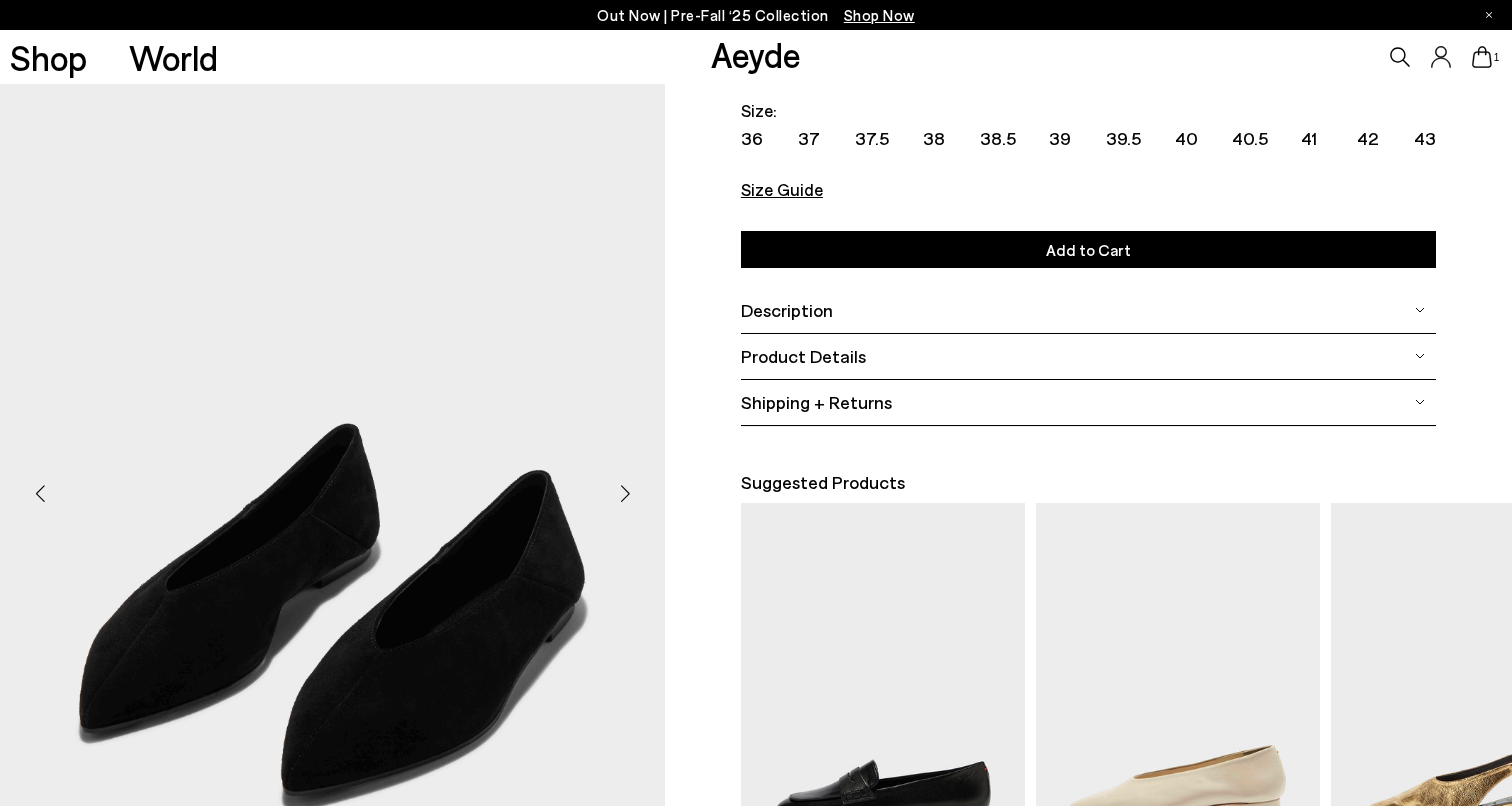 scroll, scrollTop: 200, scrollLeft: 0, axis: vertical 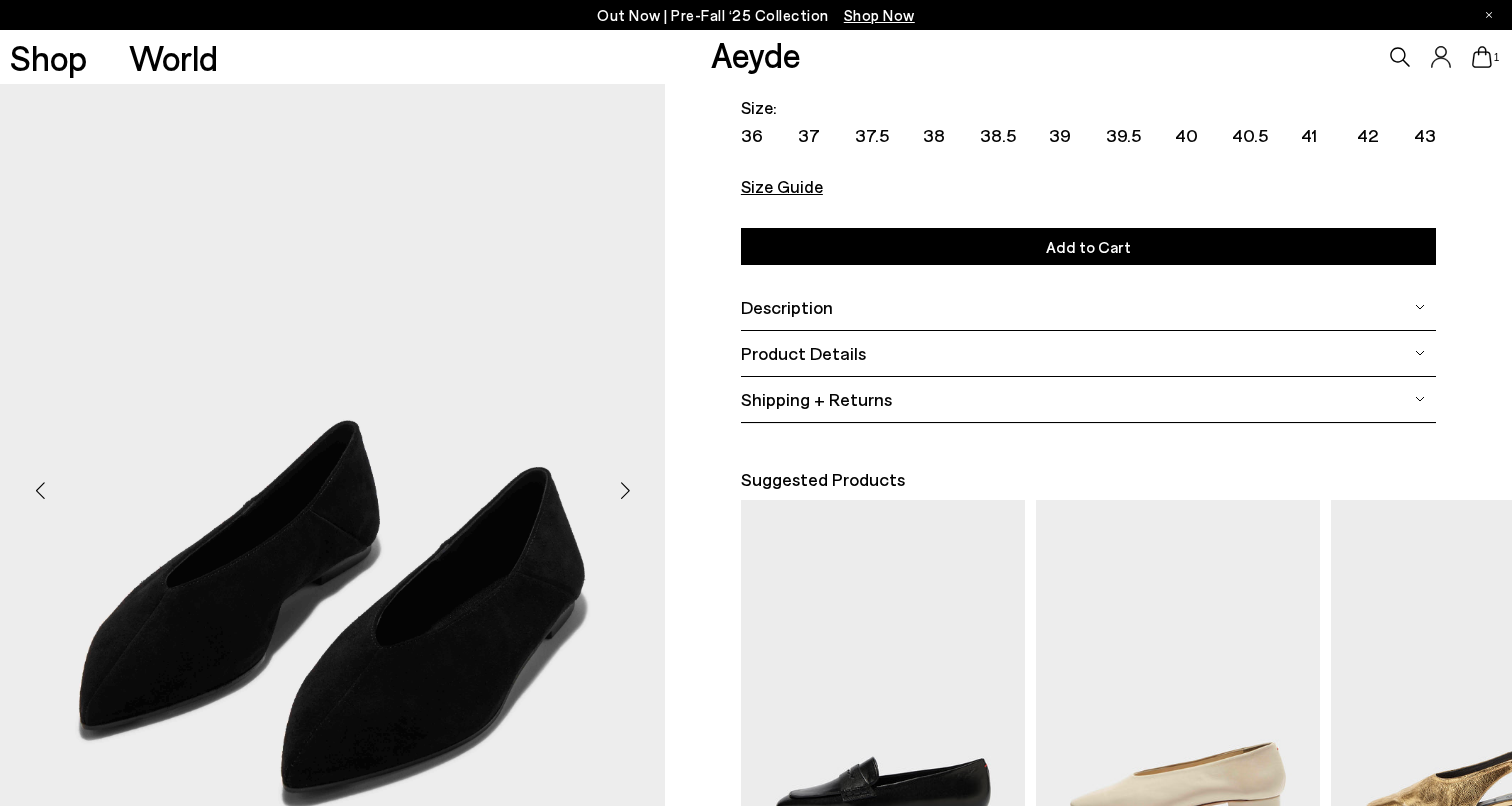 click at bounding box center (625, 491) 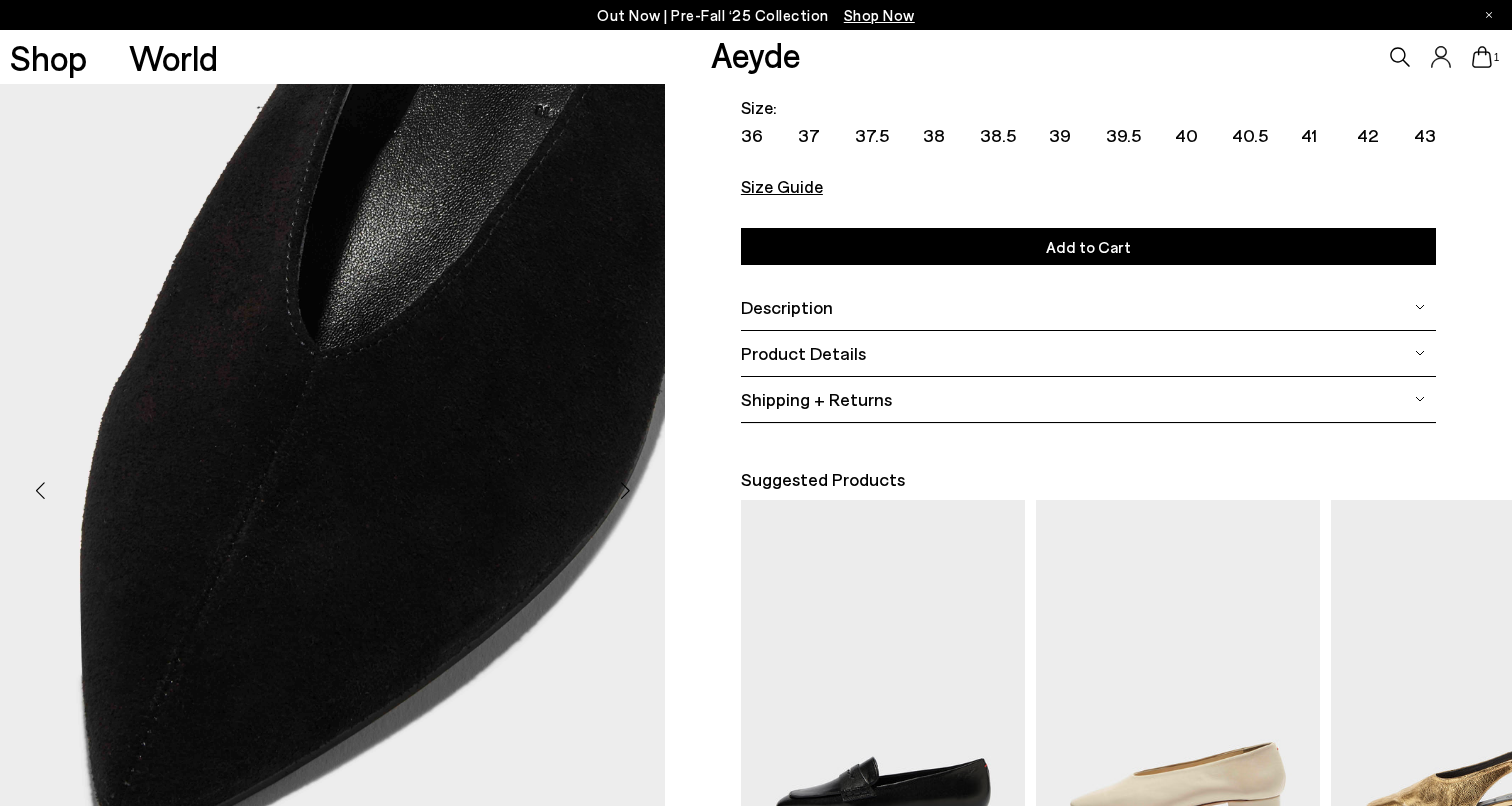 click at bounding box center (625, 491) 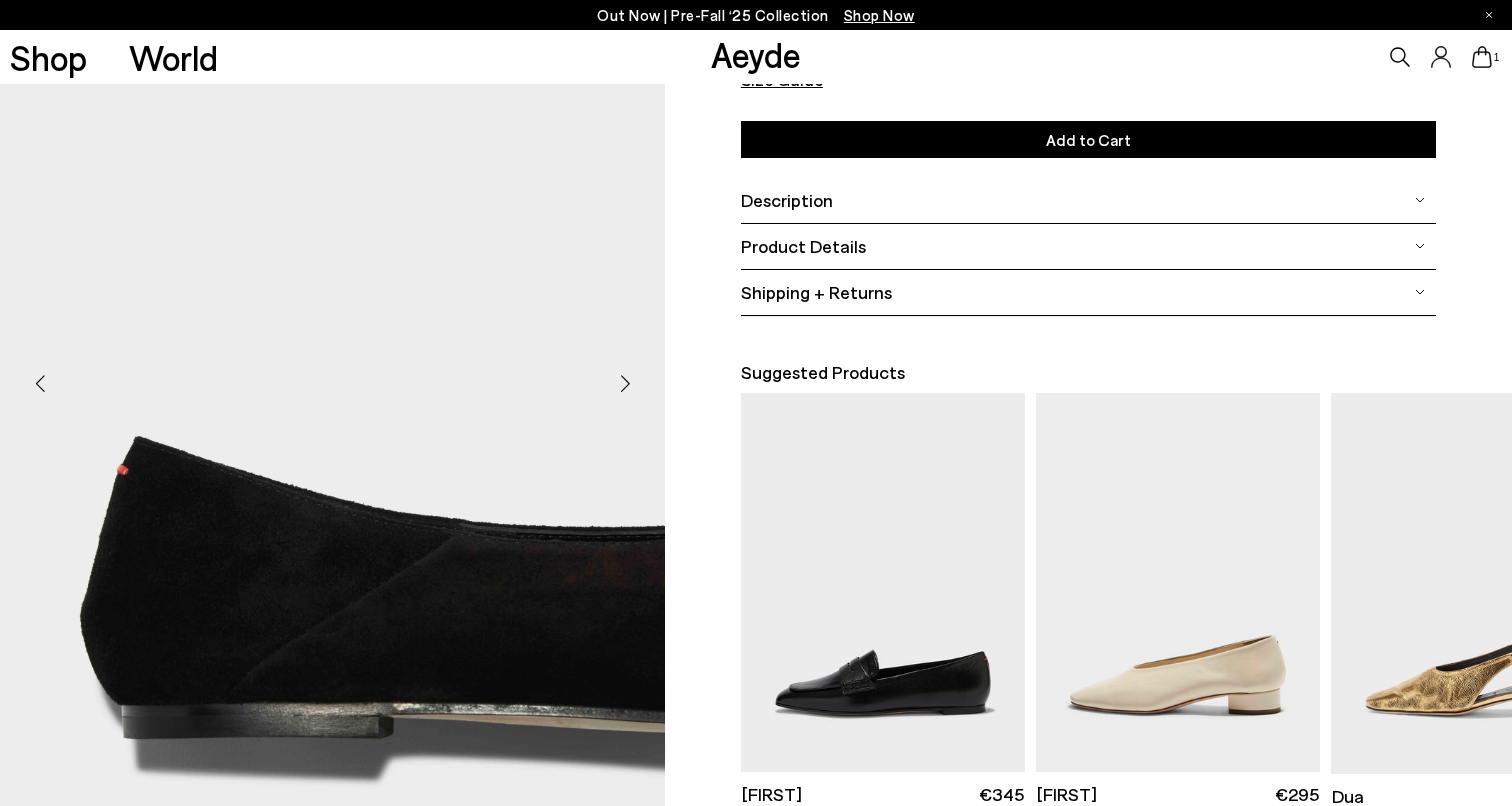 scroll, scrollTop: 324, scrollLeft: 0, axis: vertical 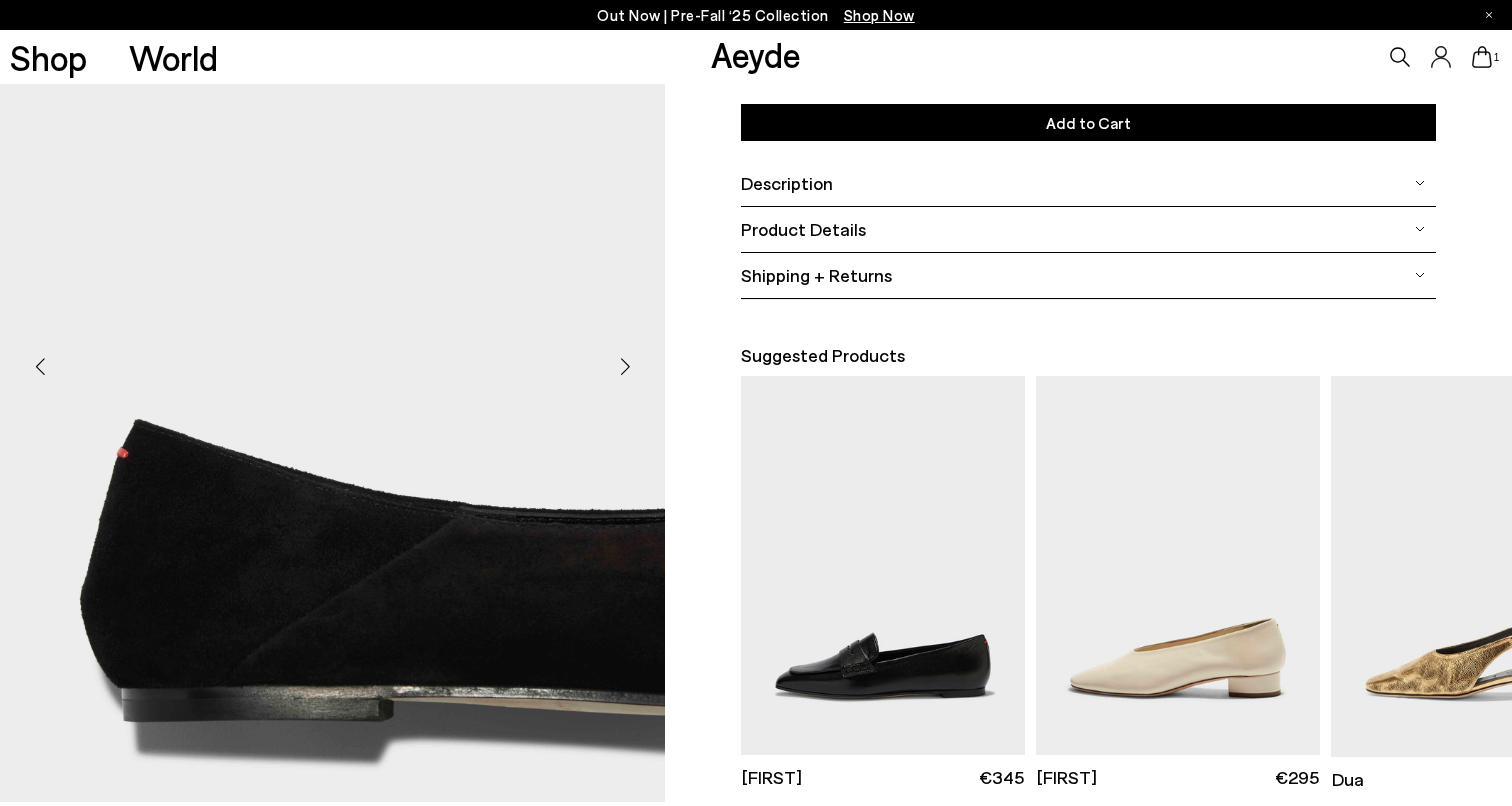 click at bounding box center (625, 367) 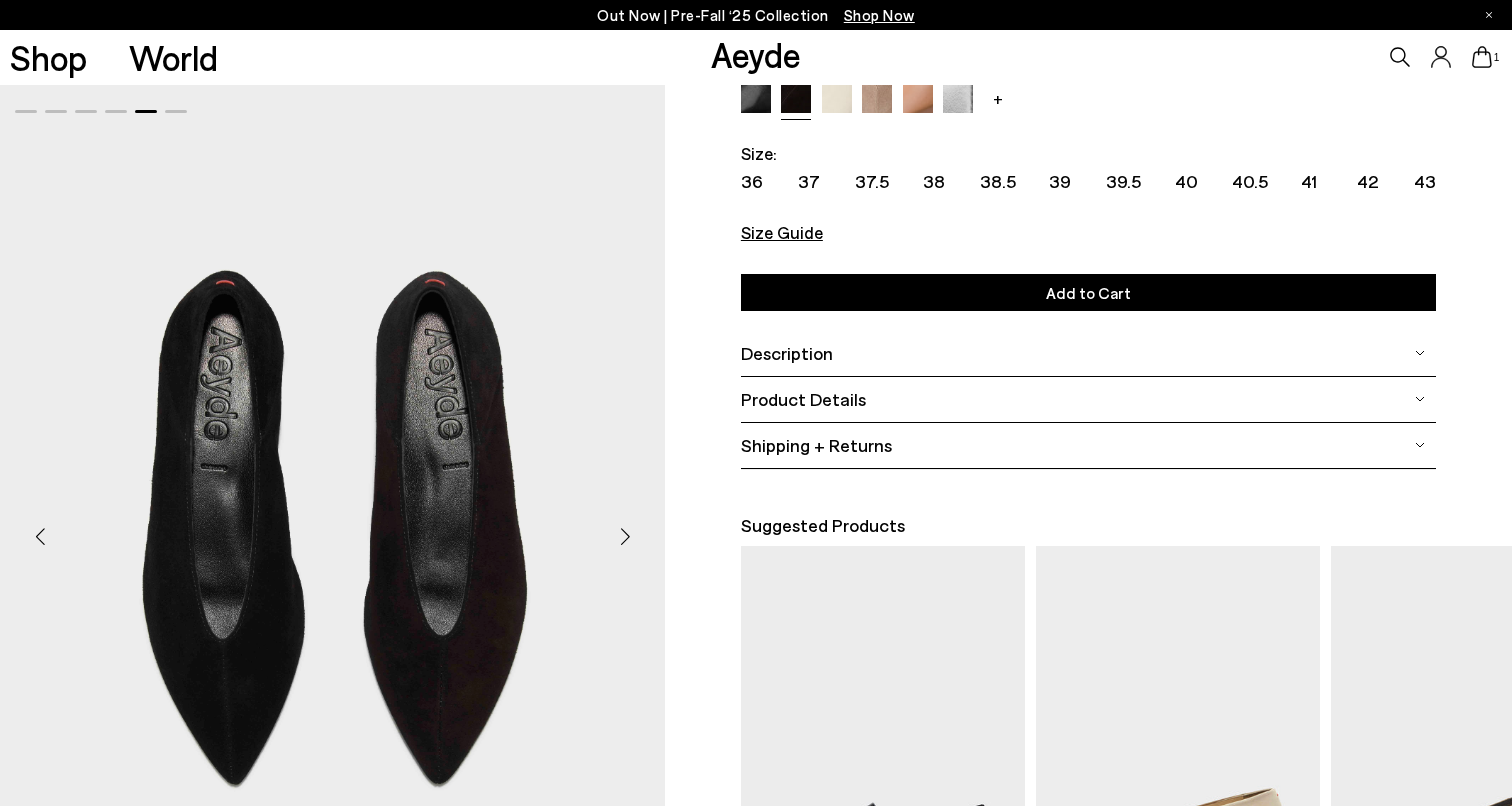scroll, scrollTop: 0, scrollLeft: 0, axis: both 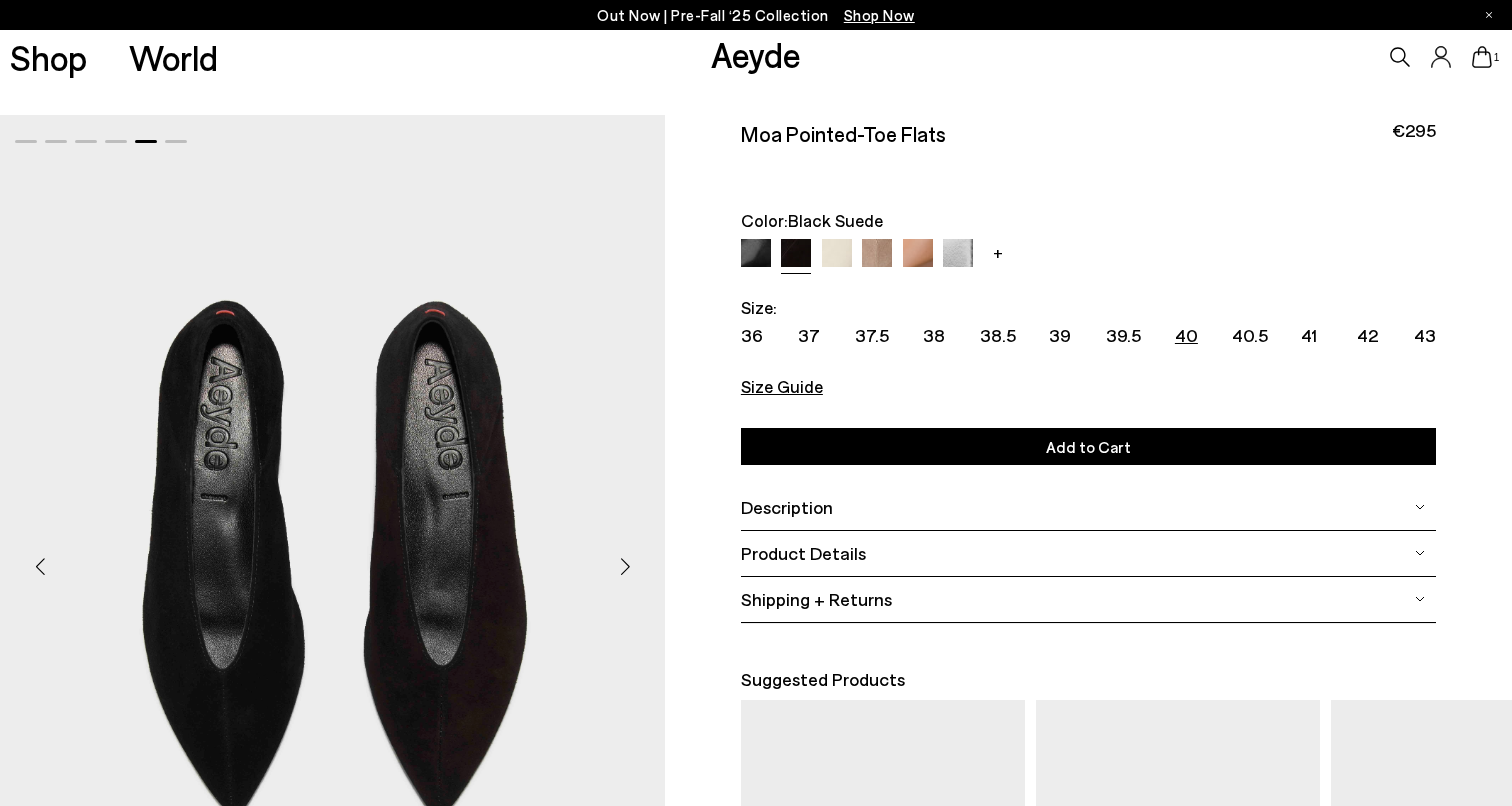 click on "40" at bounding box center (1186, 335) 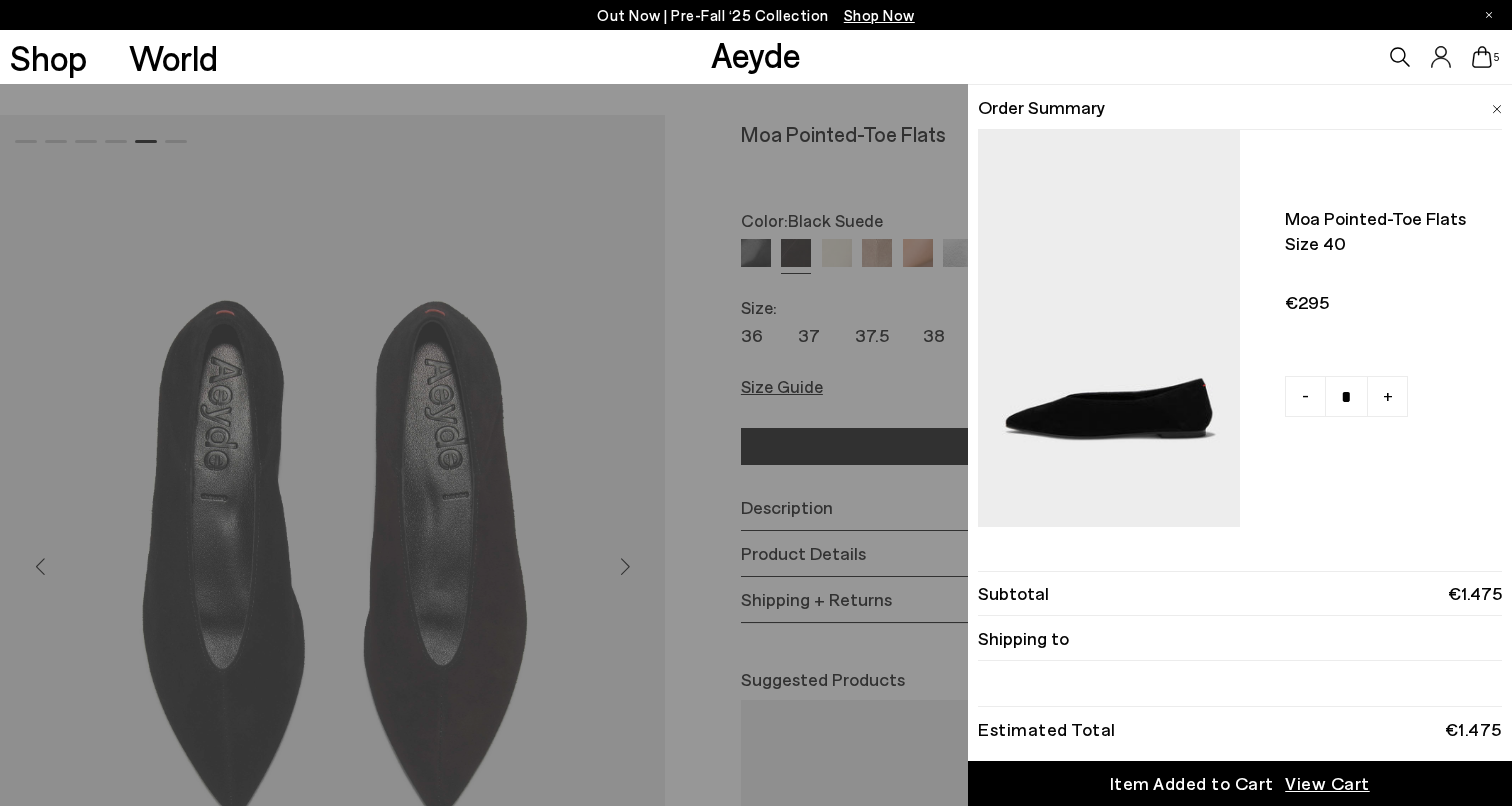 click on "Order Summary
Moa pointed-toe flats
Size
40
- +" at bounding box center [1240, 305] 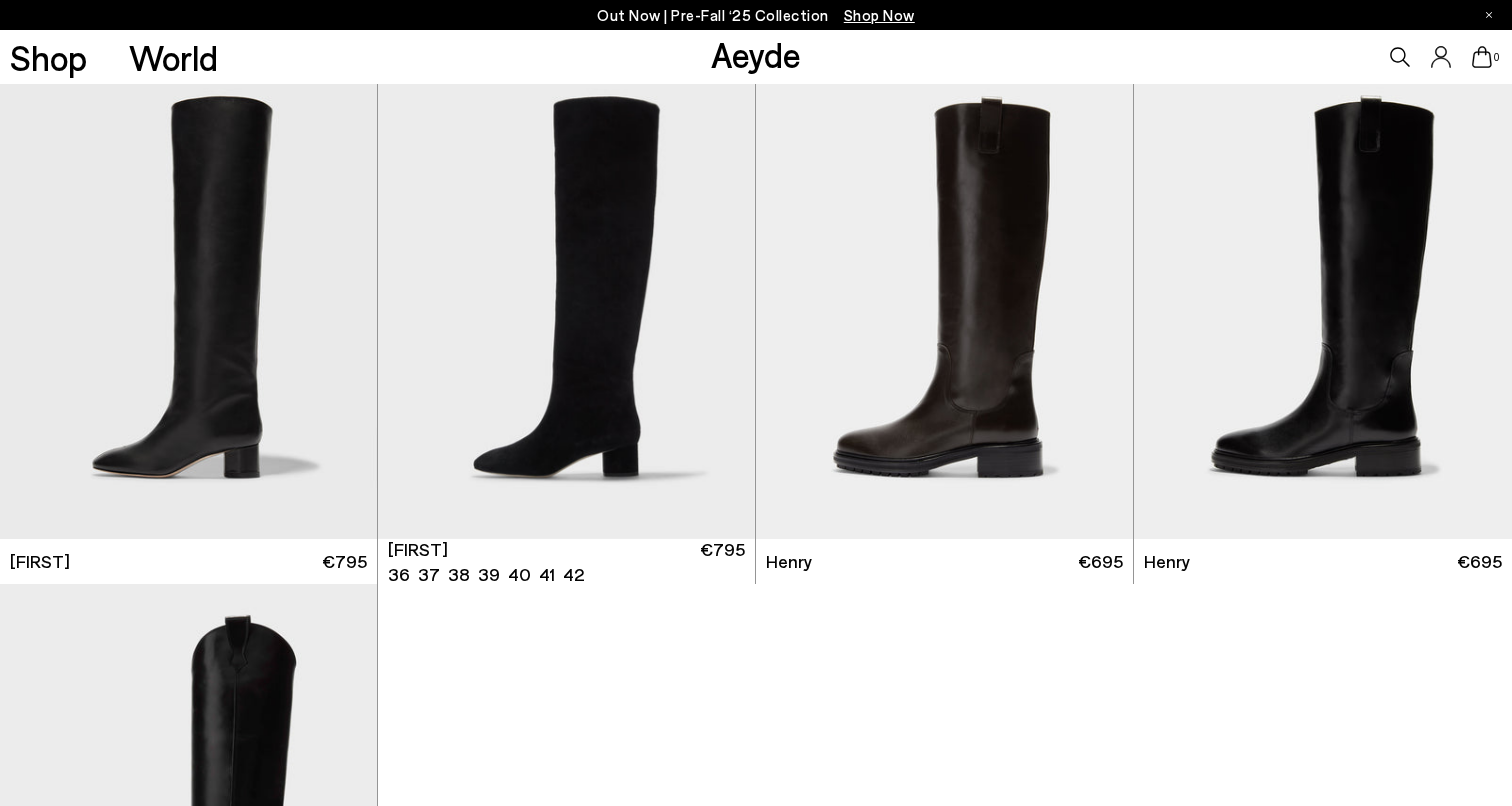 scroll, scrollTop: 502, scrollLeft: 0, axis: vertical 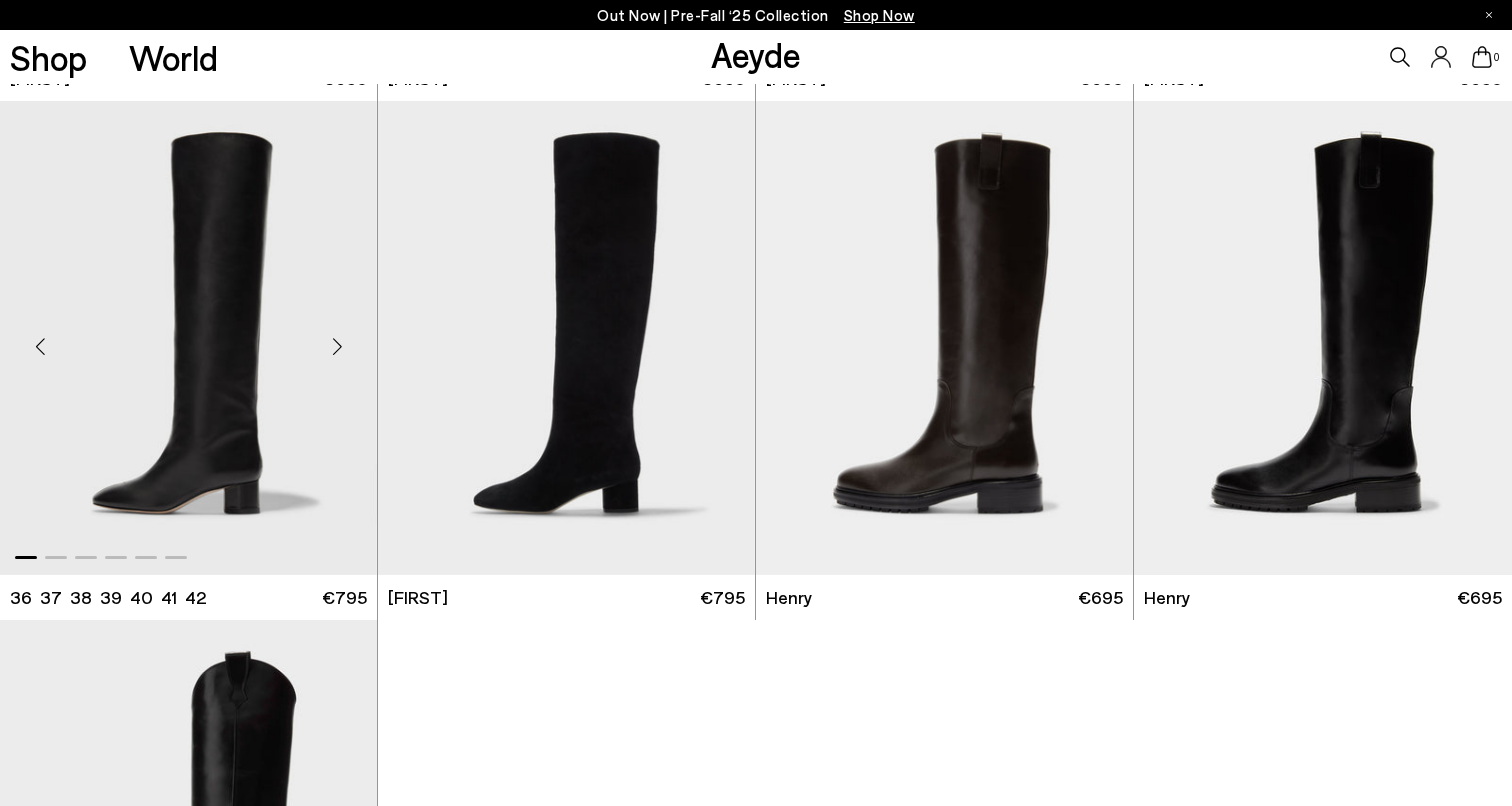 click at bounding box center [337, 346] 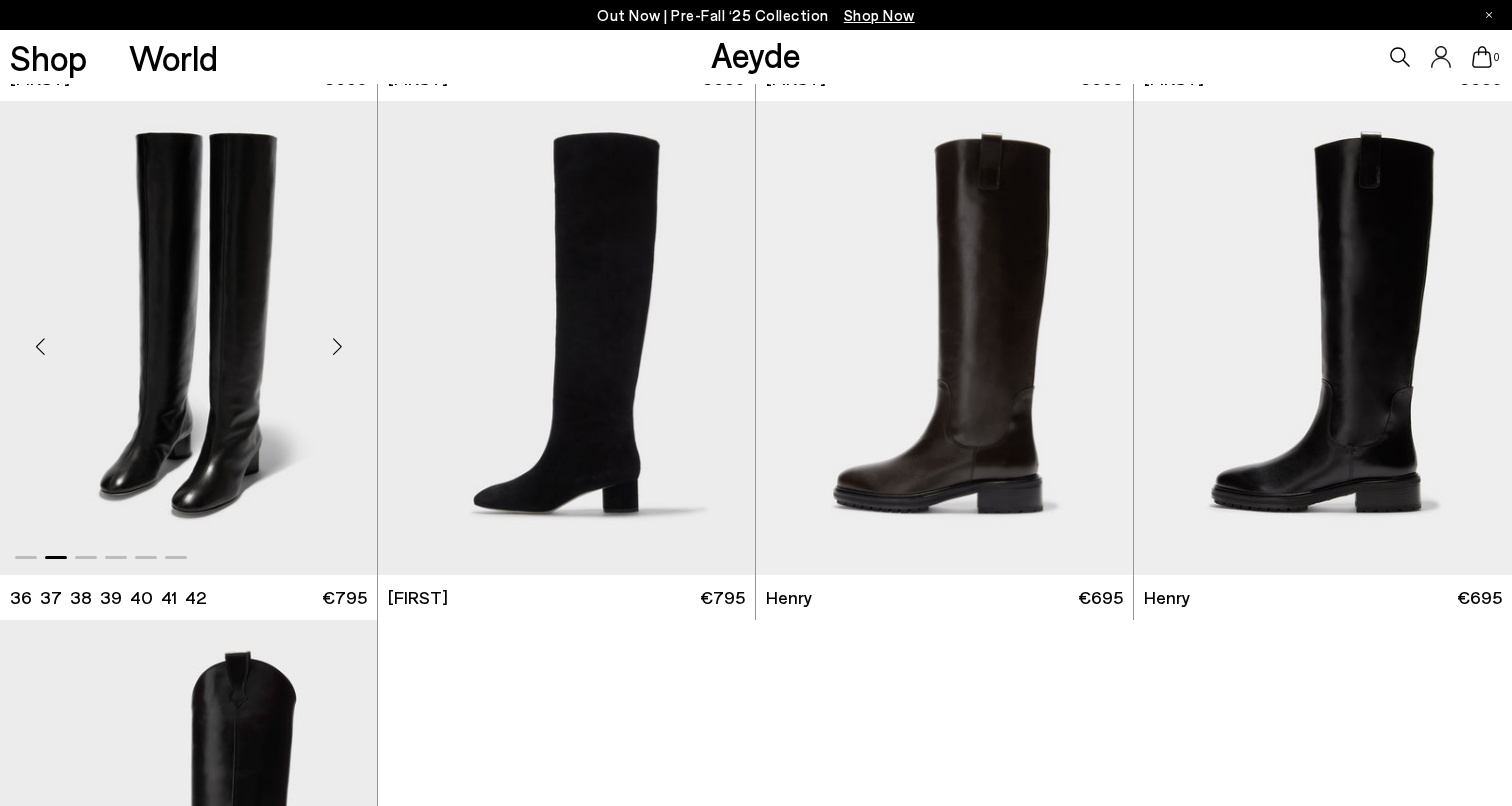 click at bounding box center [337, 346] 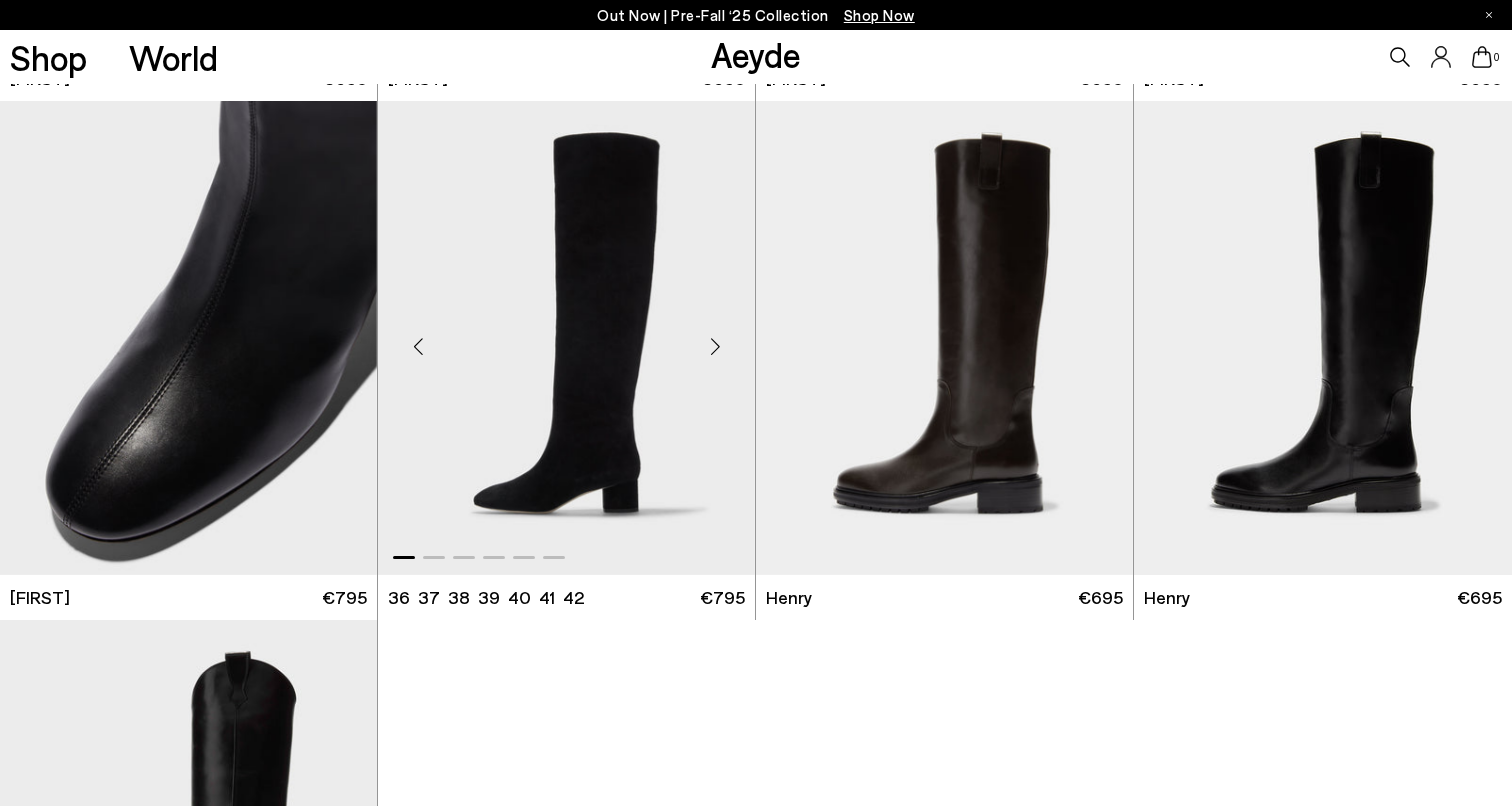 click at bounding box center (715, 346) 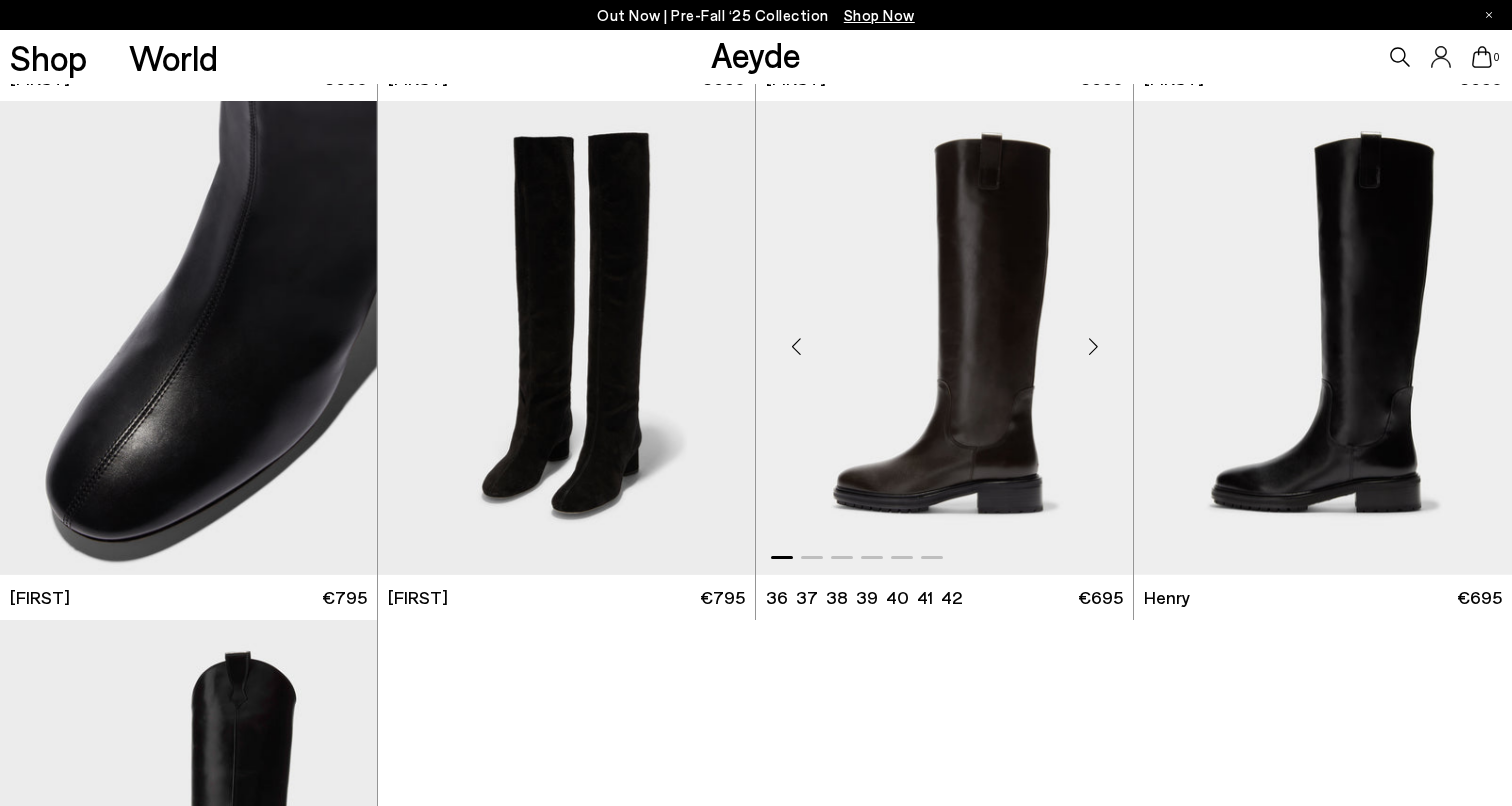 click at bounding box center (1093, 346) 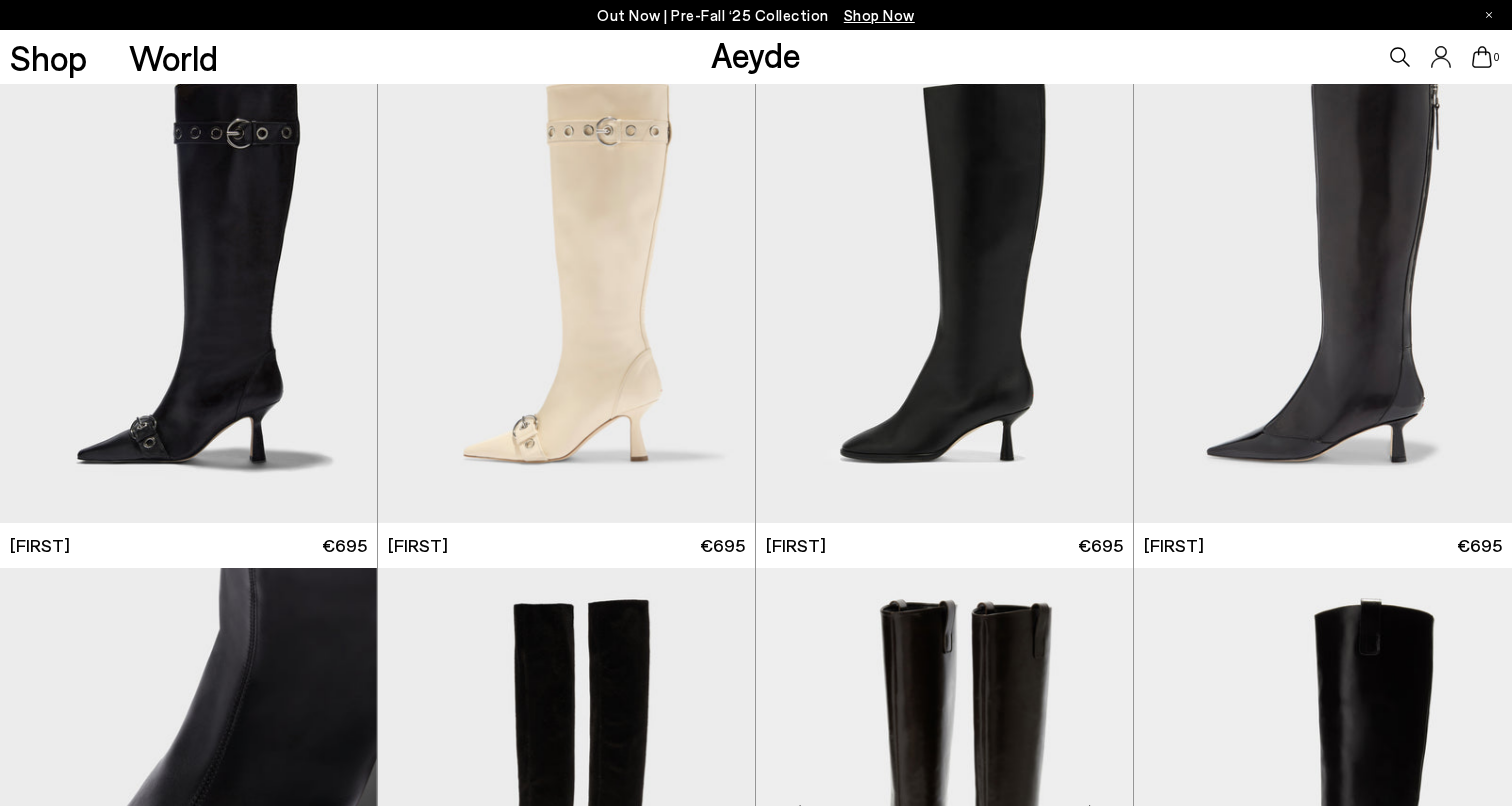 scroll, scrollTop: 0, scrollLeft: 0, axis: both 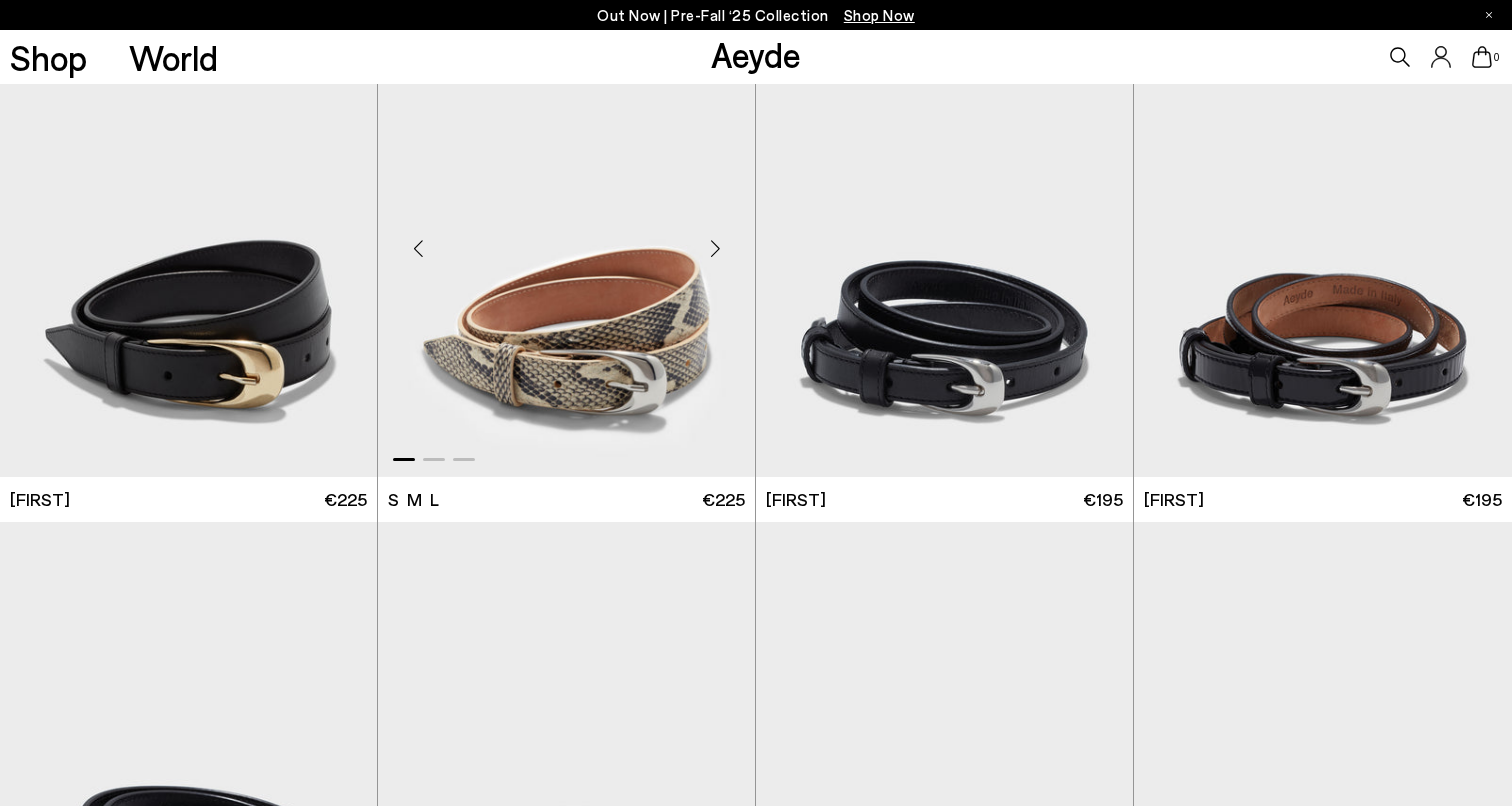 click at bounding box center (715, 248) 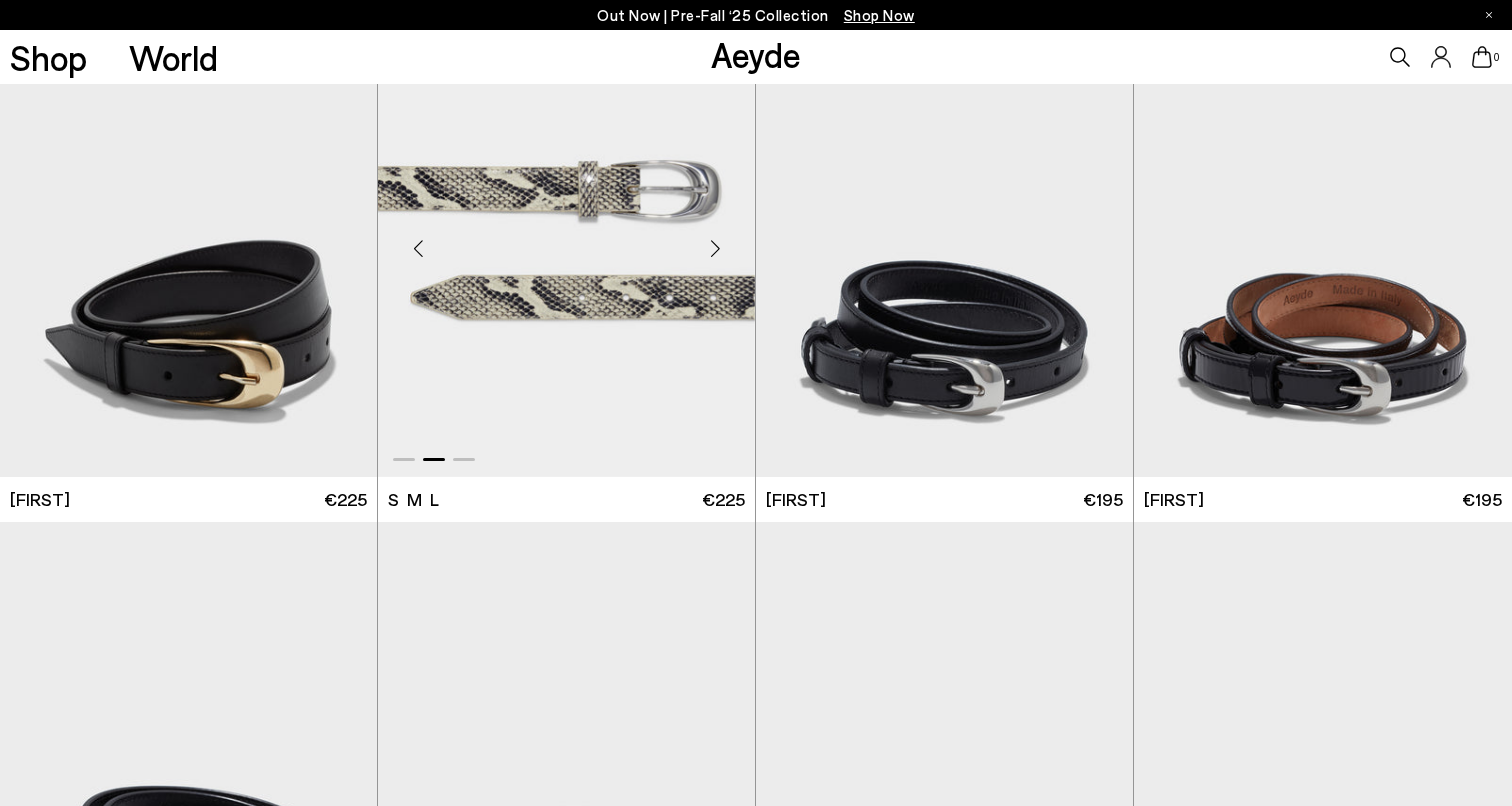 click at bounding box center [715, 248] 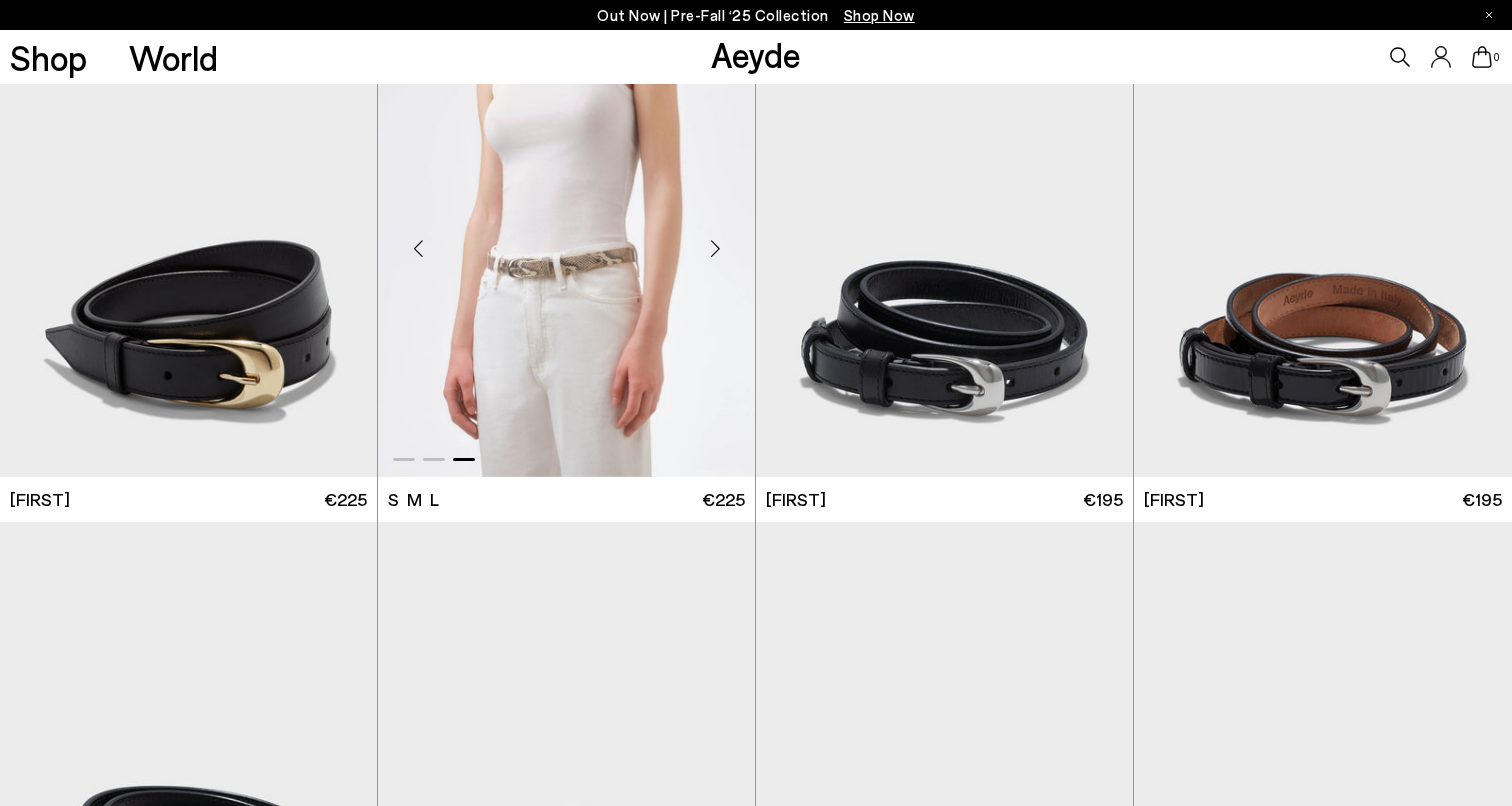 click at bounding box center [715, 248] 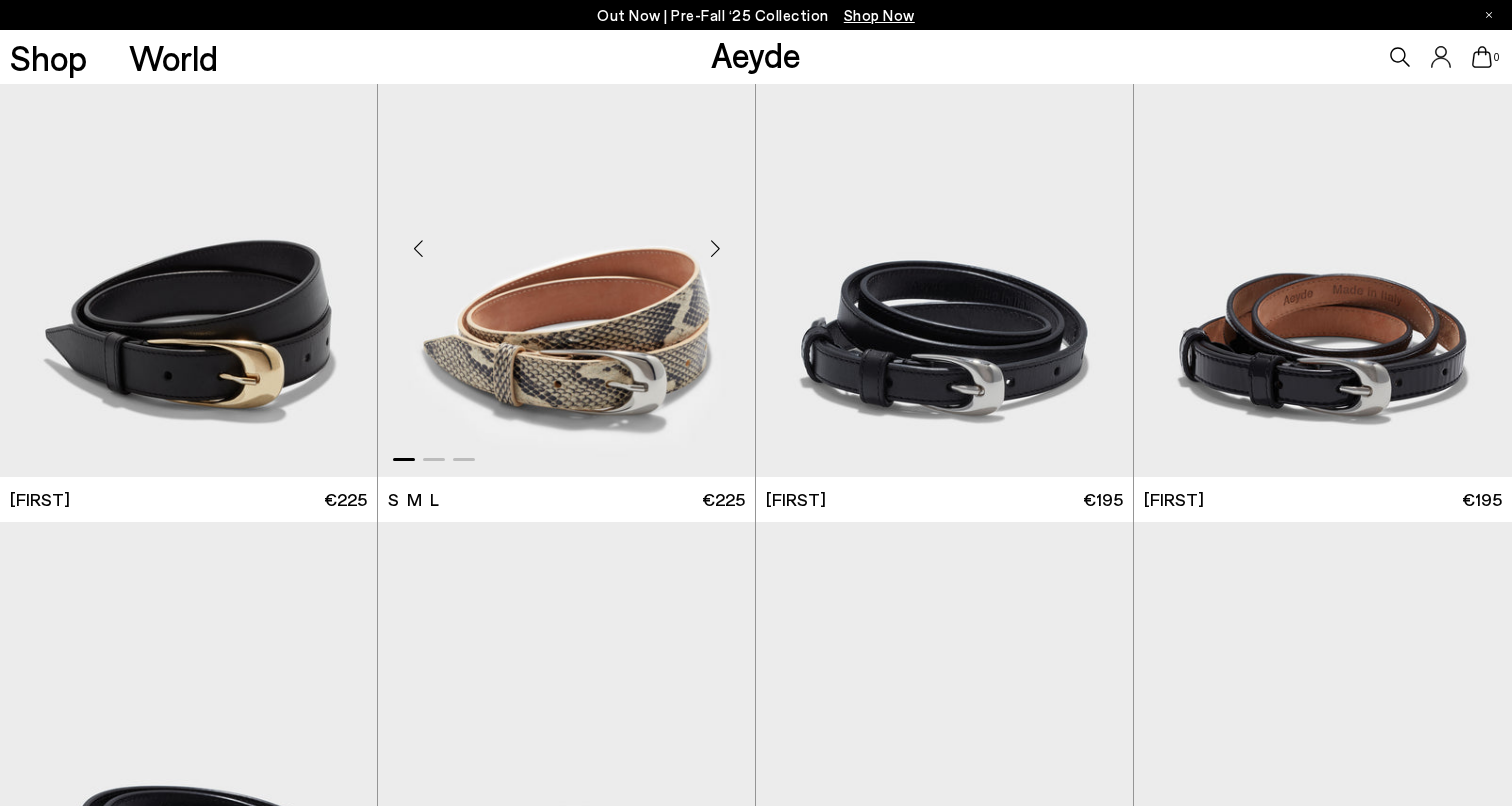 click at bounding box center [715, 248] 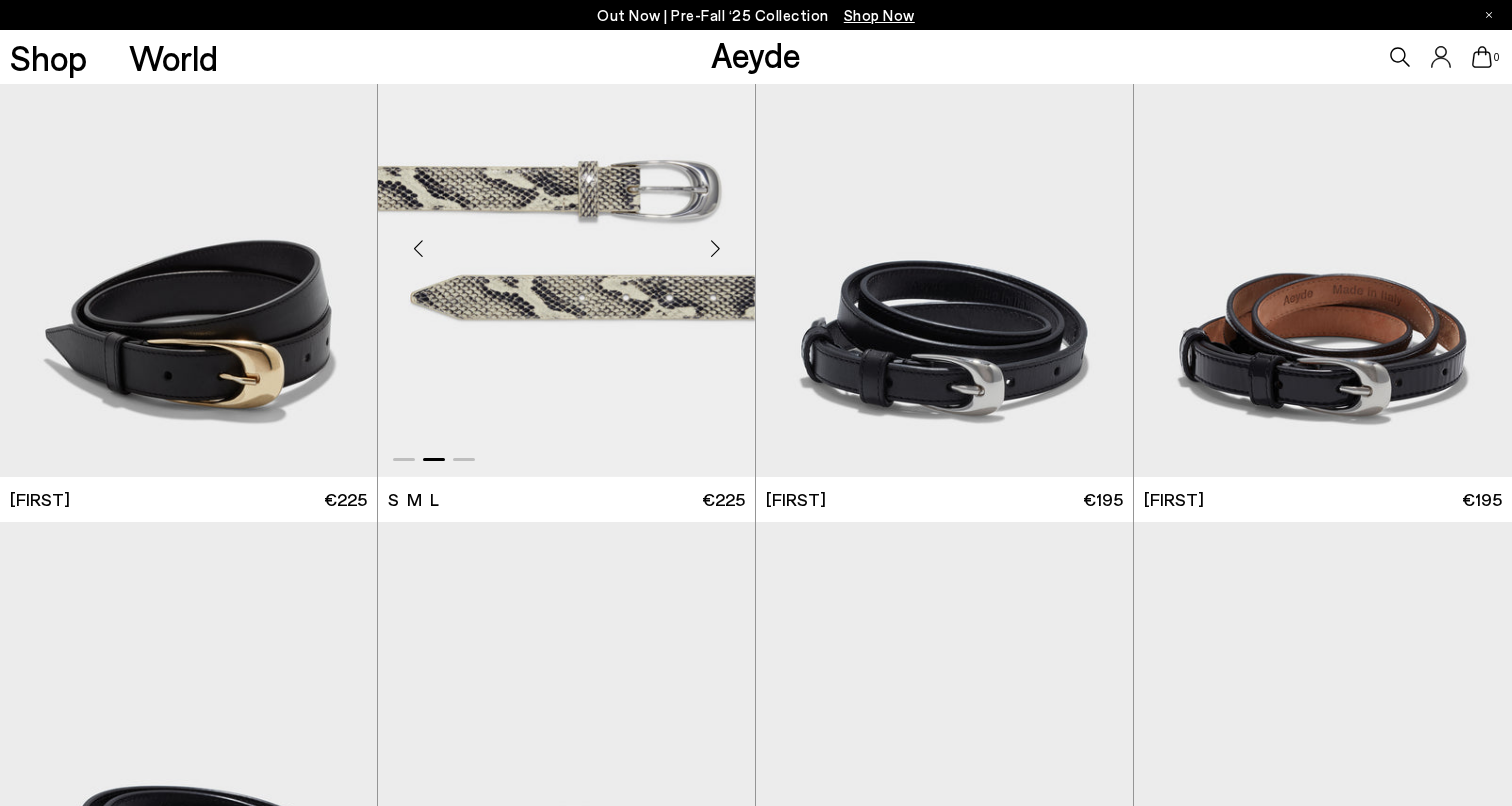 click at bounding box center (715, 248) 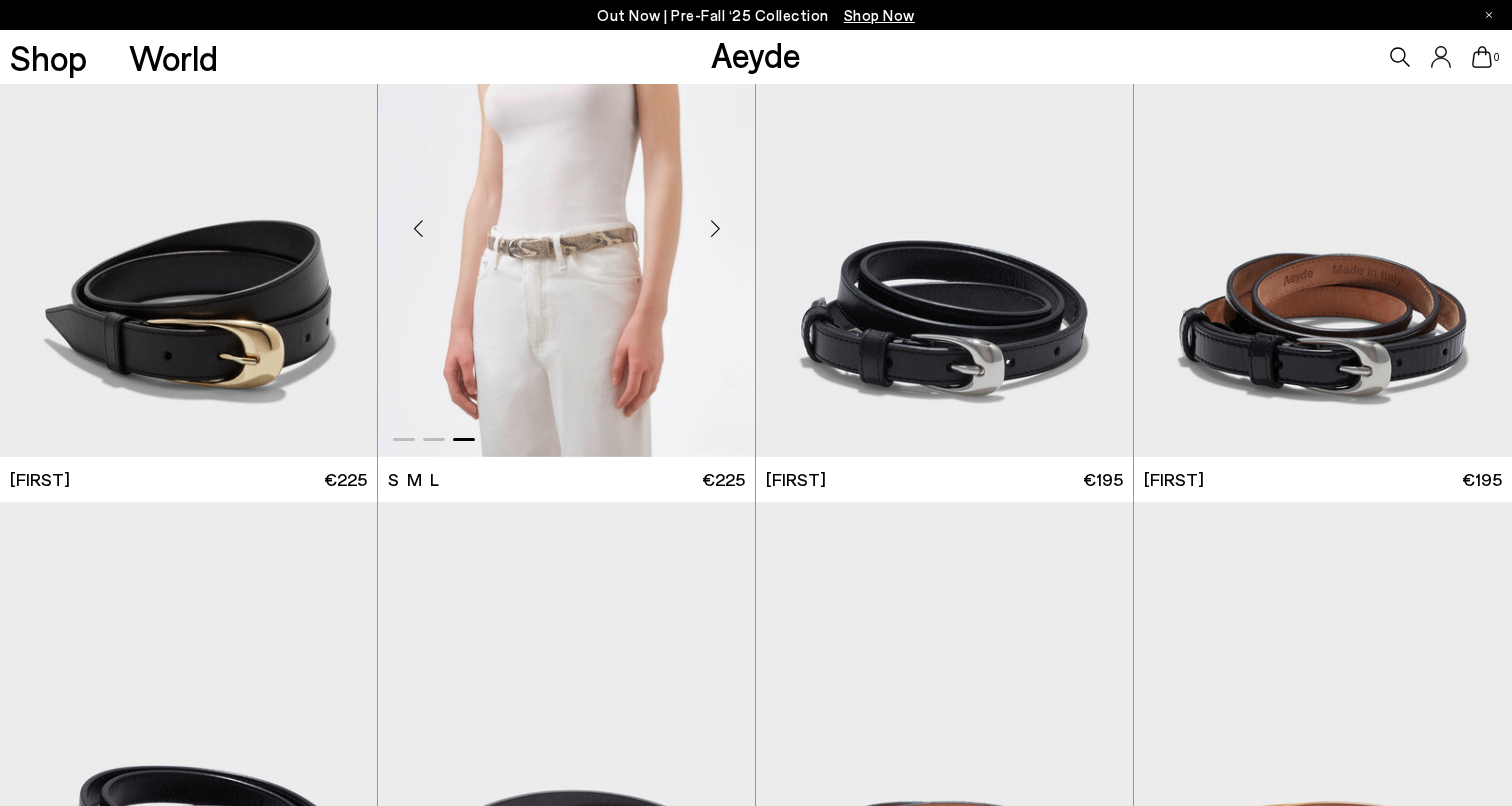 scroll, scrollTop: 1663, scrollLeft: 0, axis: vertical 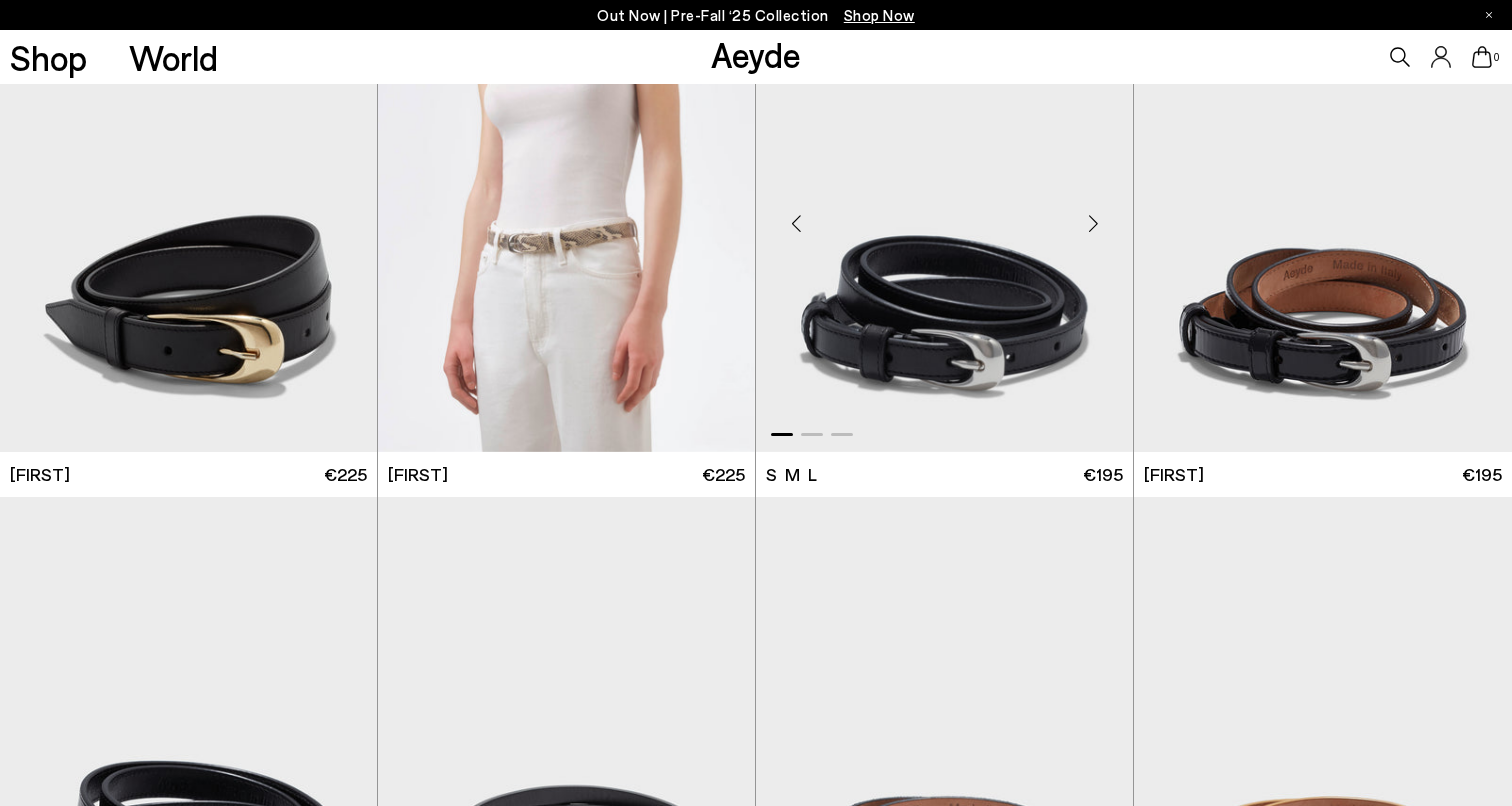 click at bounding box center [1093, 223] 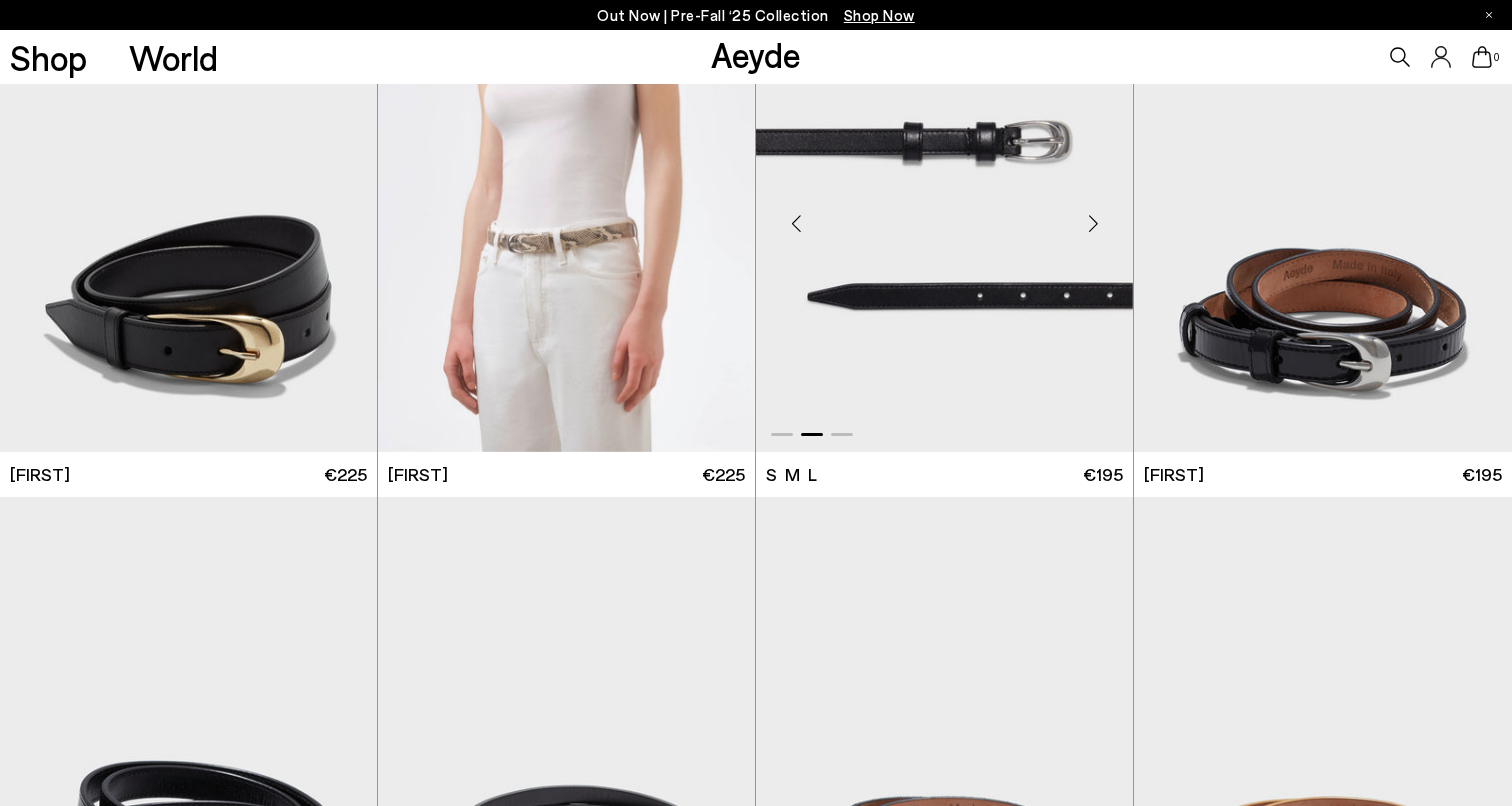 click at bounding box center [1093, 223] 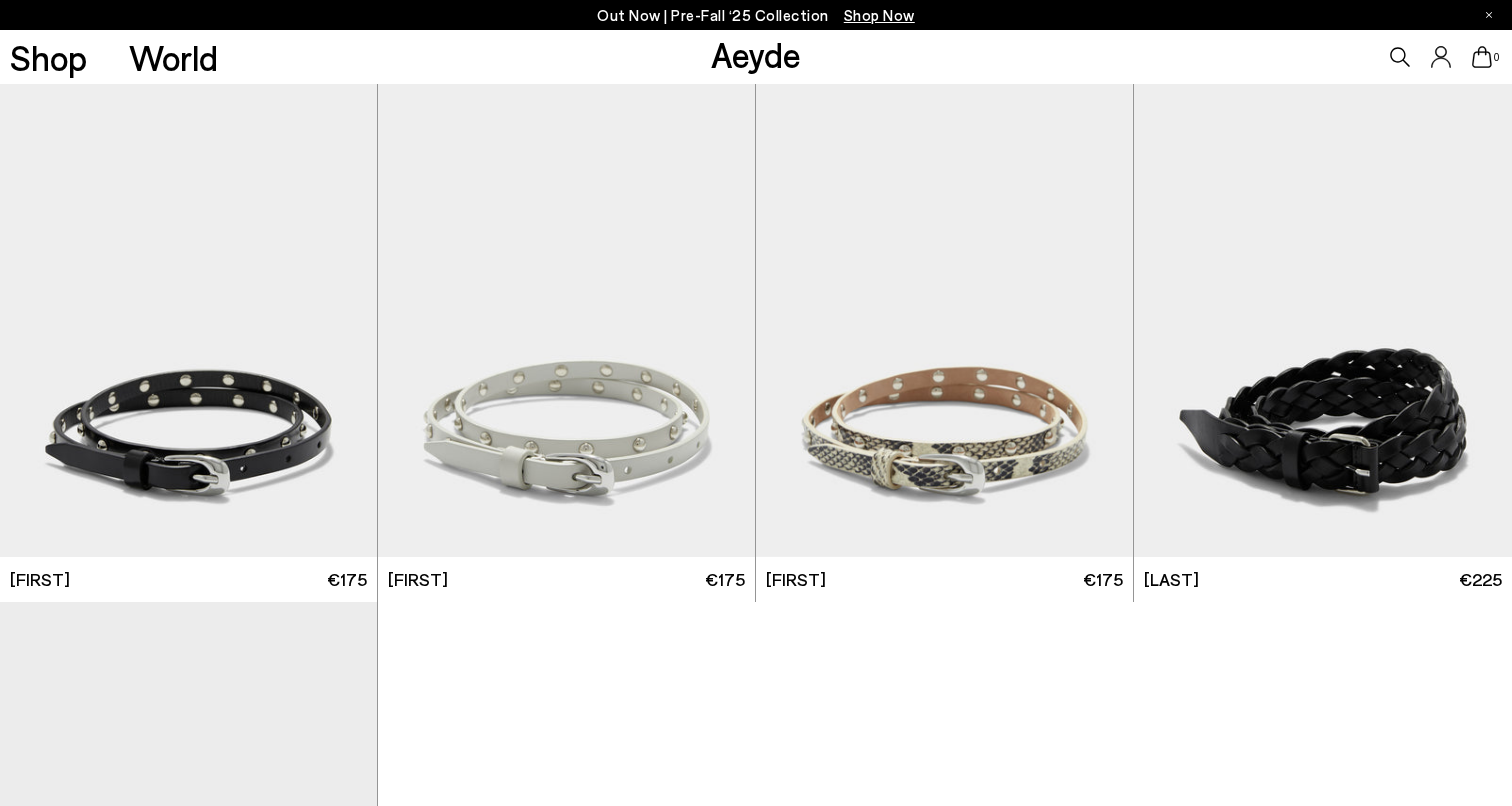 scroll, scrollTop: 2606, scrollLeft: 0, axis: vertical 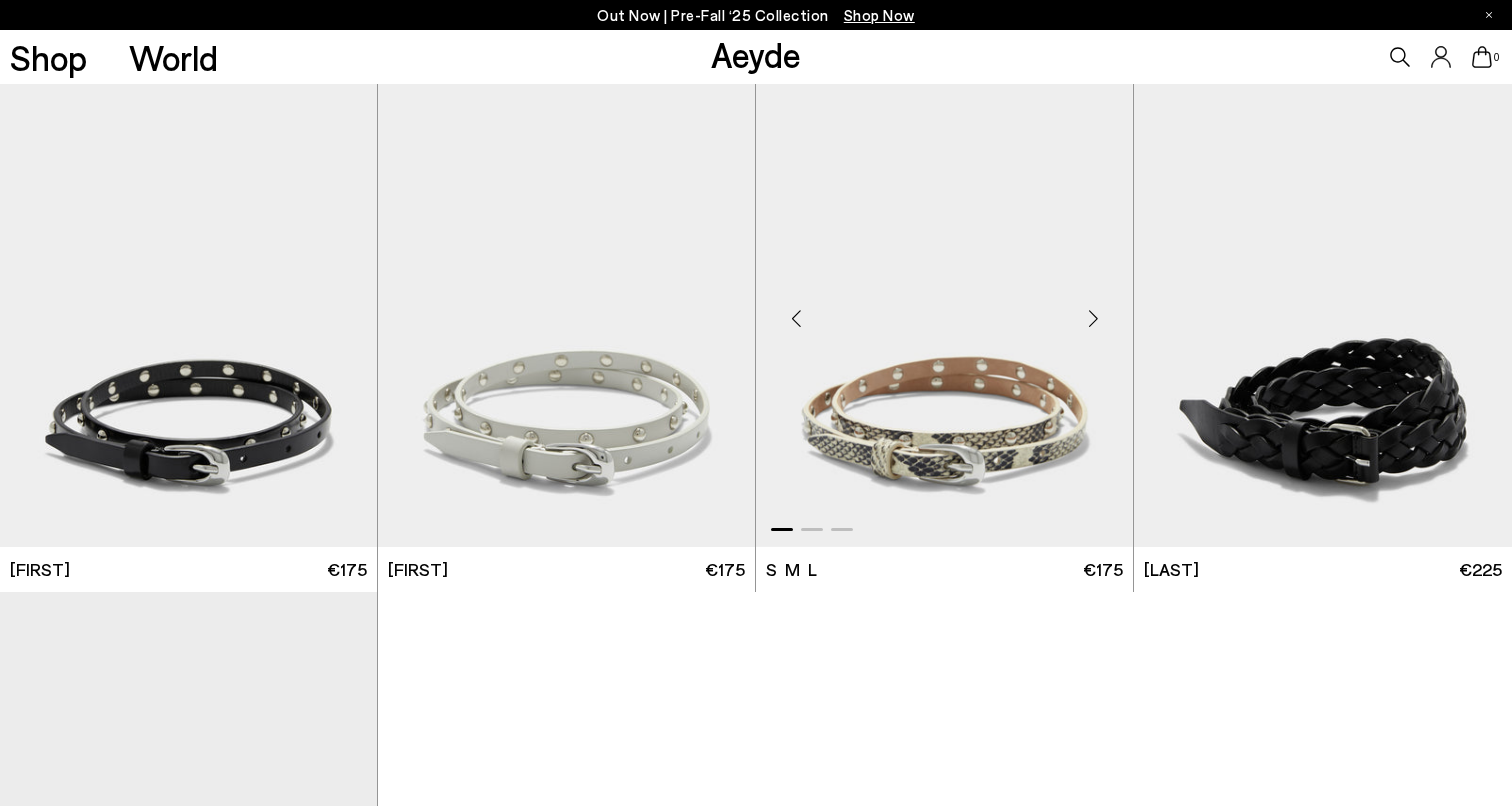 click at bounding box center [1093, 318] 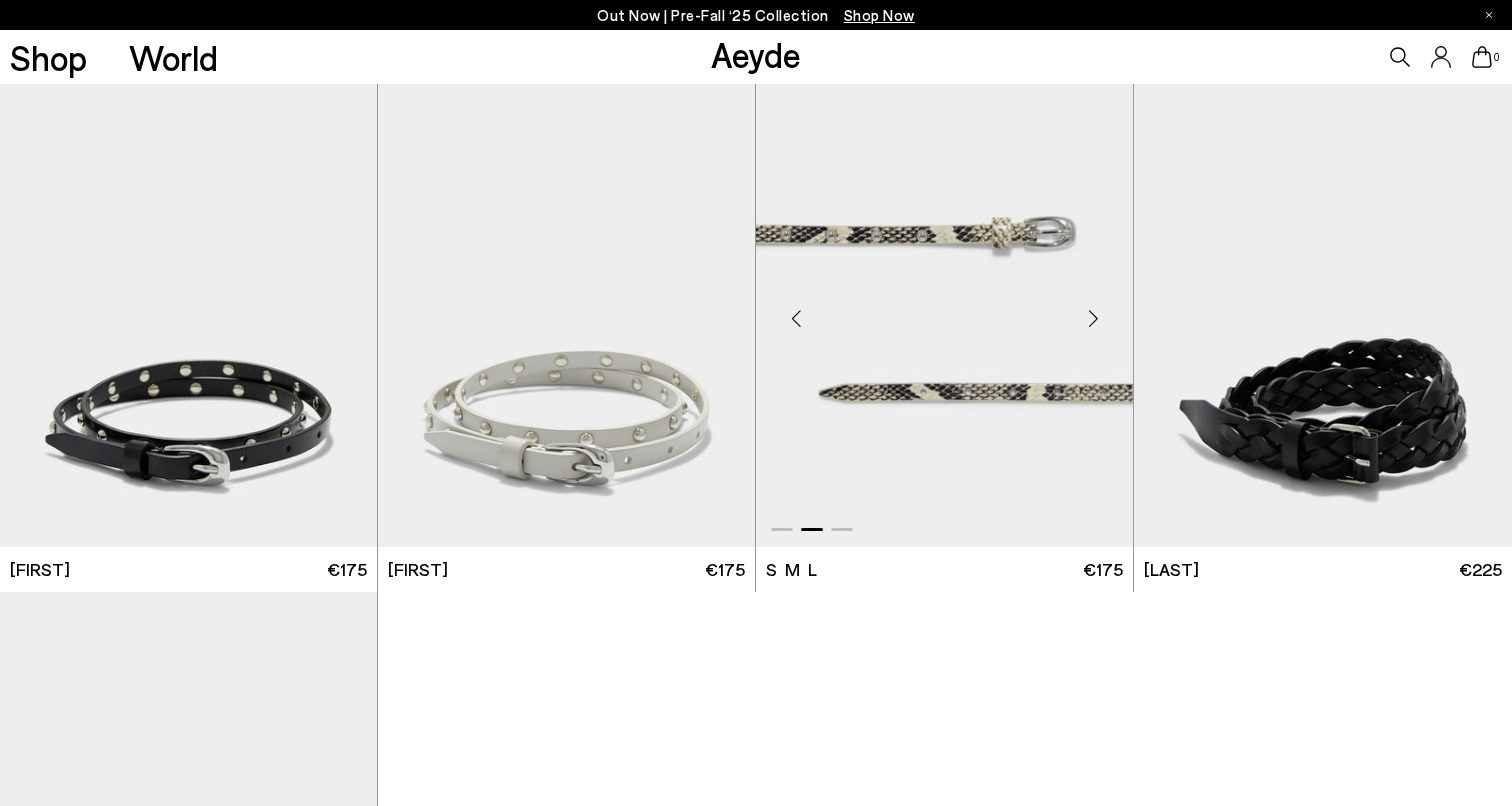 click at bounding box center (1093, 318) 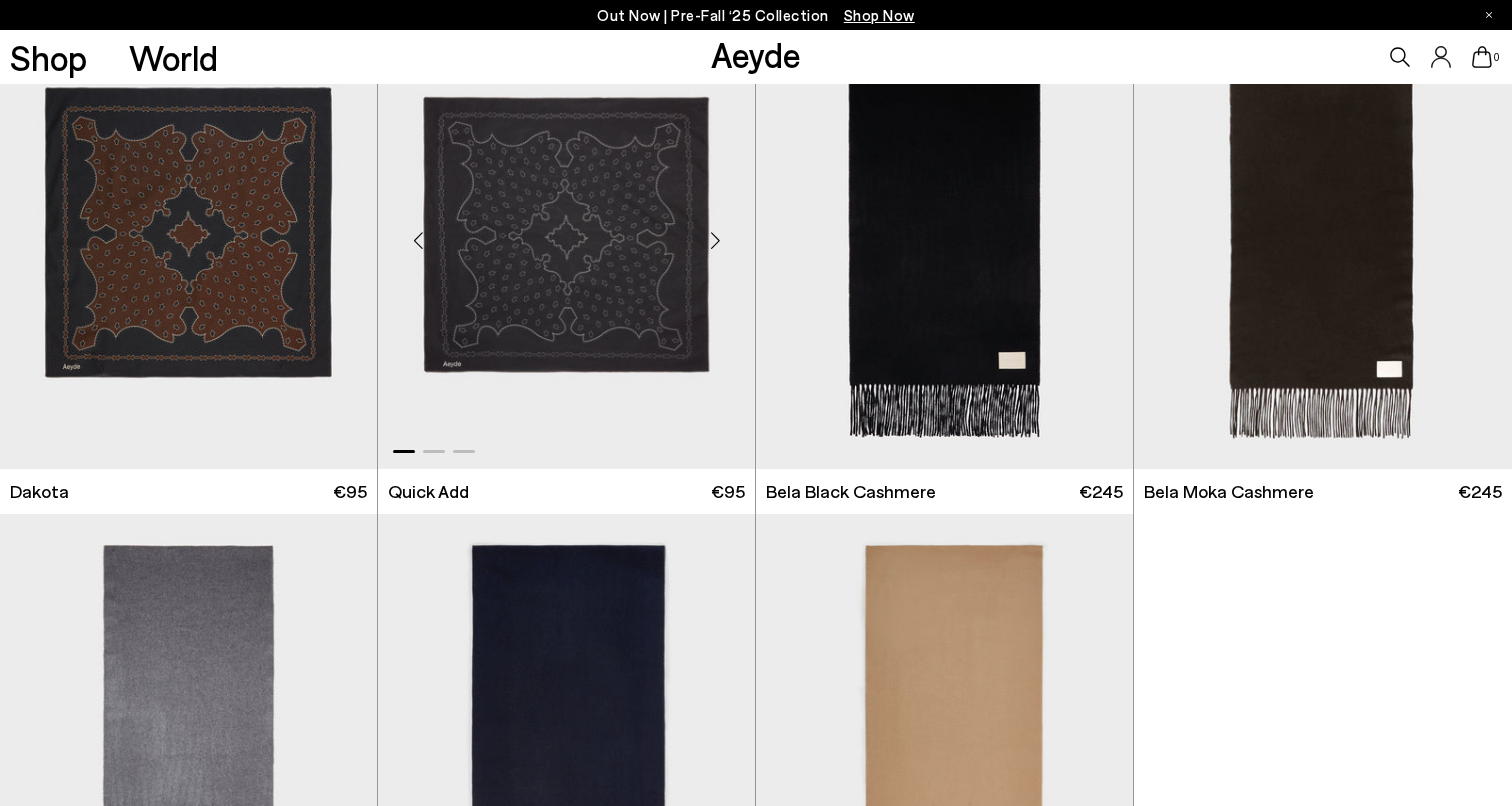 scroll, scrollTop: 101, scrollLeft: 0, axis: vertical 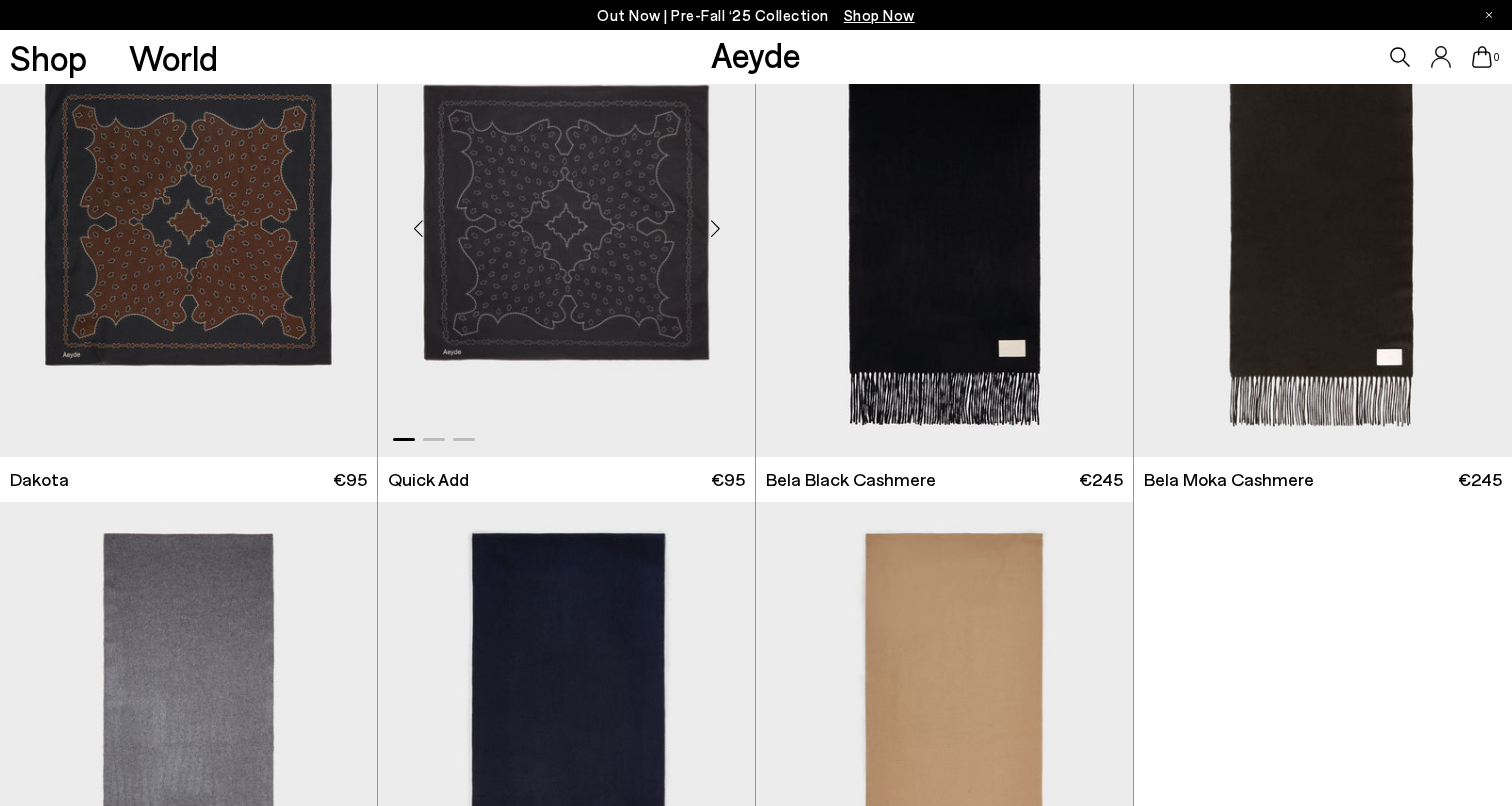 click at bounding box center (715, 228) 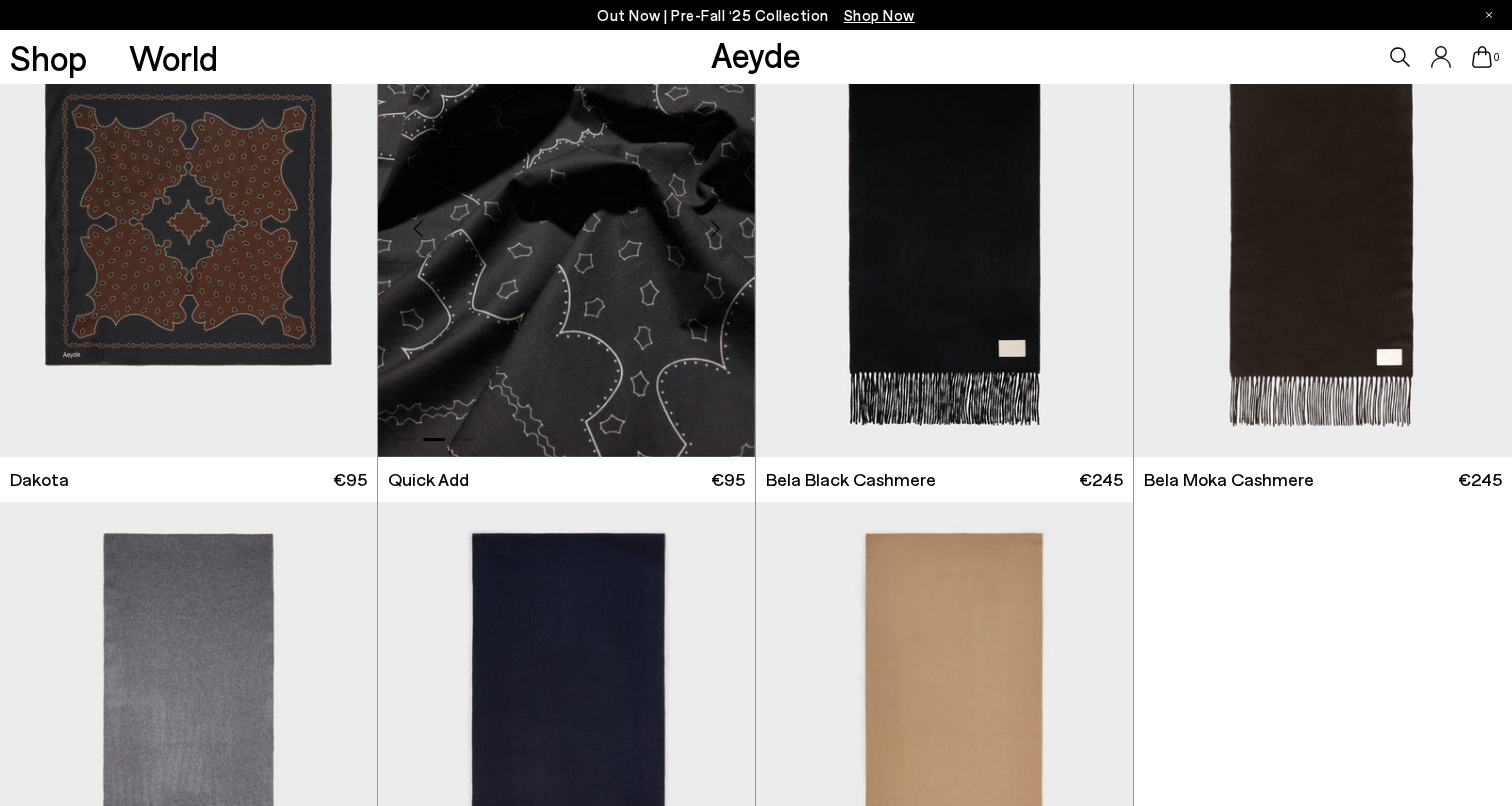 click at bounding box center (715, 228) 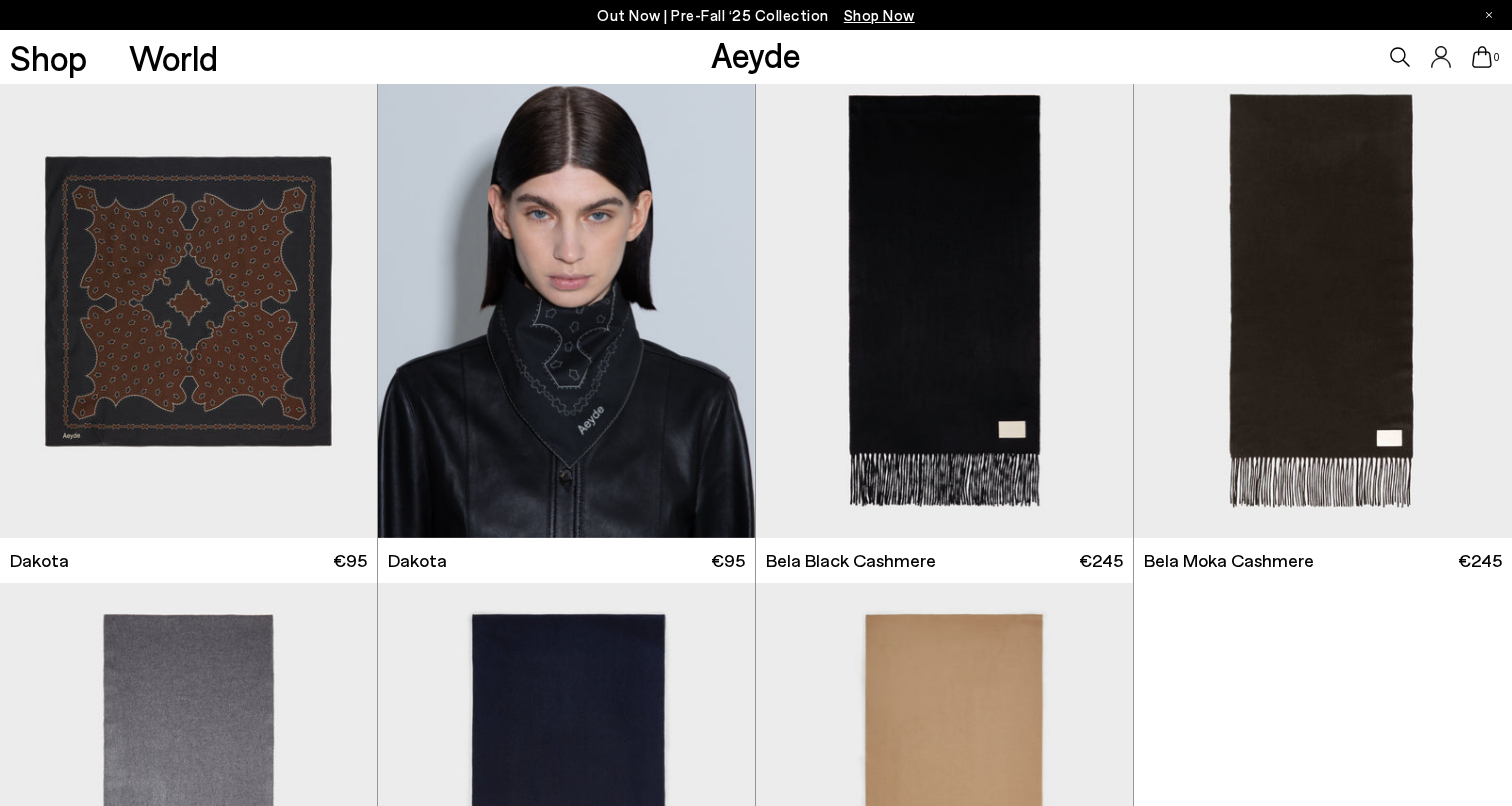 scroll, scrollTop: 0, scrollLeft: 0, axis: both 